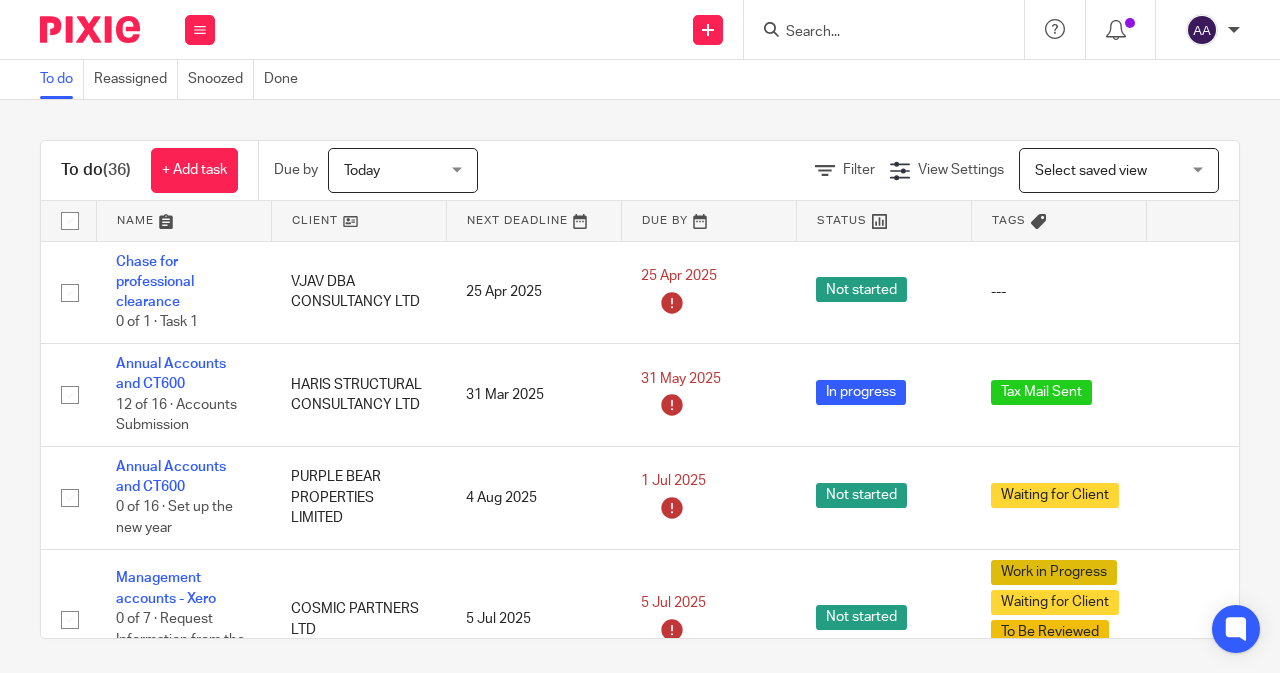 scroll, scrollTop: 0, scrollLeft: 0, axis: both 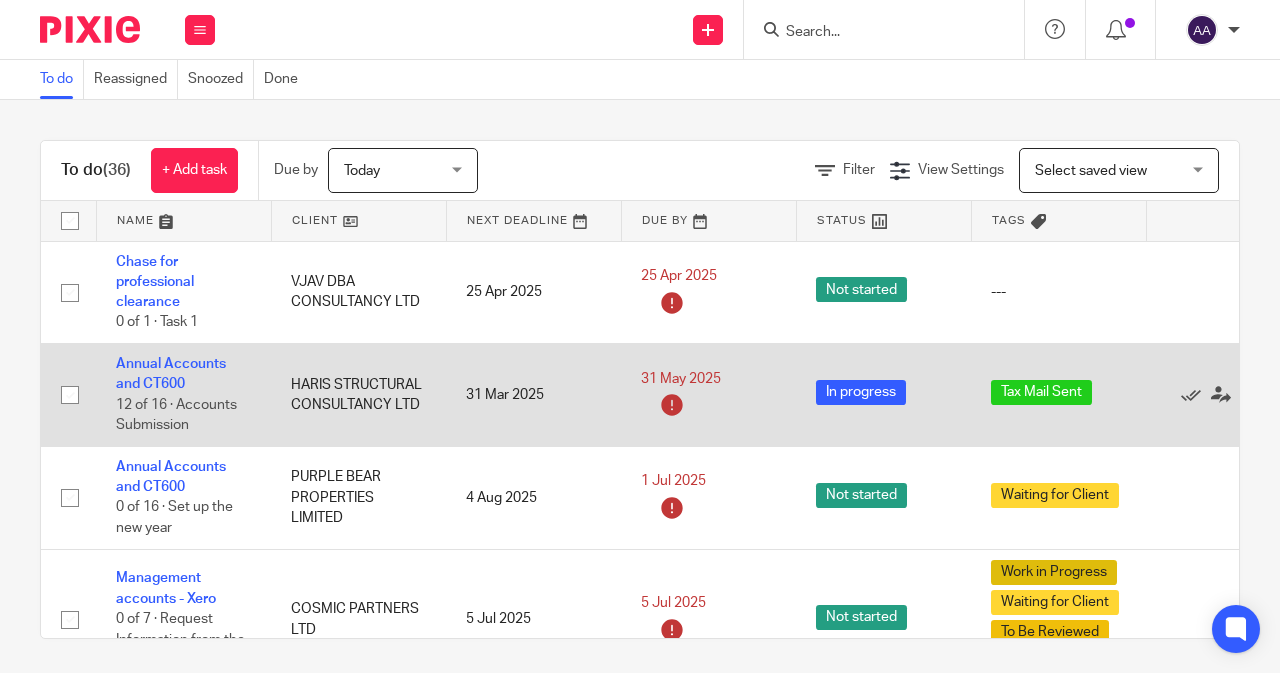 click on "In progress" at bounding box center [883, 395] 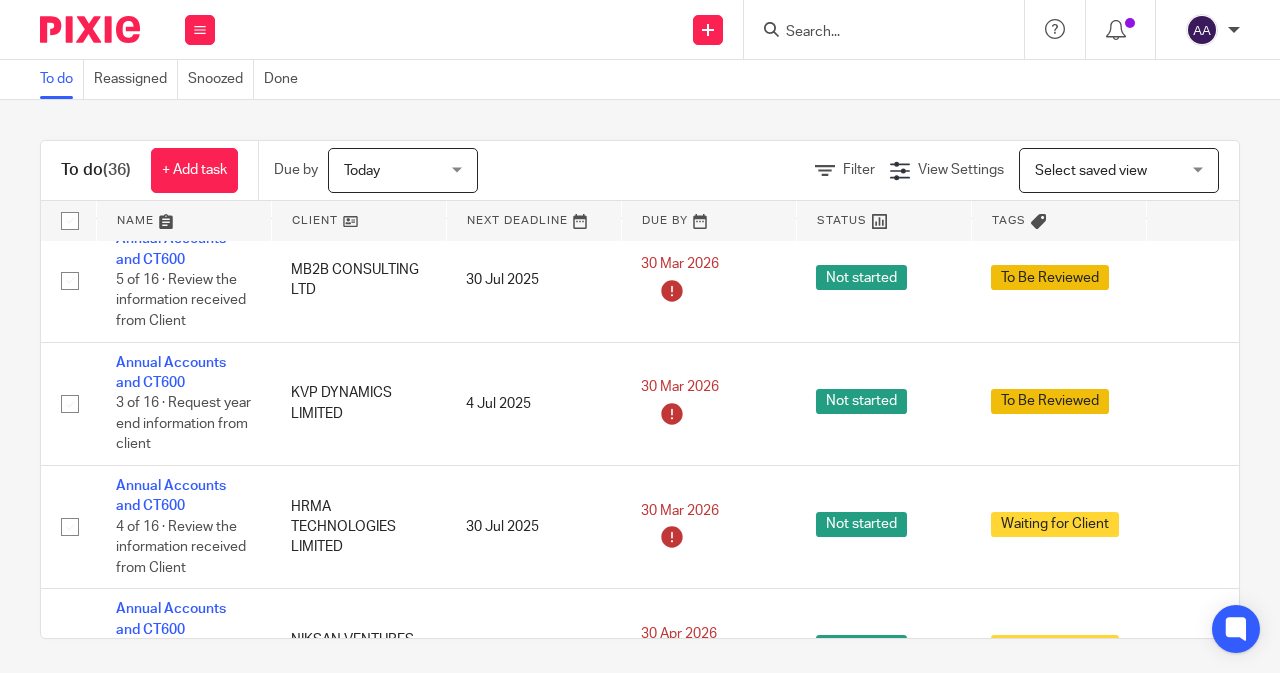 scroll, scrollTop: 3558, scrollLeft: 0, axis: vertical 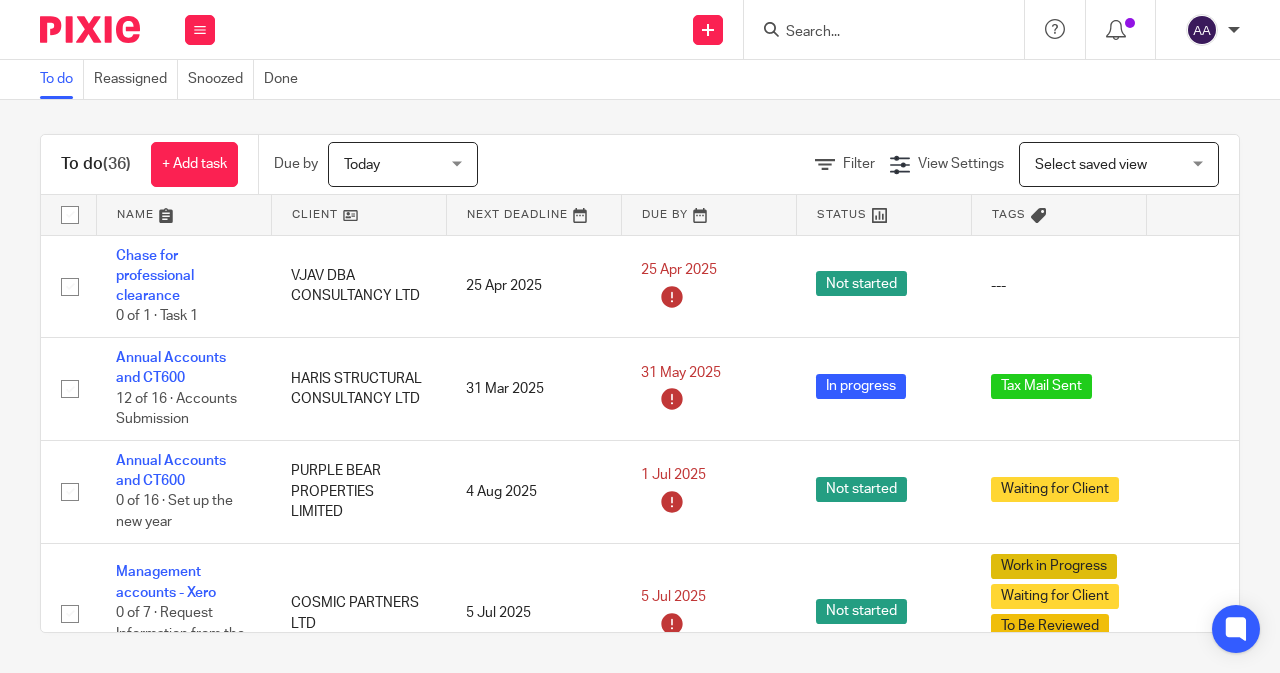 click at bounding box center (874, 33) 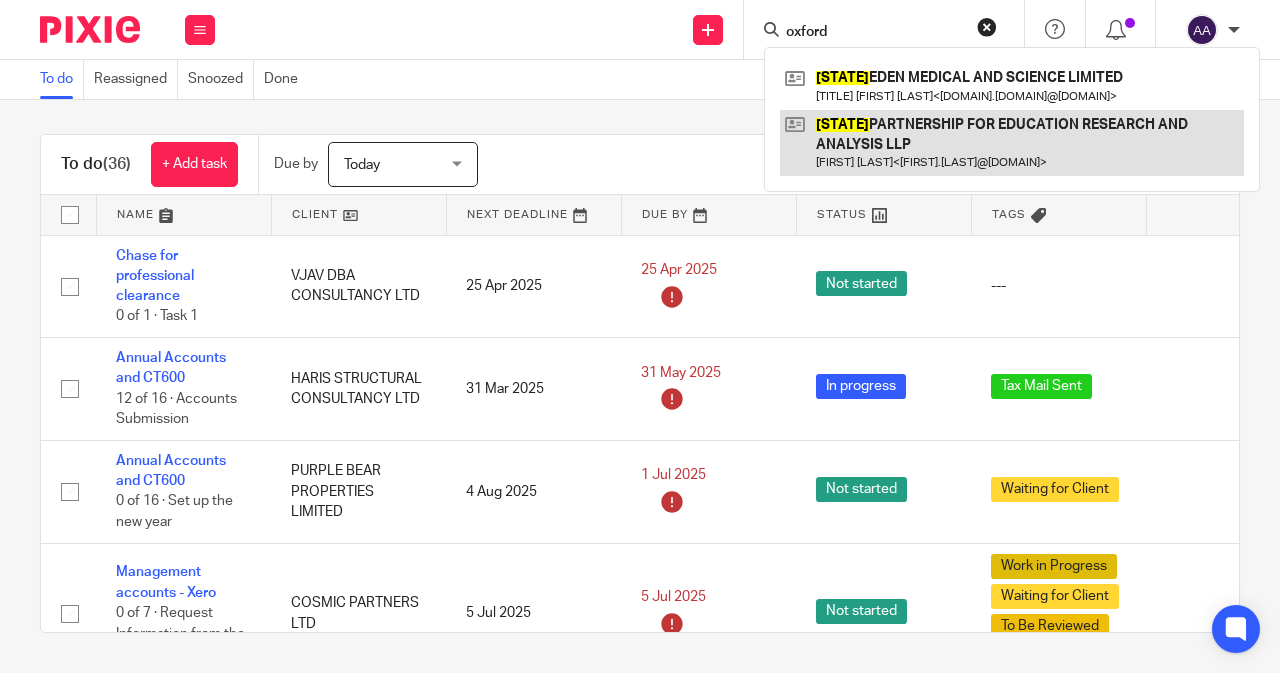 type on "oxford" 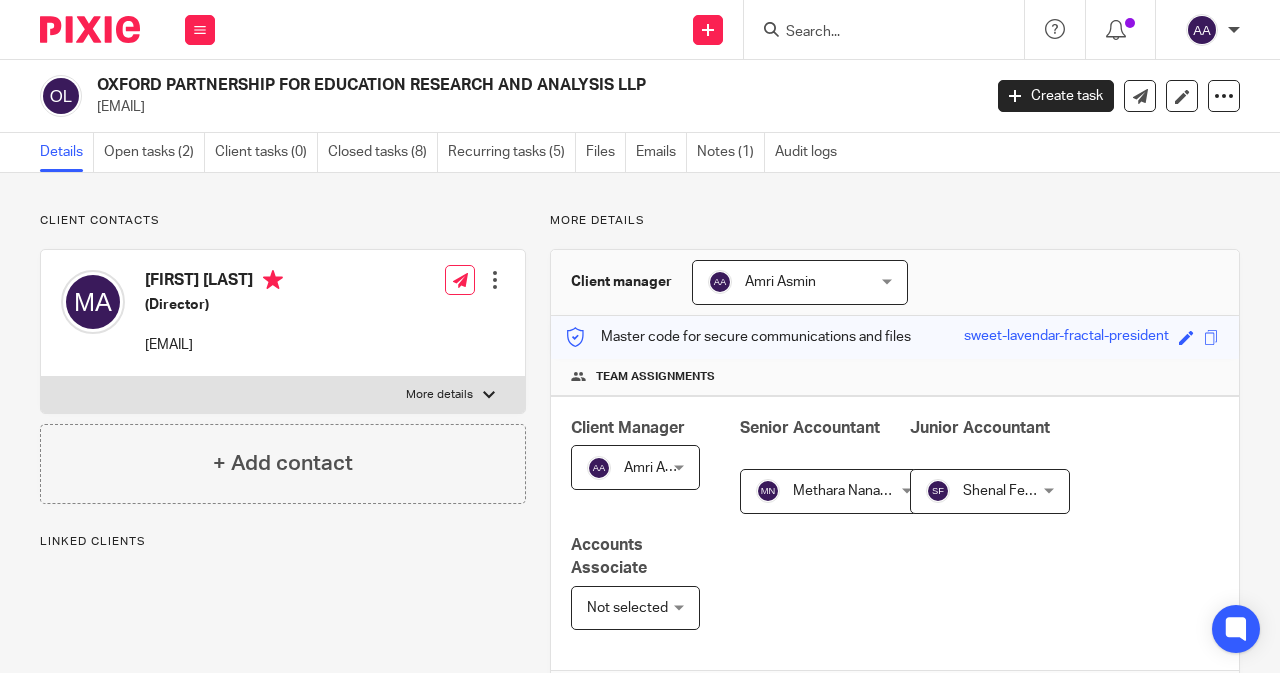 scroll, scrollTop: 0, scrollLeft: 0, axis: both 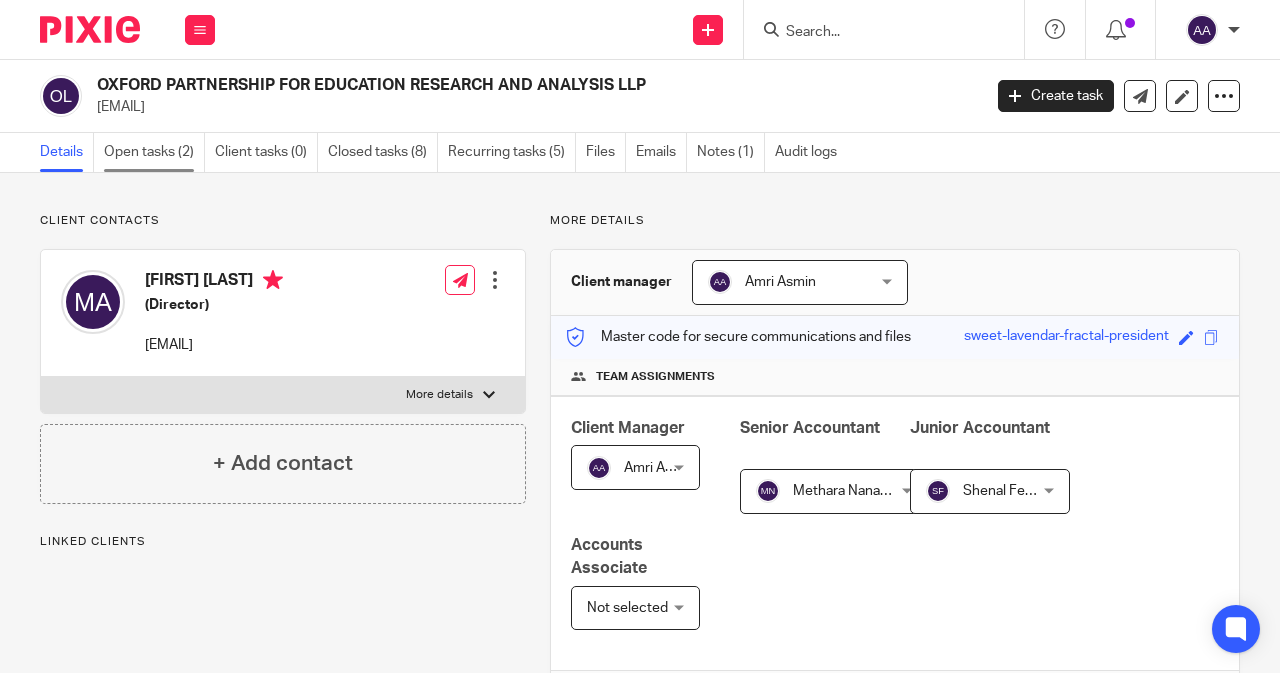 click on "Open tasks (2)" at bounding box center [154, 152] 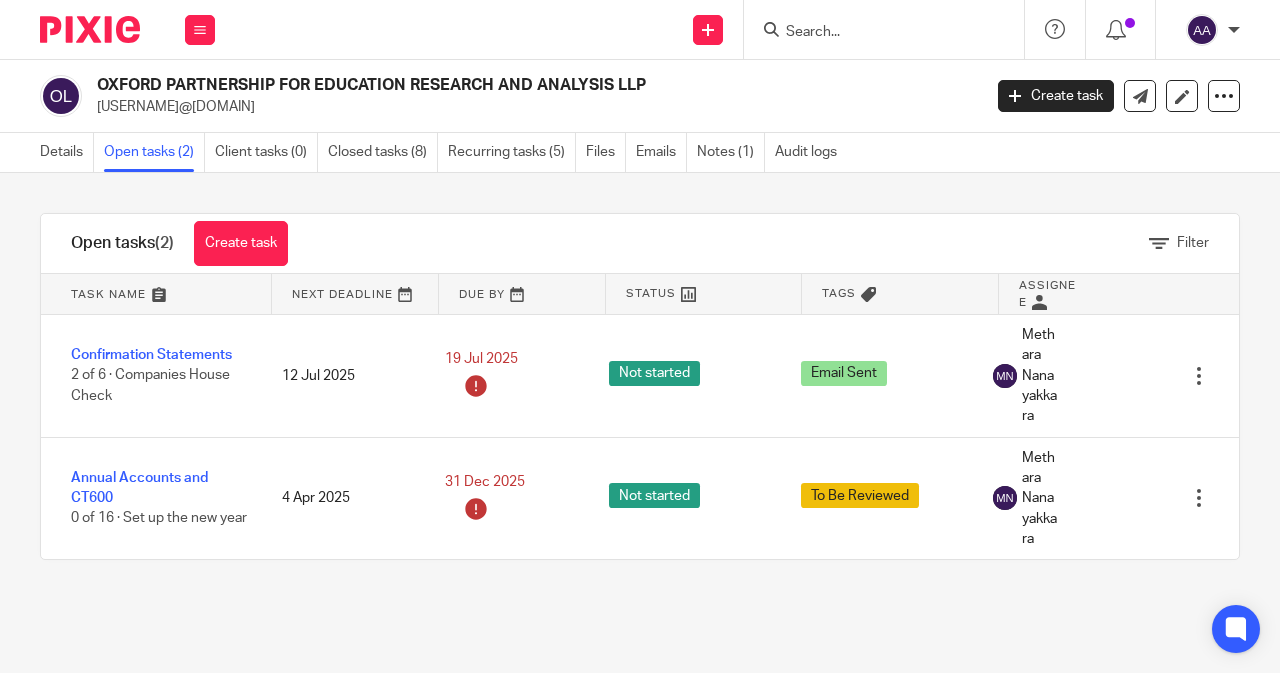 scroll, scrollTop: 0, scrollLeft: 0, axis: both 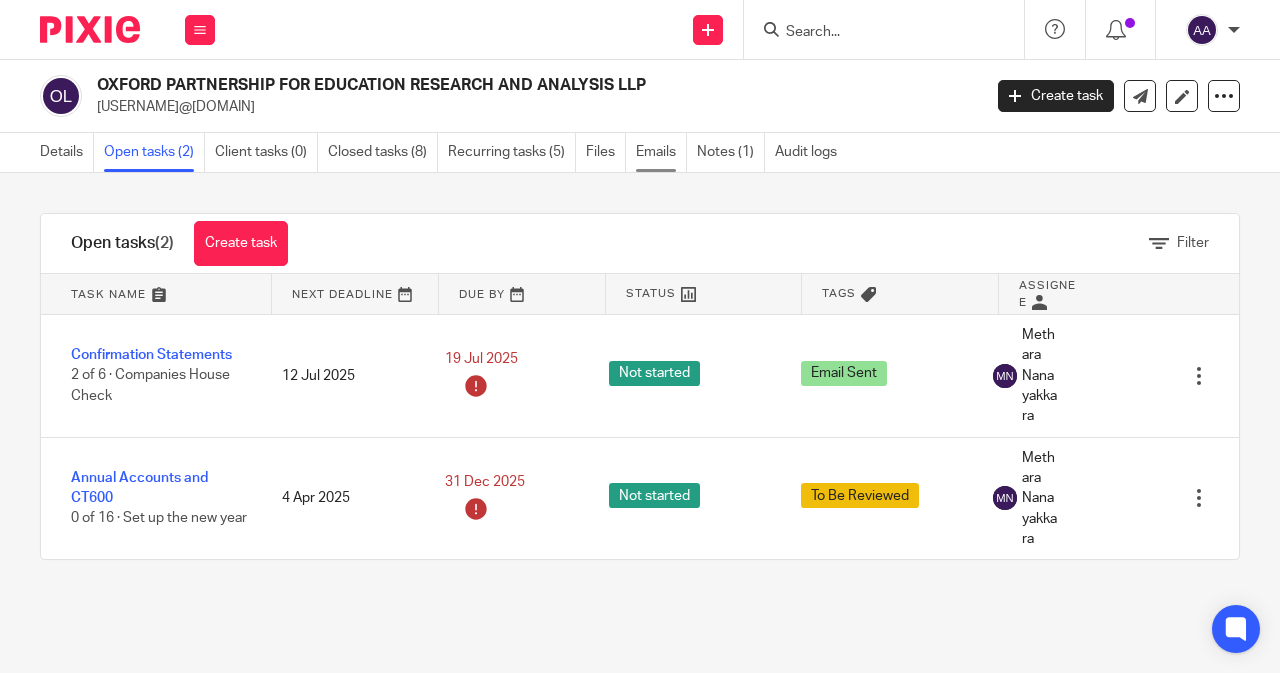 click on "Emails" at bounding box center [661, 152] 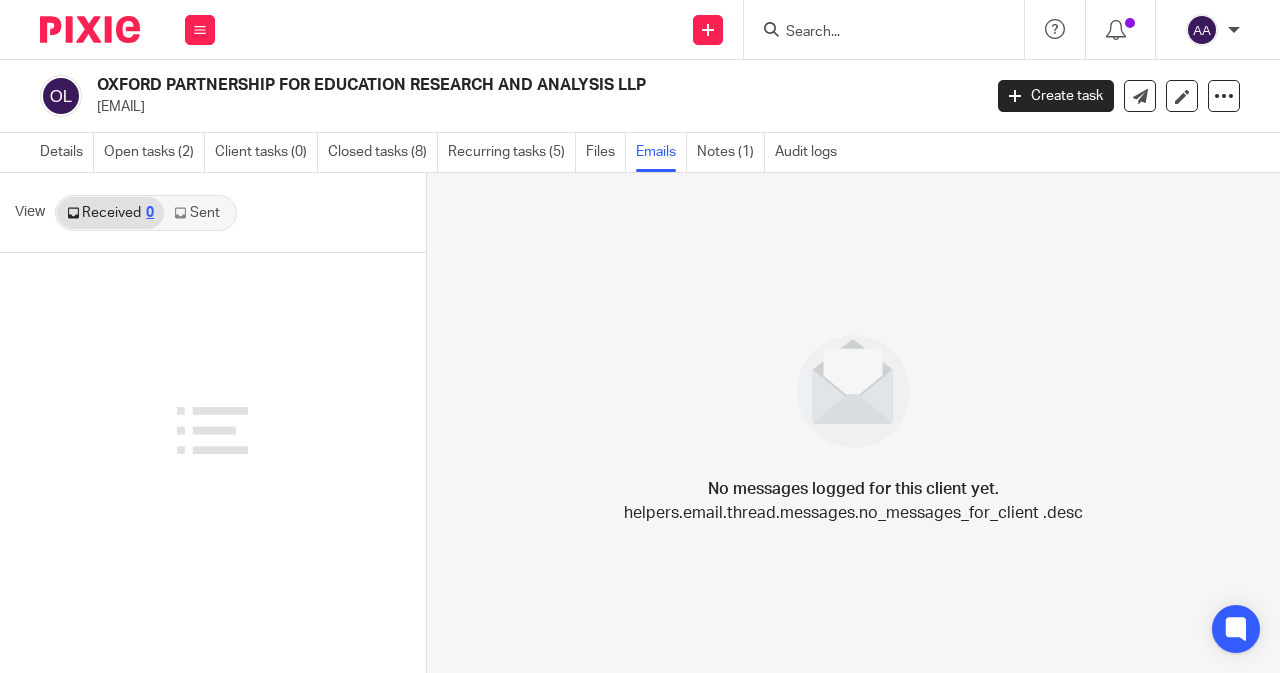 scroll, scrollTop: 0, scrollLeft: 0, axis: both 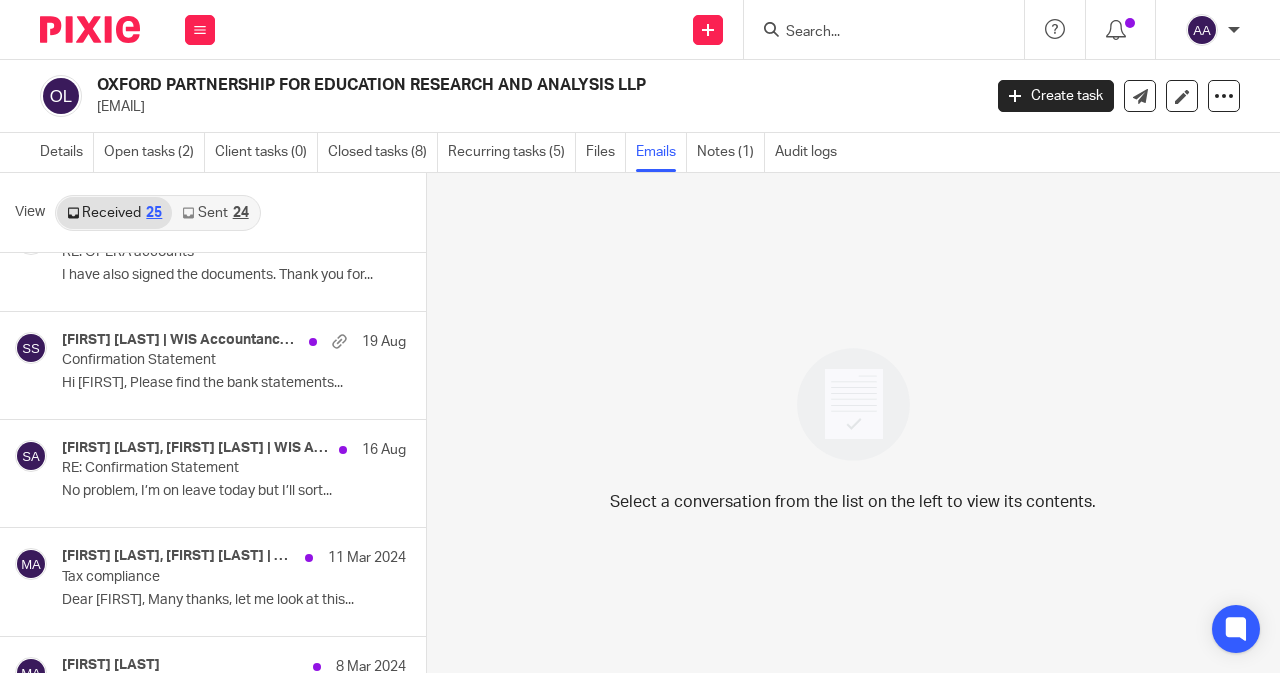 click on "Sent
24" at bounding box center [215, 213] 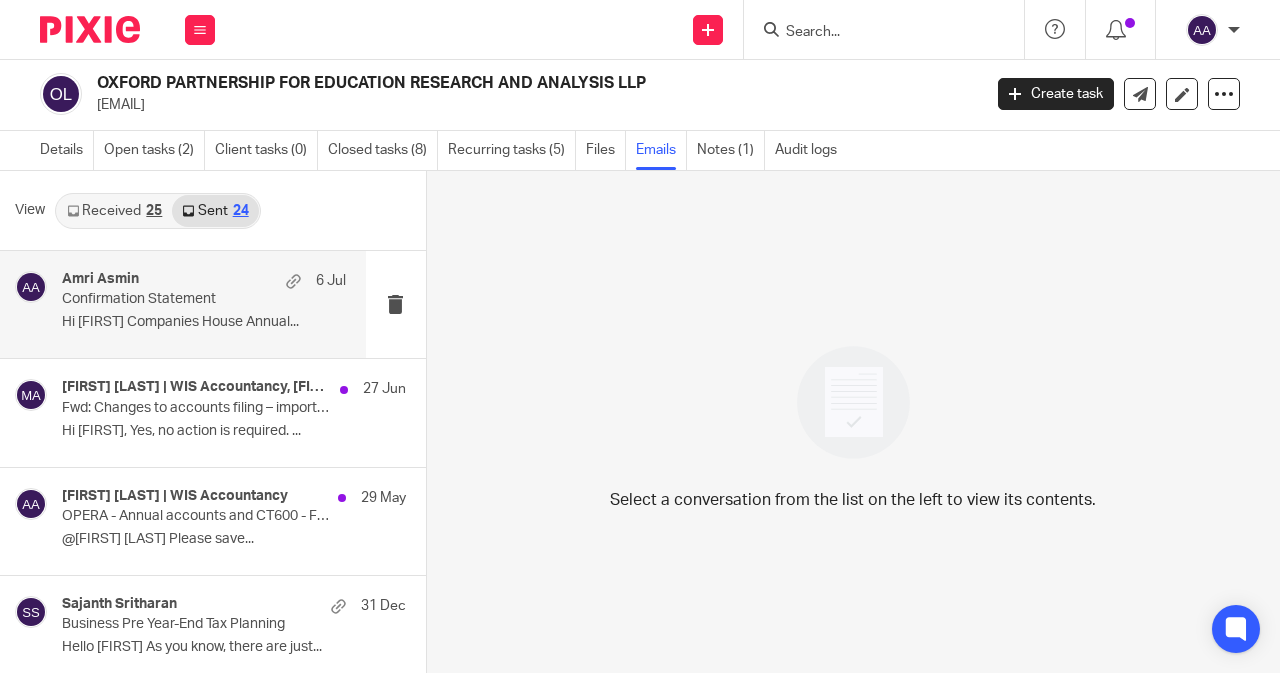 click on "Amri Asmin
6 Jul   Confirmation Statement   Hi Monazza     Companies House Annual..." at bounding box center (204, 304) 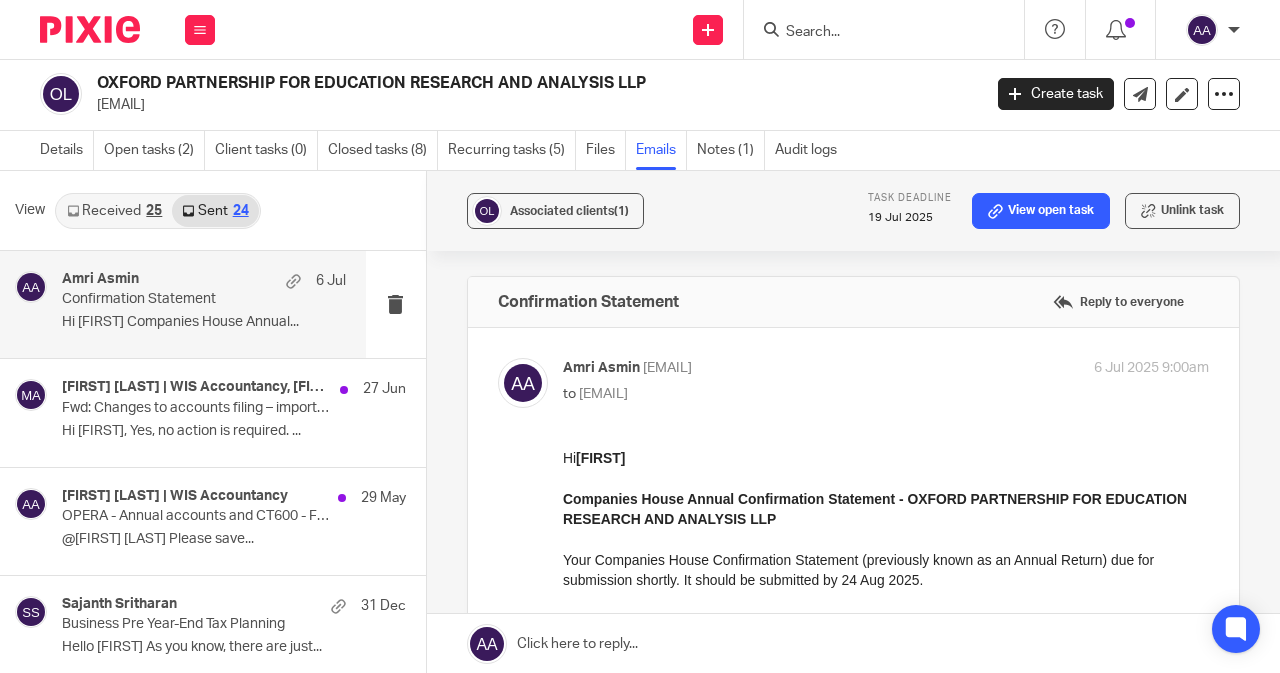 scroll, scrollTop: 0, scrollLeft: 0, axis: both 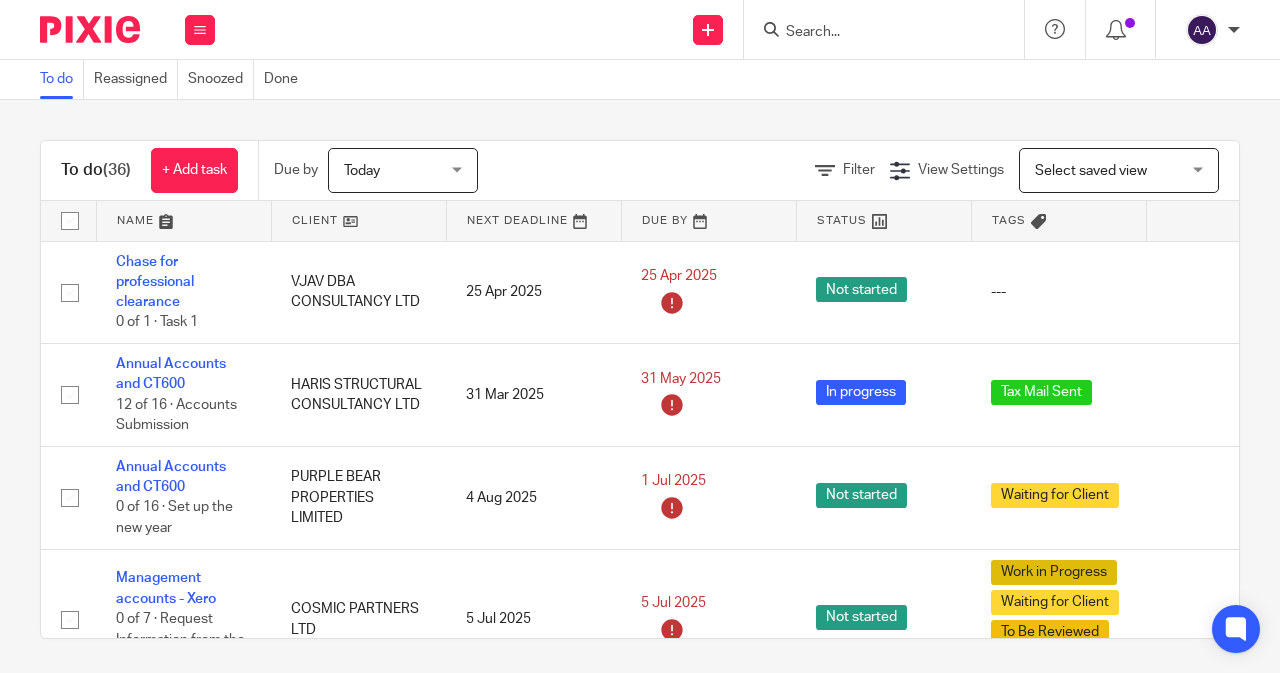 click at bounding box center (874, 33) 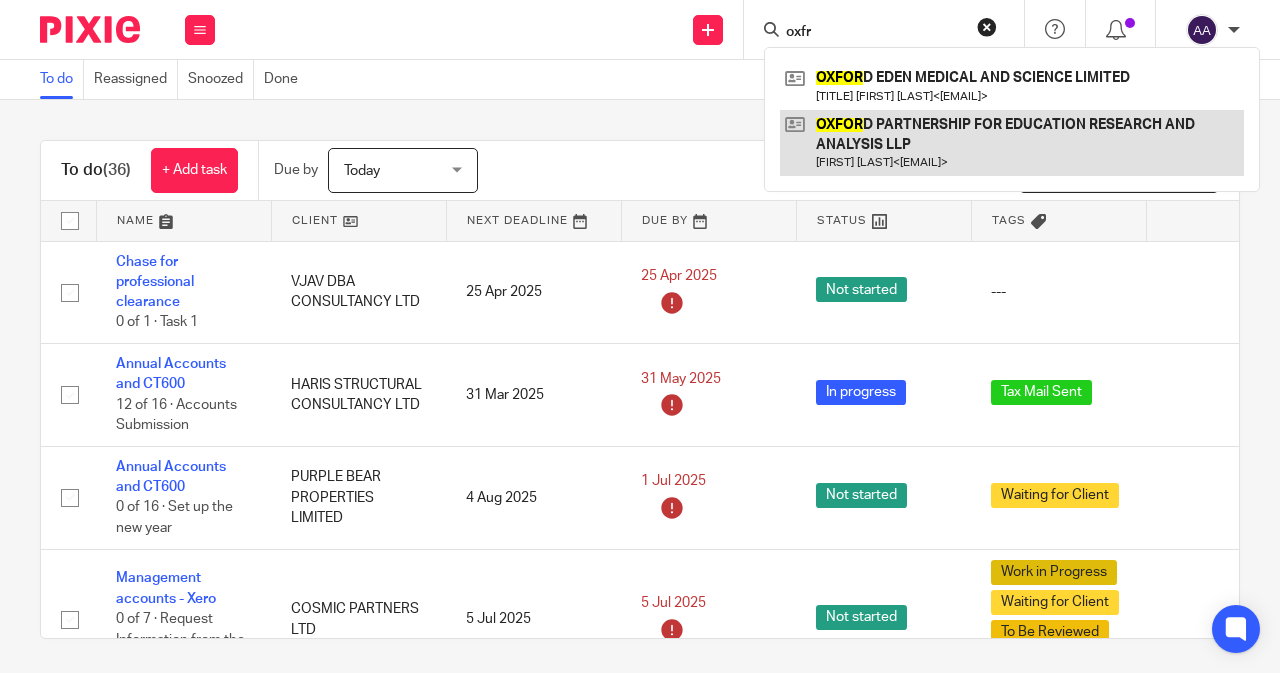 type on "oxfr" 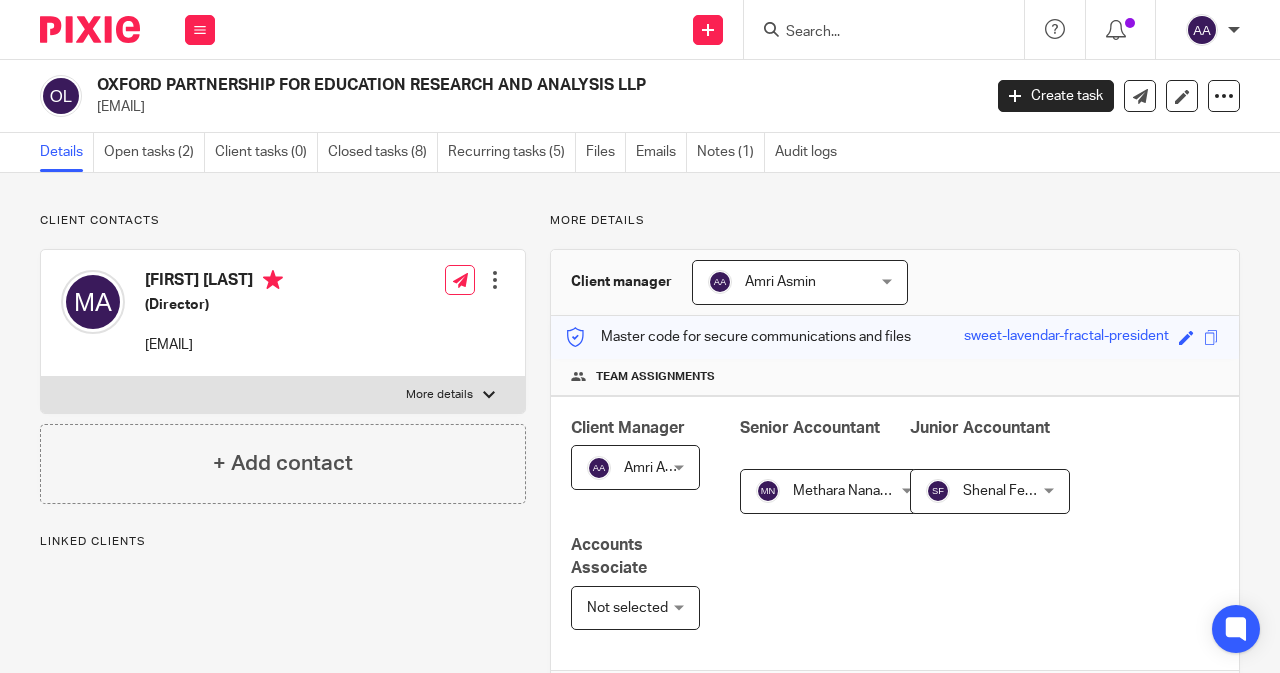 scroll, scrollTop: 0, scrollLeft: 0, axis: both 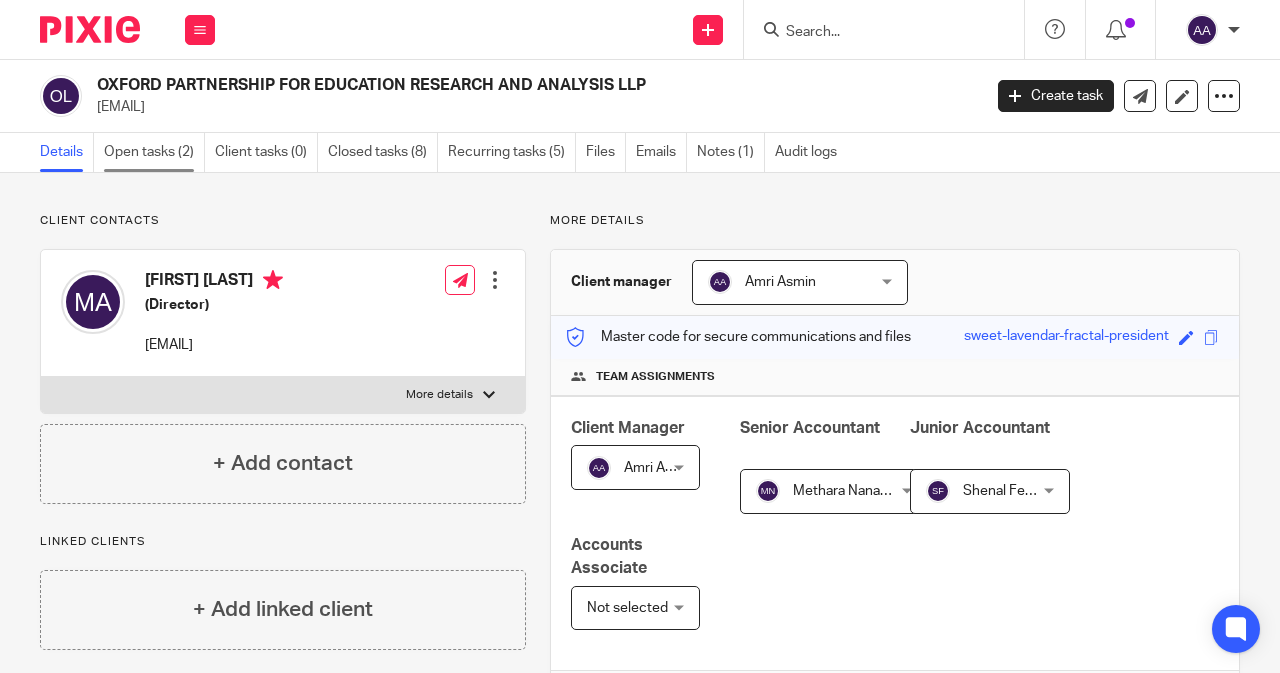 click on "Open tasks (2)" at bounding box center [154, 152] 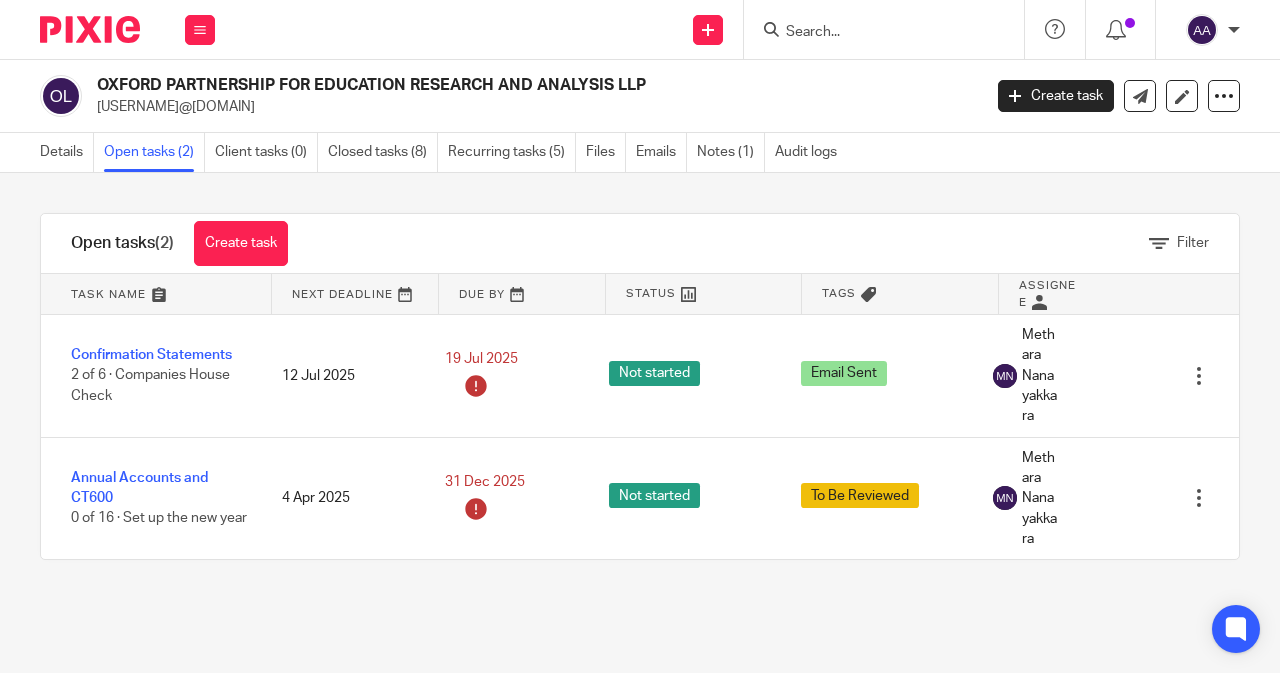scroll, scrollTop: 0, scrollLeft: 0, axis: both 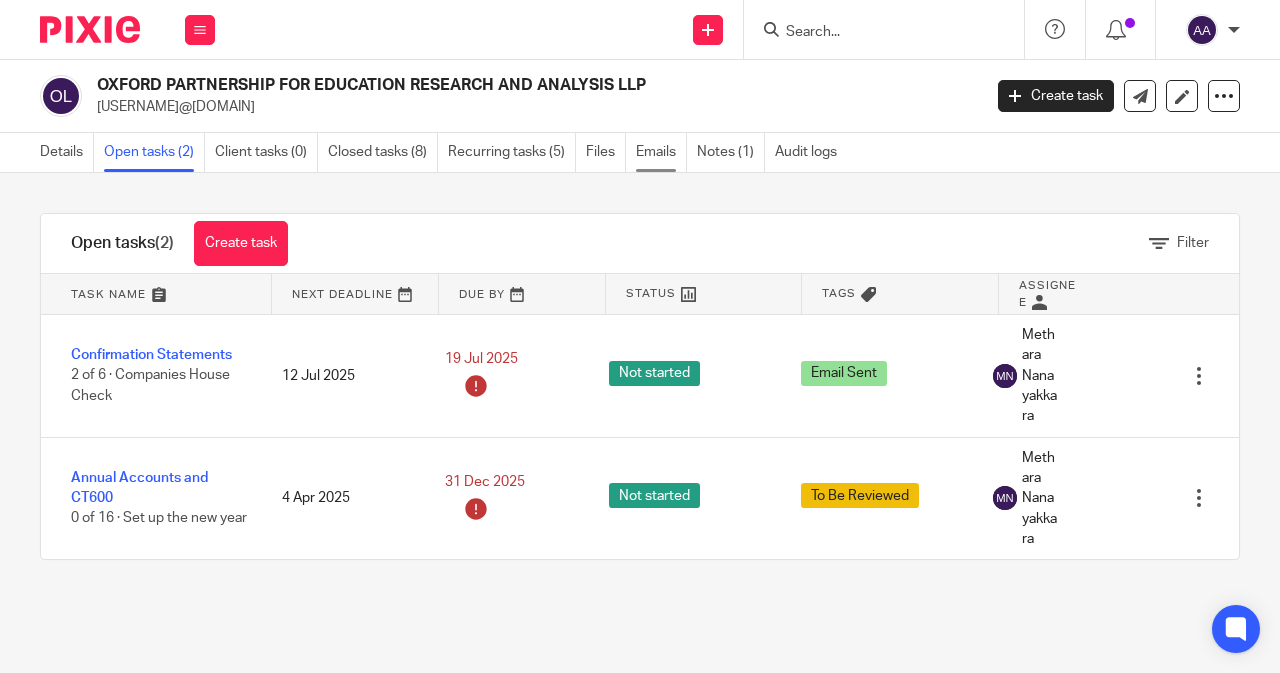 click on "Emails" at bounding box center [661, 152] 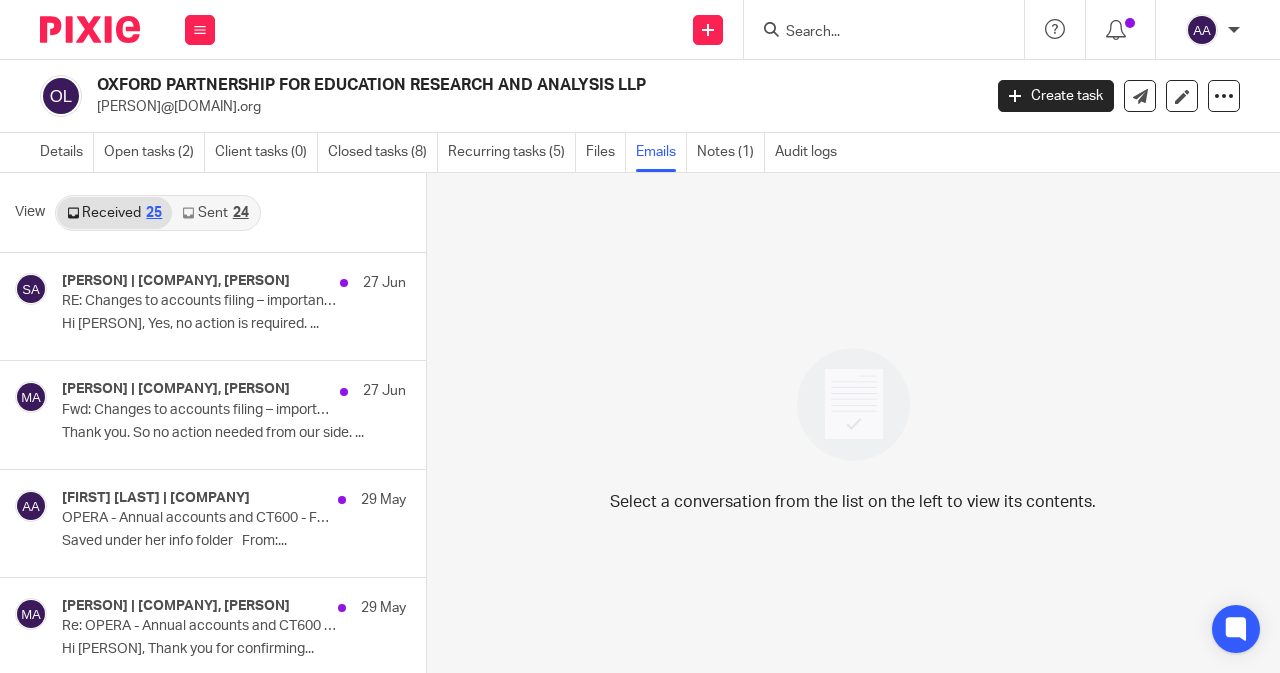 scroll, scrollTop: 0, scrollLeft: 0, axis: both 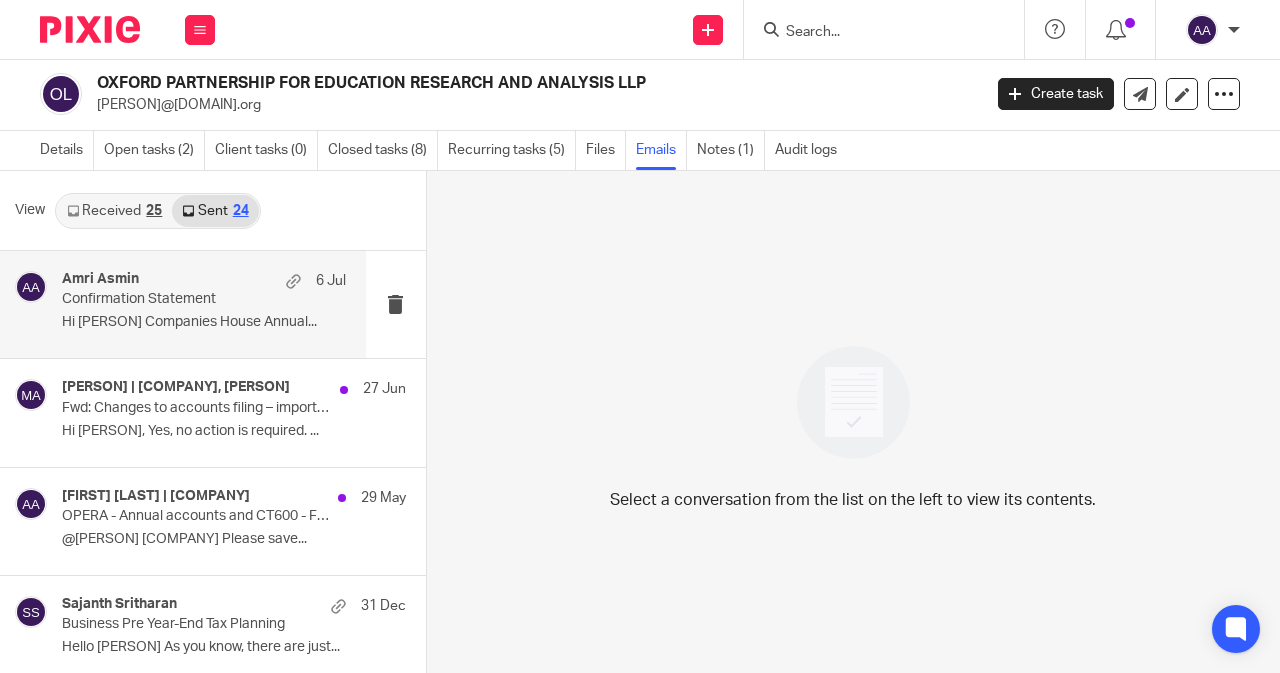 drag, startPoint x: 182, startPoint y: 324, endPoint x: 192, endPoint y: 347, distance: 25.079872 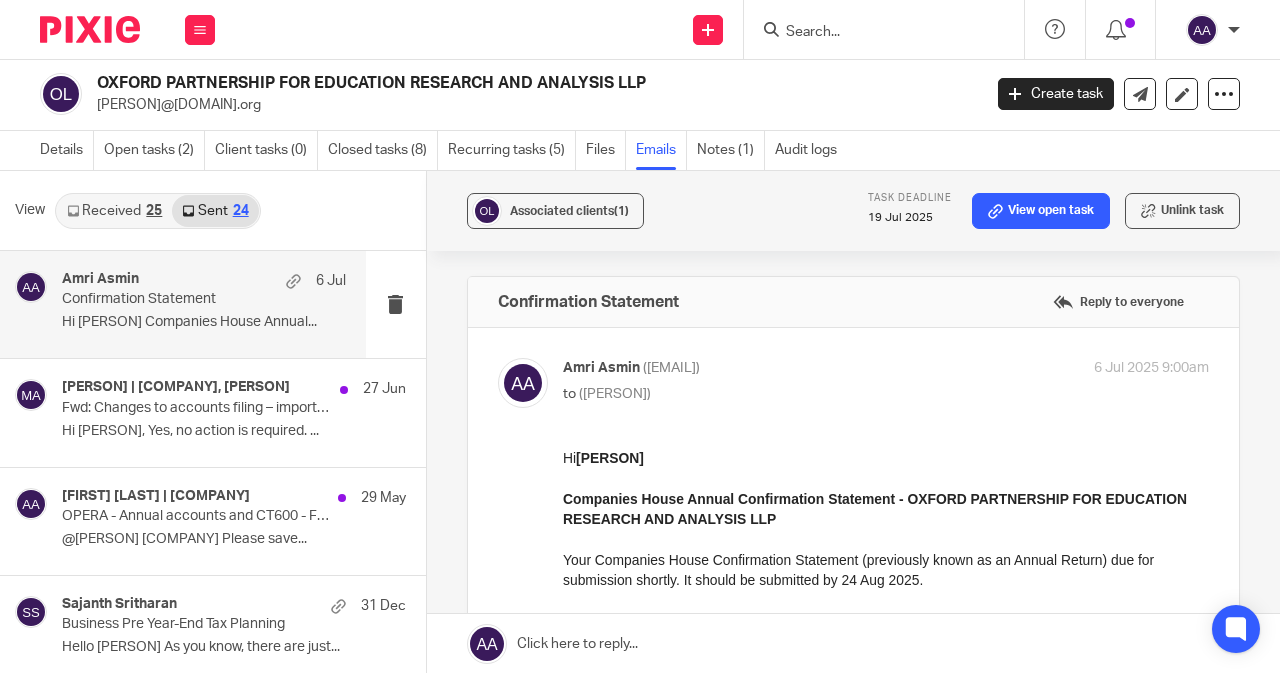 scroll, scrollTop: 0, scrollLeft: 0, axis: both 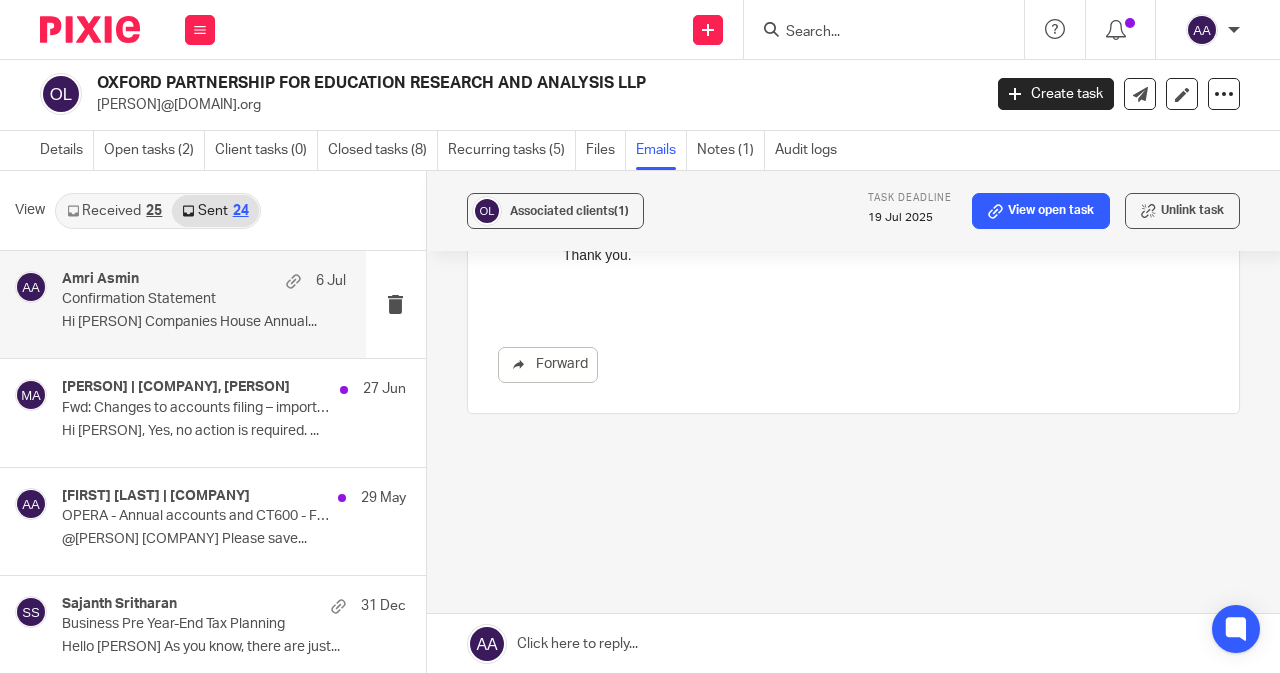 click at bounding box center (853, 644) 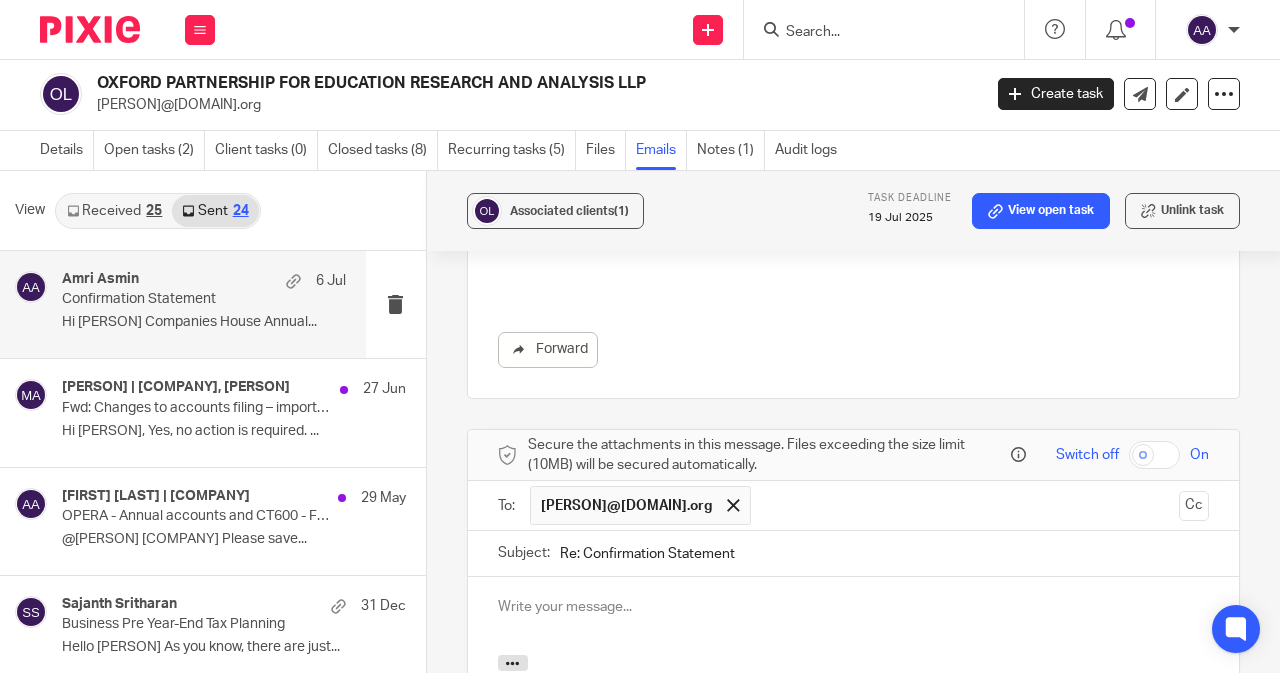 scroll, scrollTop: 1467, scrollLeft: 0, axis: vertical 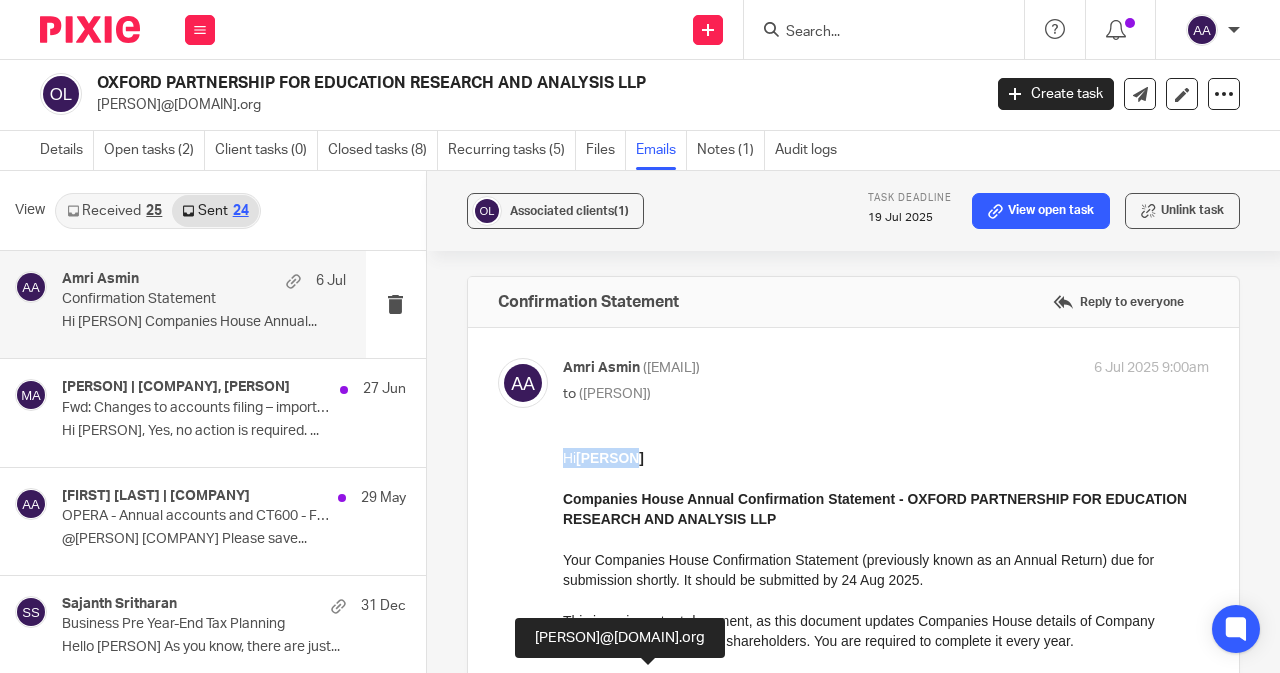 drag, startPoint x: 641, startPoint y: 460, endPoint x: 566, endPoint y: 459, distance: 75.00667 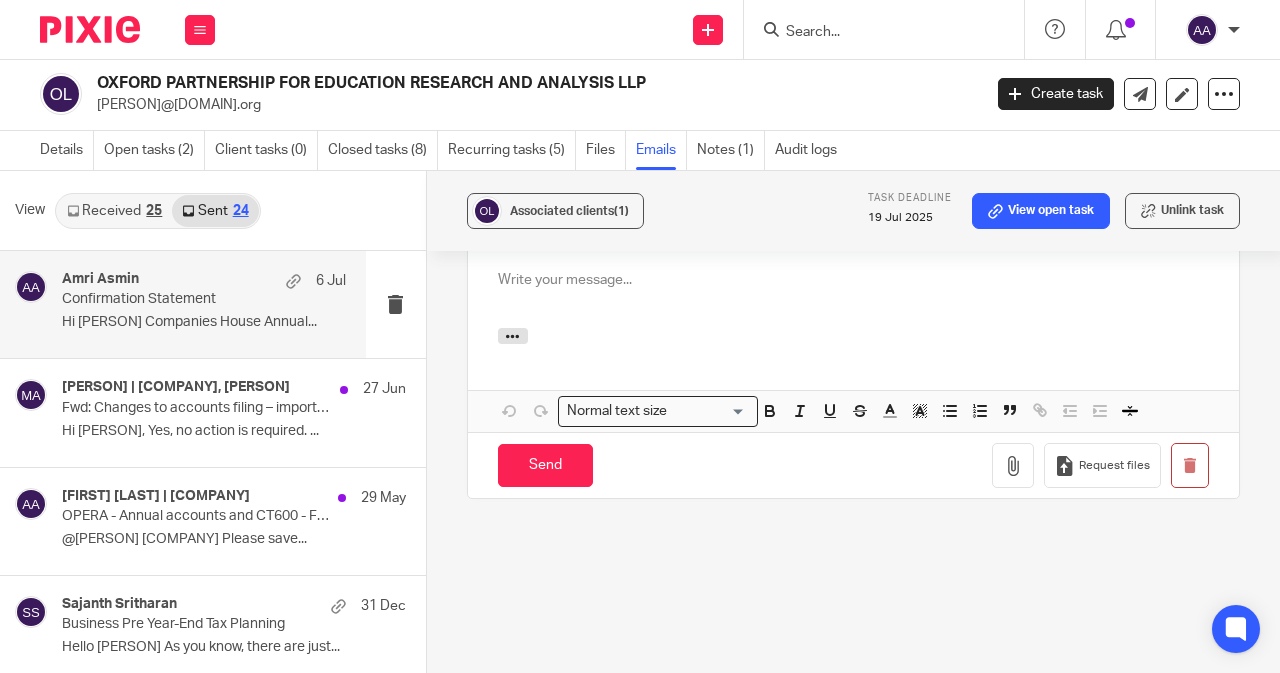 scroll, scrollTop: 1345, scrollLeft: 0, axis: vertical 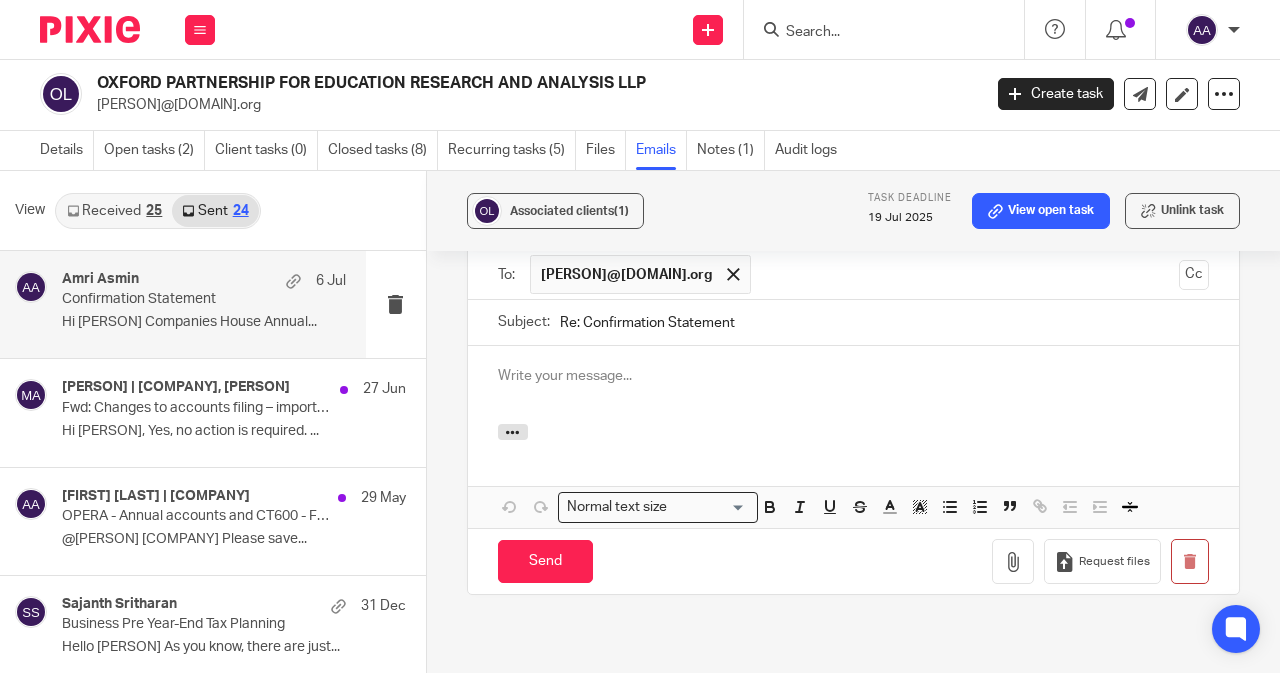 click at bounding box center [853, 376] 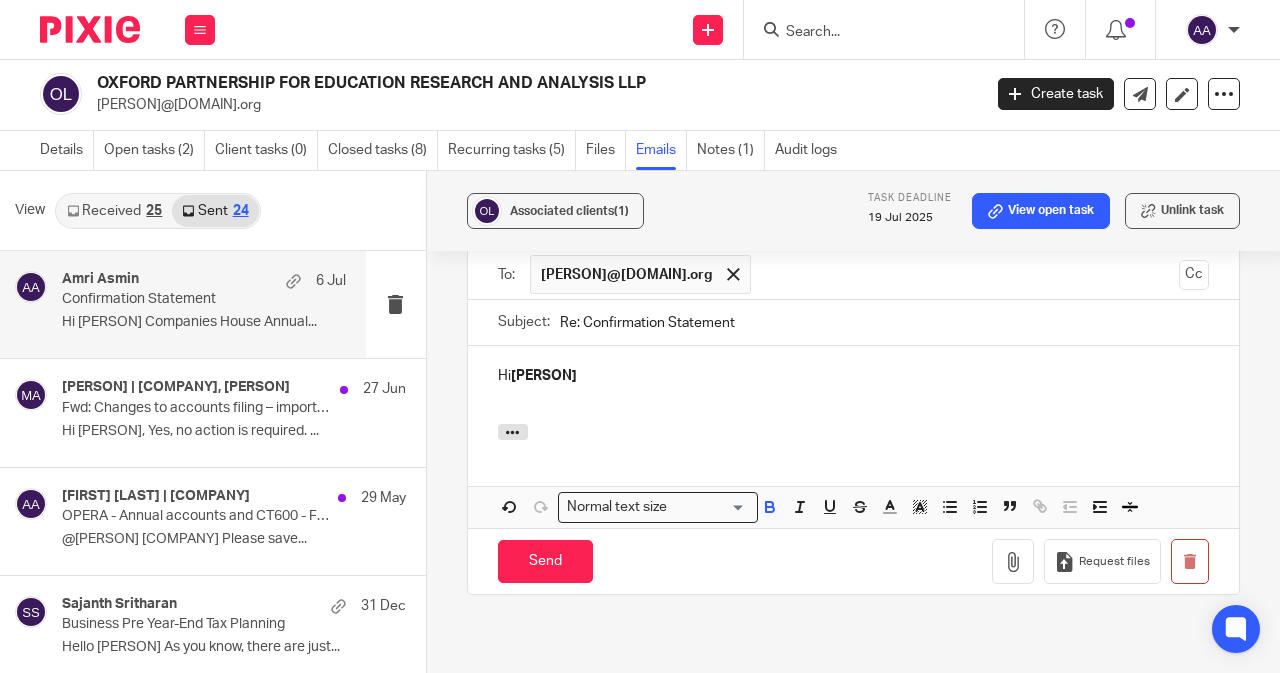 type 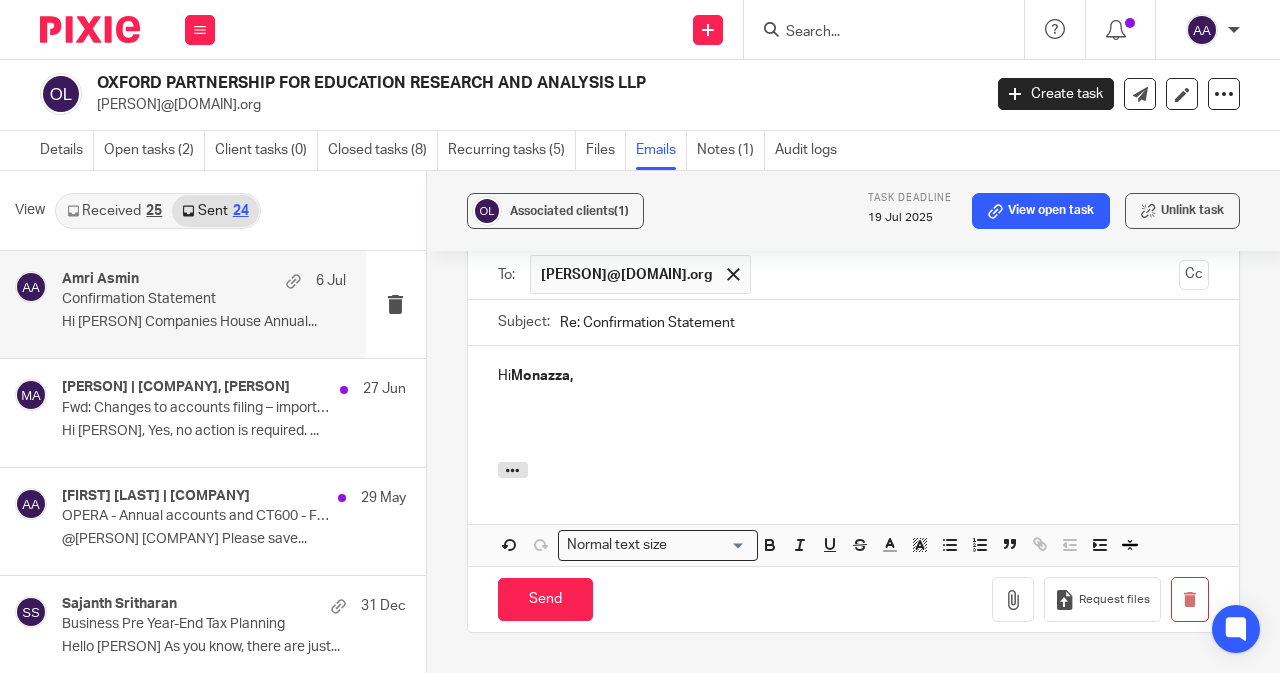 click on "Hi  Monazza," at bounding box center [853, 404] 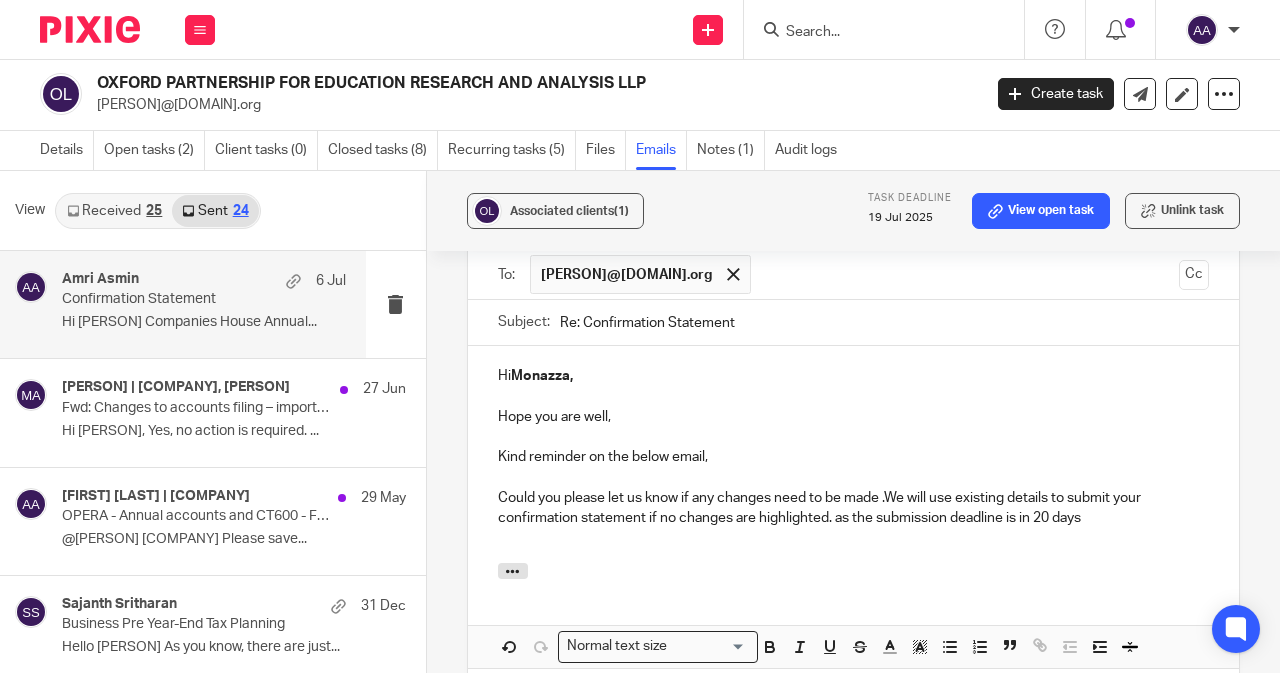 click on "Could you please let us know if any changes need to be made .We will use existing details to submit your confirmation statement if no changes are highlighted. as the submission deadline is in 20 days" at bounding box center (853, 497) 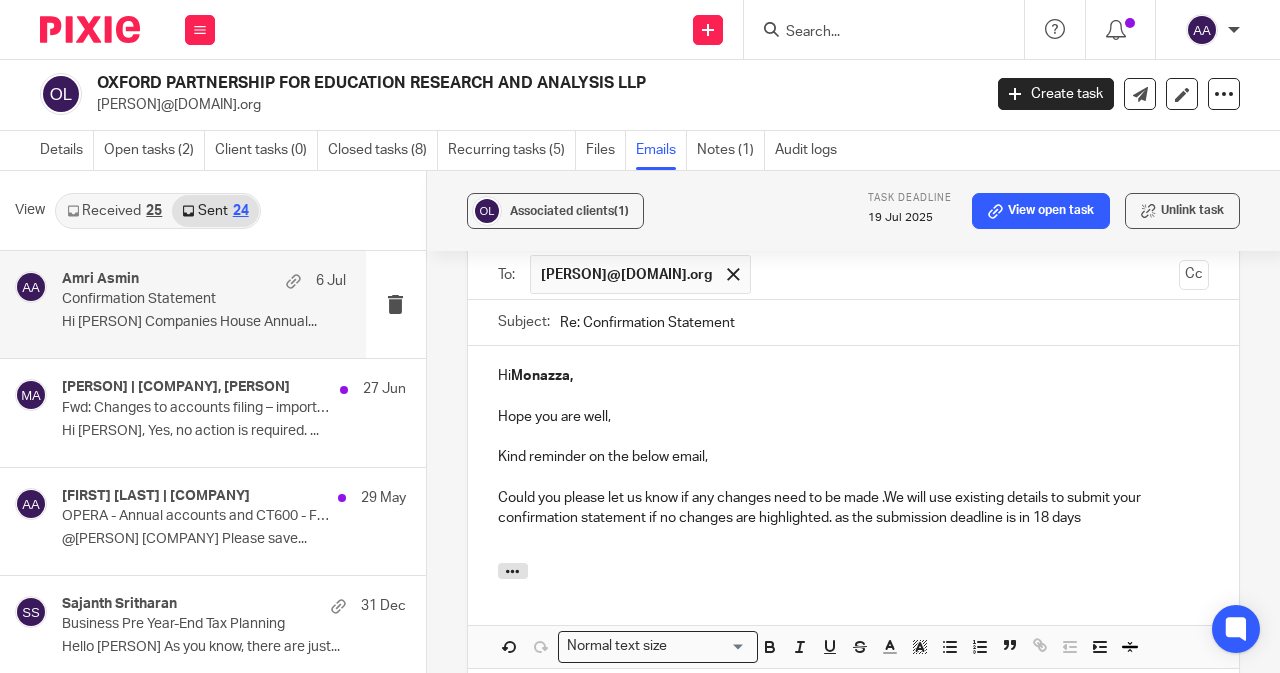 click on "Could you please let us know if any changes need to be made .We will use existing details to submit your confirmation statement if no changes are highlighted. as the submission deadline is in 18 days" at bounding box center [853, 497] 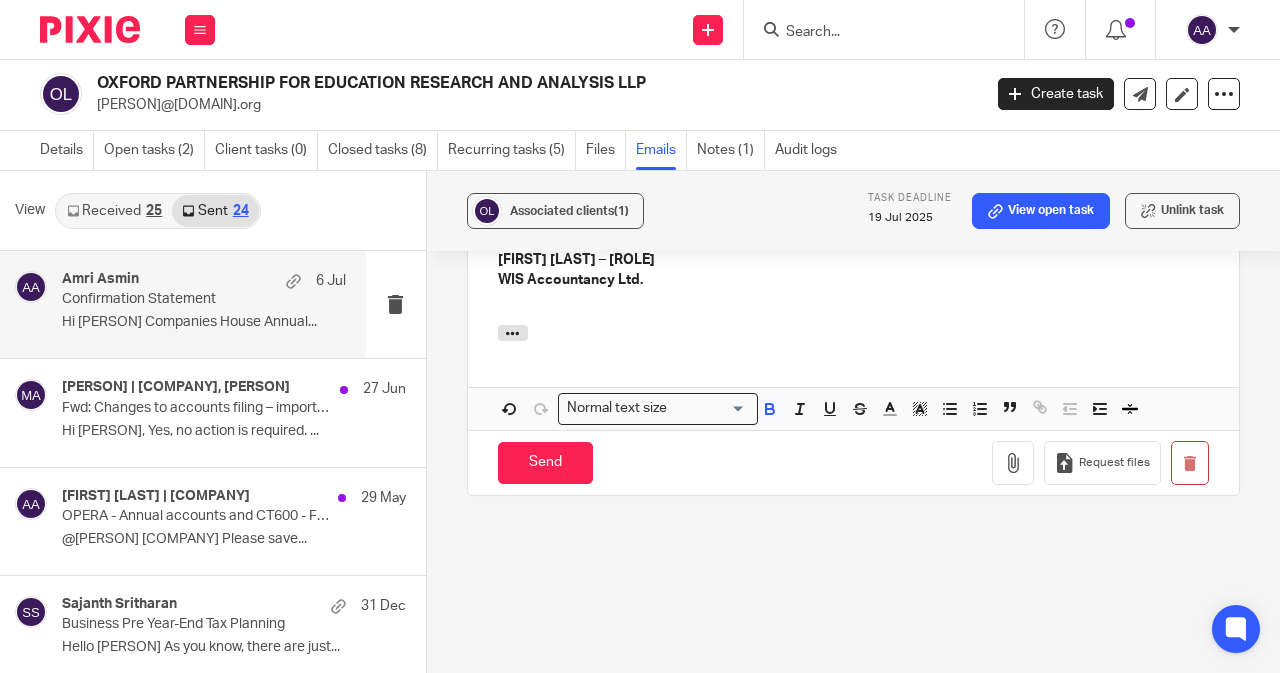 scroll, scrollTop: 1666, scrollLeft: 0, axis: vertical 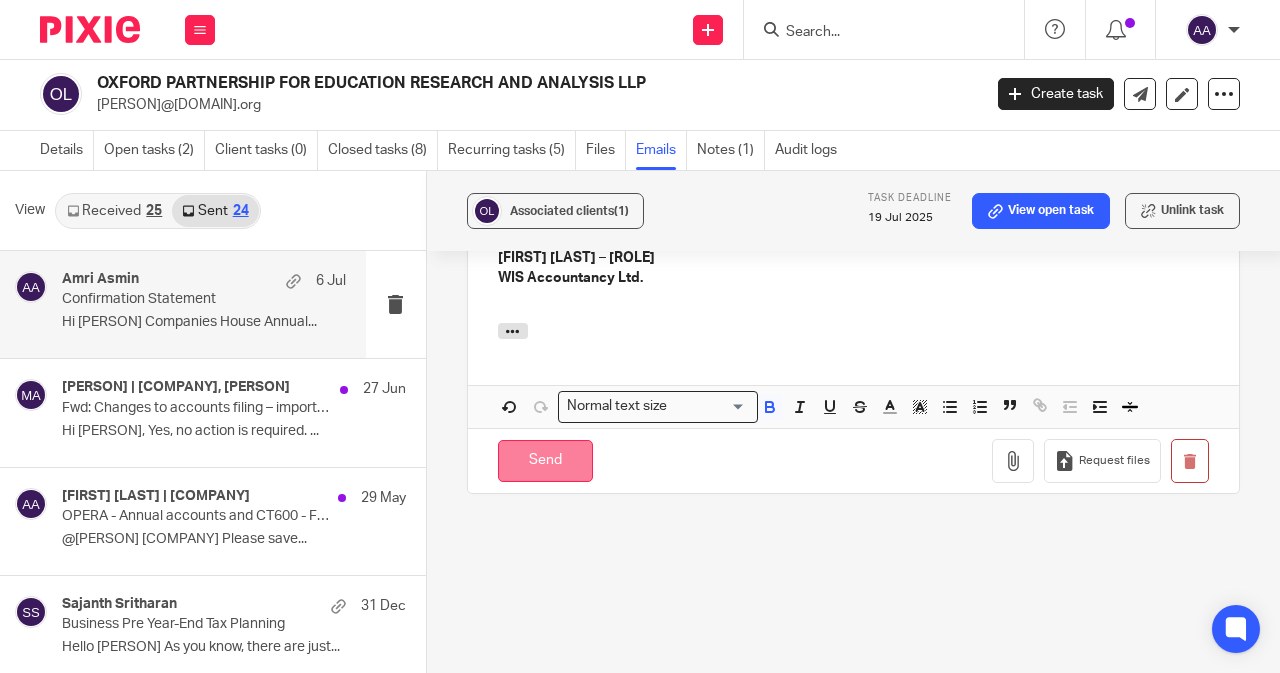 click on "Send" at bounding box center [545, 461] 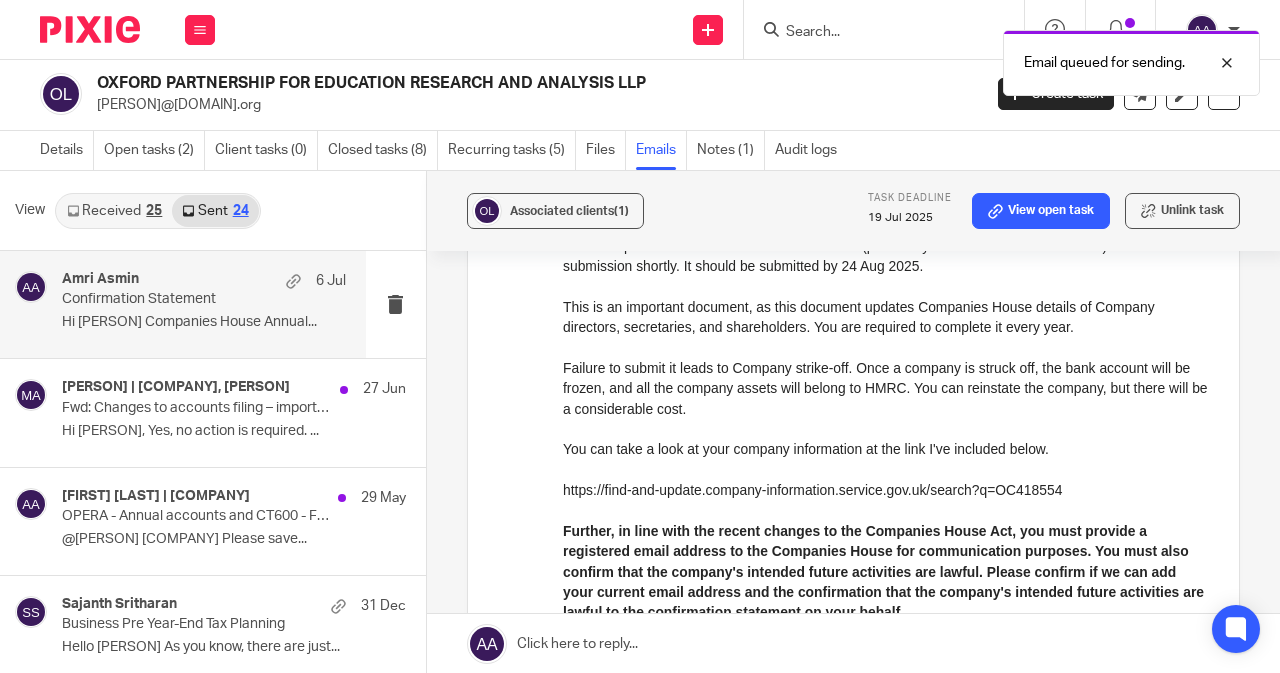 scroll, scrollTop: 0, scrollLeft: 0, axis: both 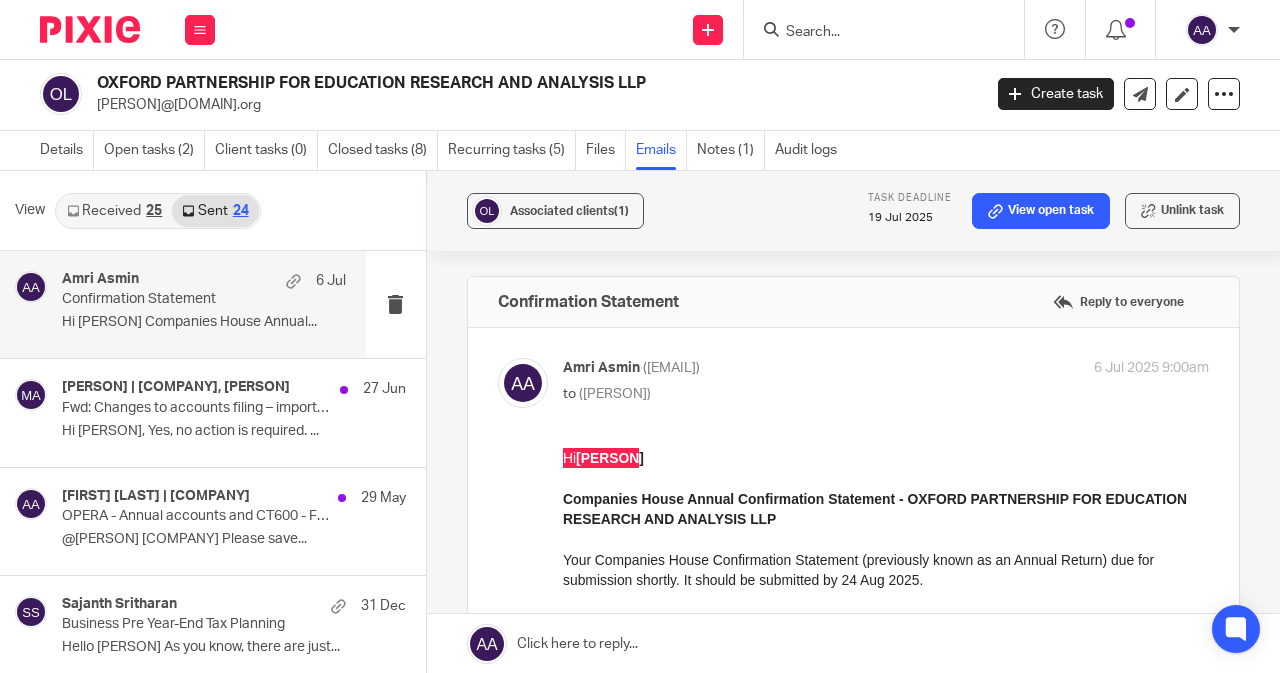 click at bounding box center (890, 29) 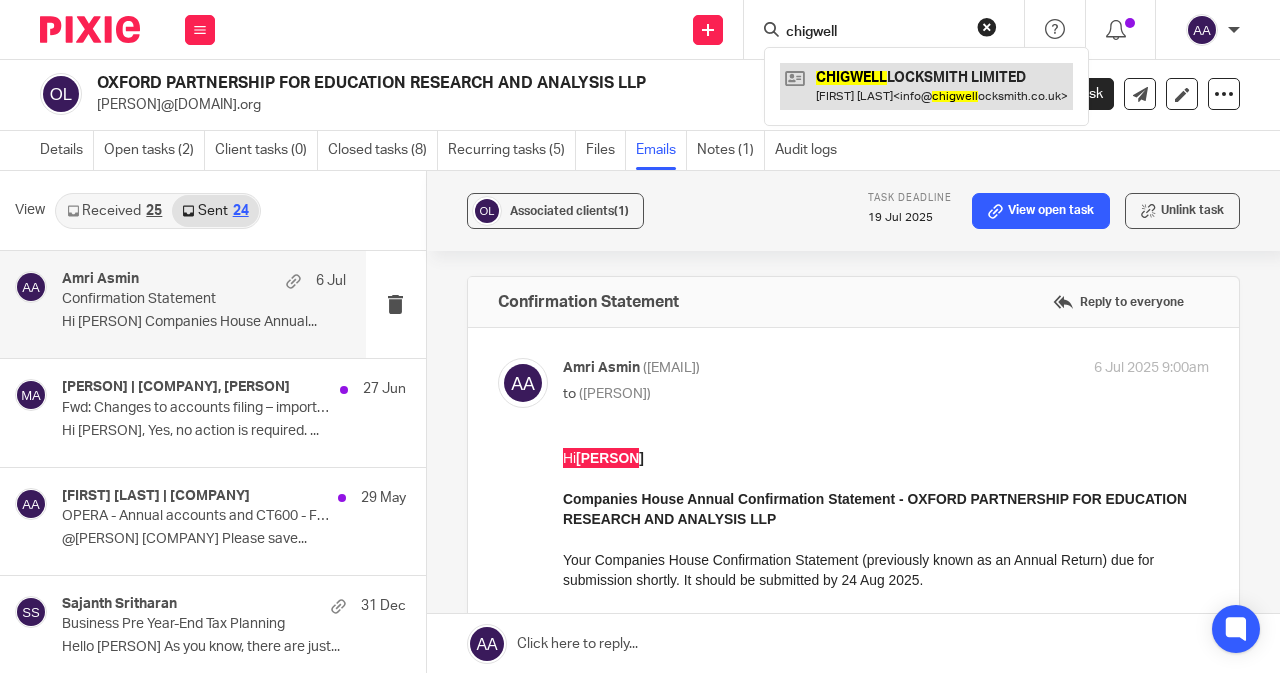 type on "chigwell" 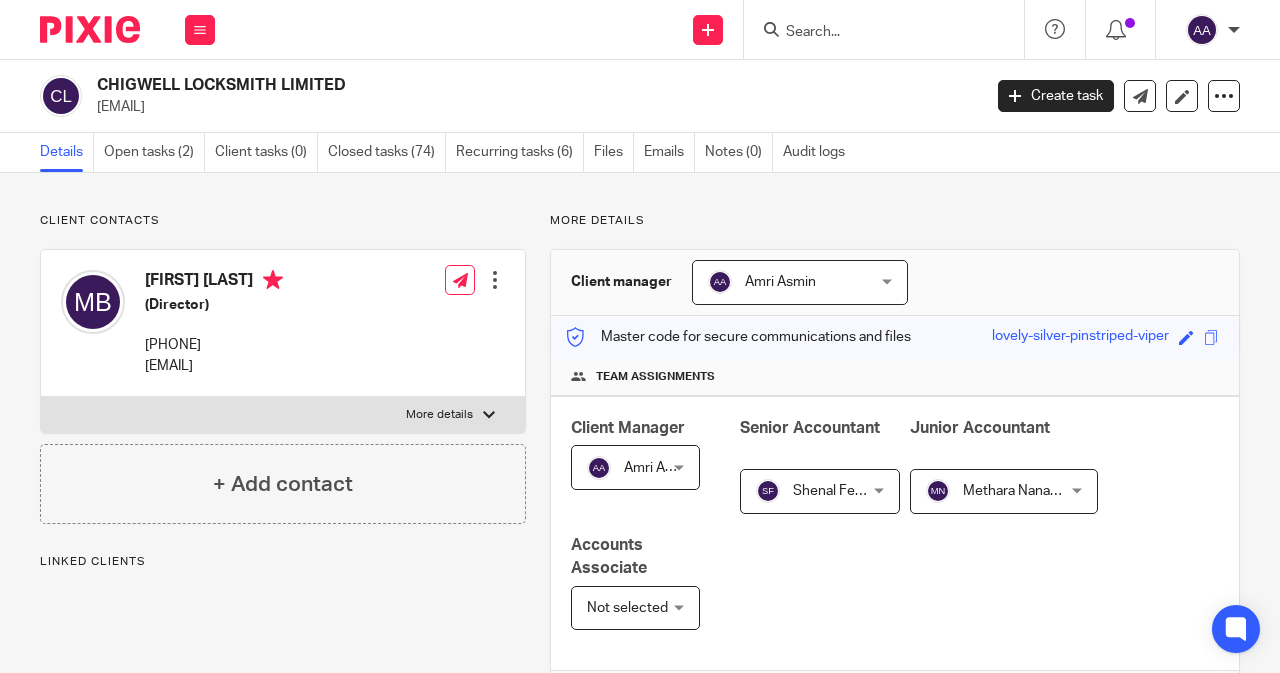 scroll, scrollTop: 0, scrollLeft: 0, axis: both 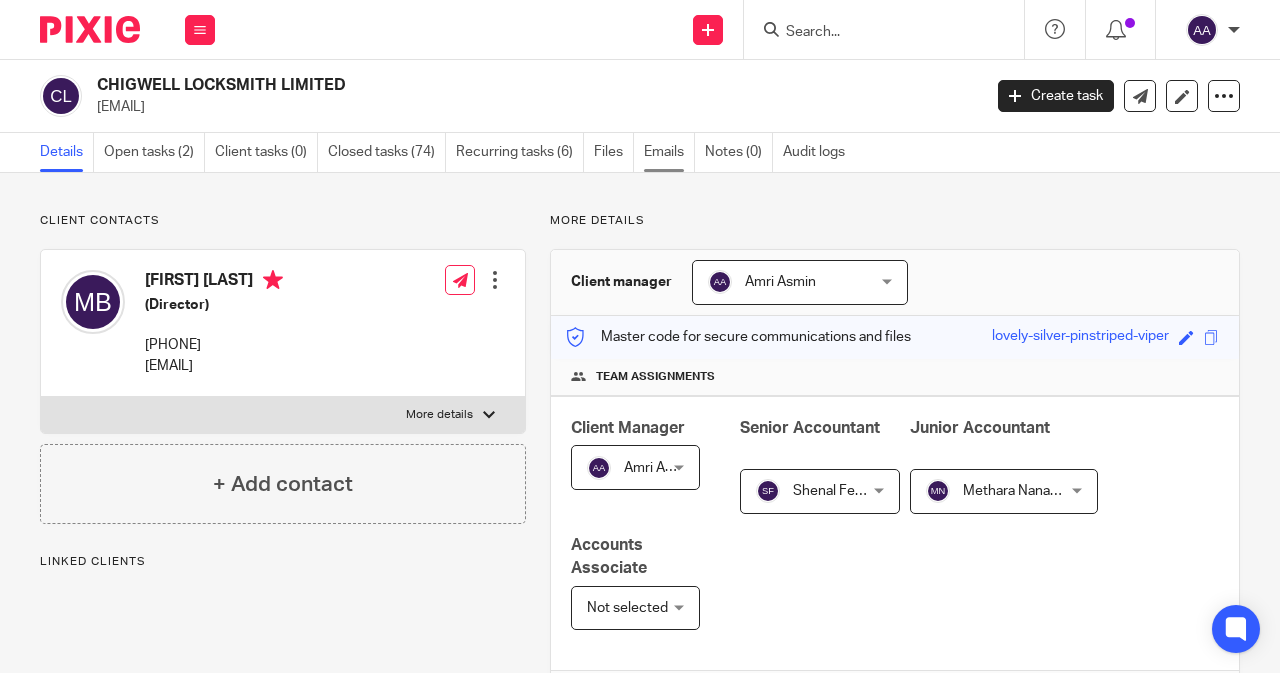 click on "Emails" at bounding box center (669, 152) 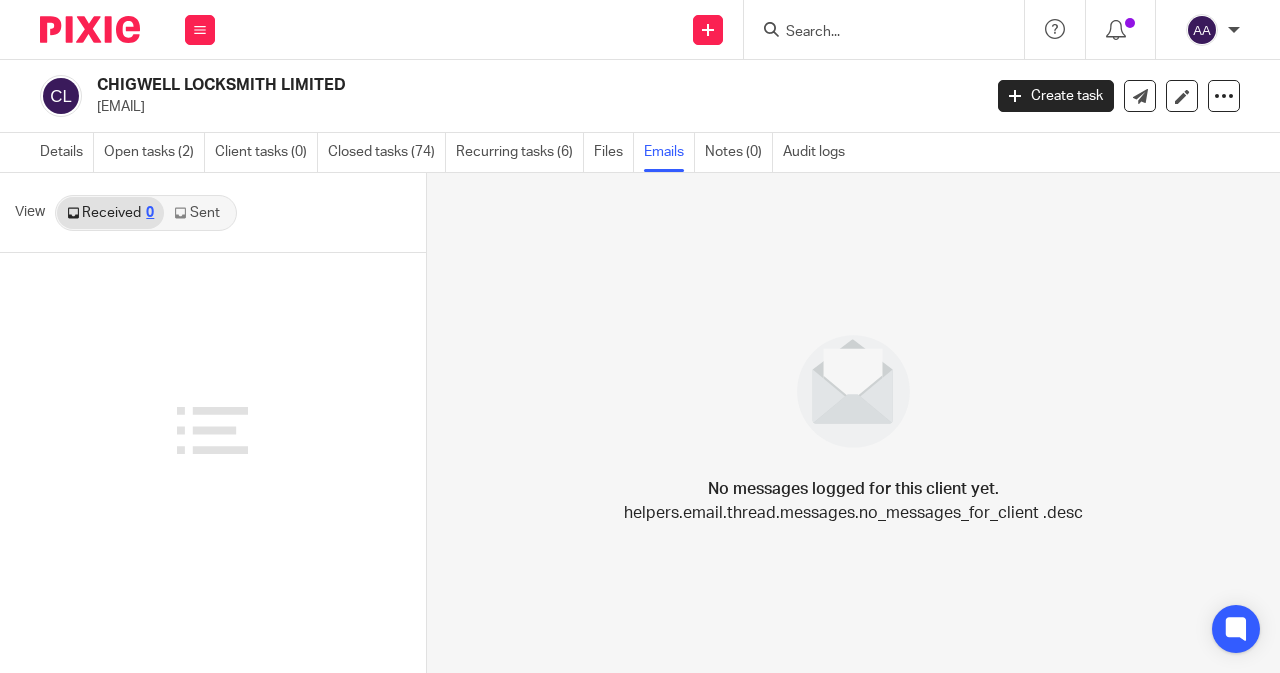 scroll, scrollTop: 0, scrollLeft: 0, axis: both 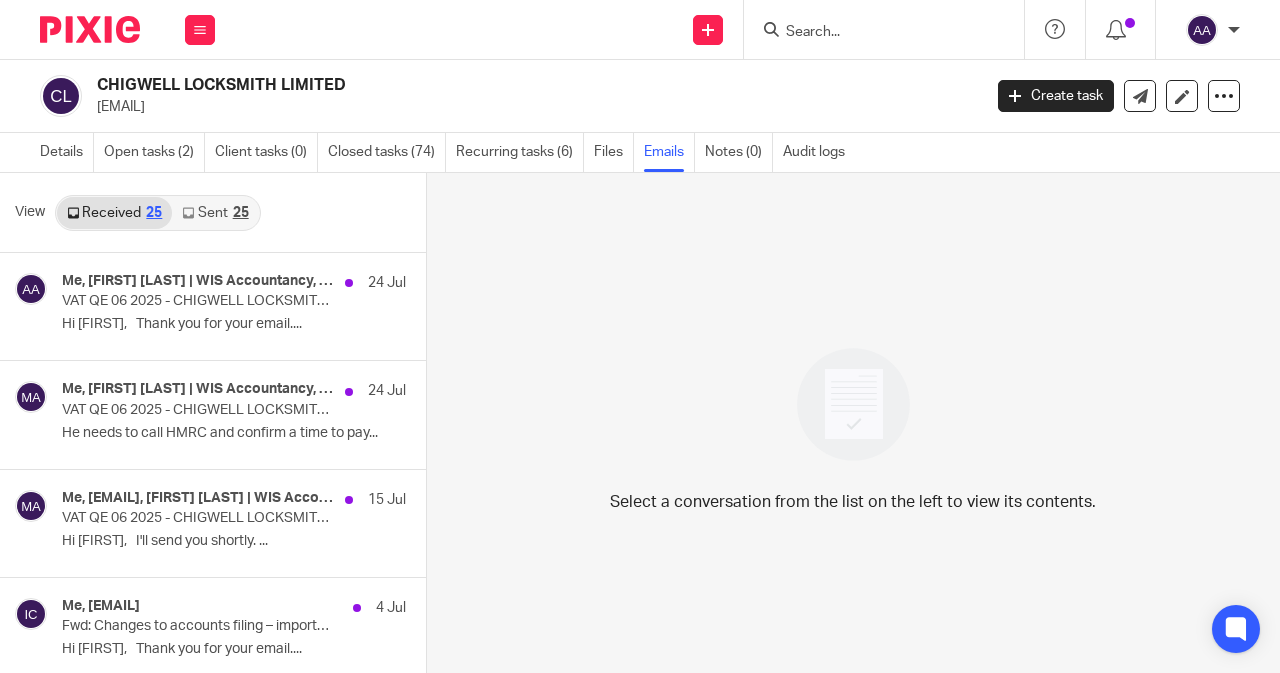 click on "Sent
25" at bounding box center [215, 213] 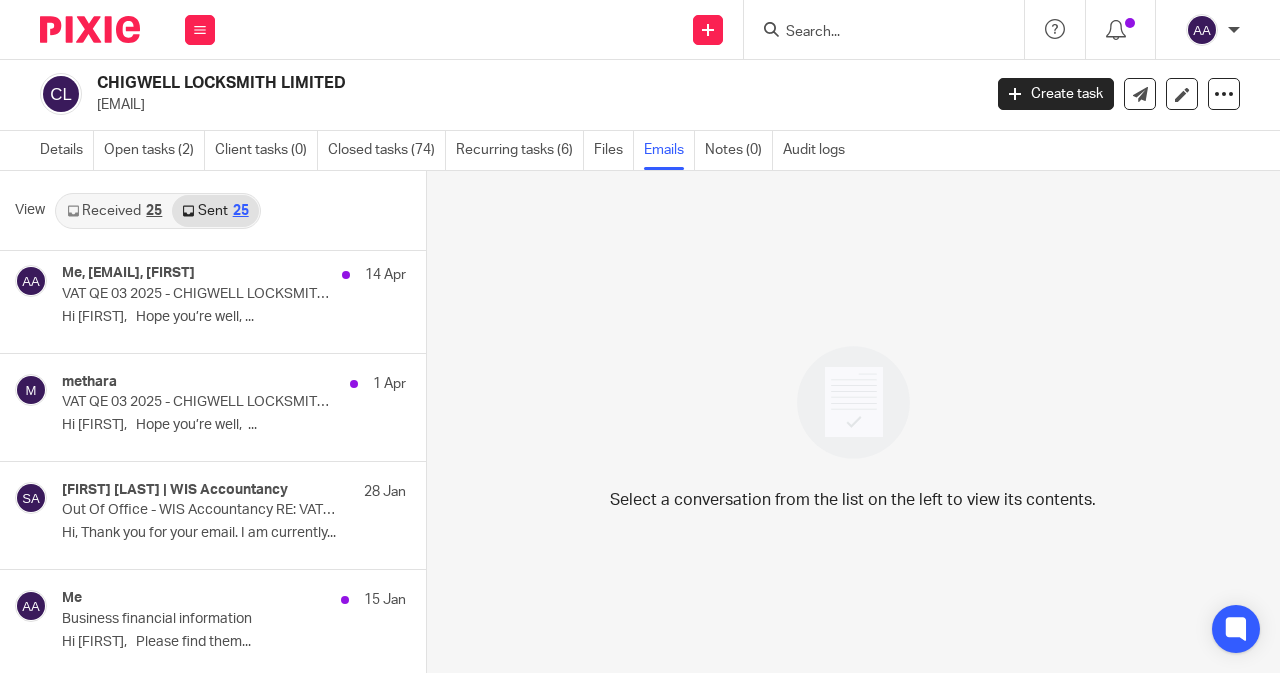 scroll, scrollTop: 1000, scrollLeft: 0, axis: vertical 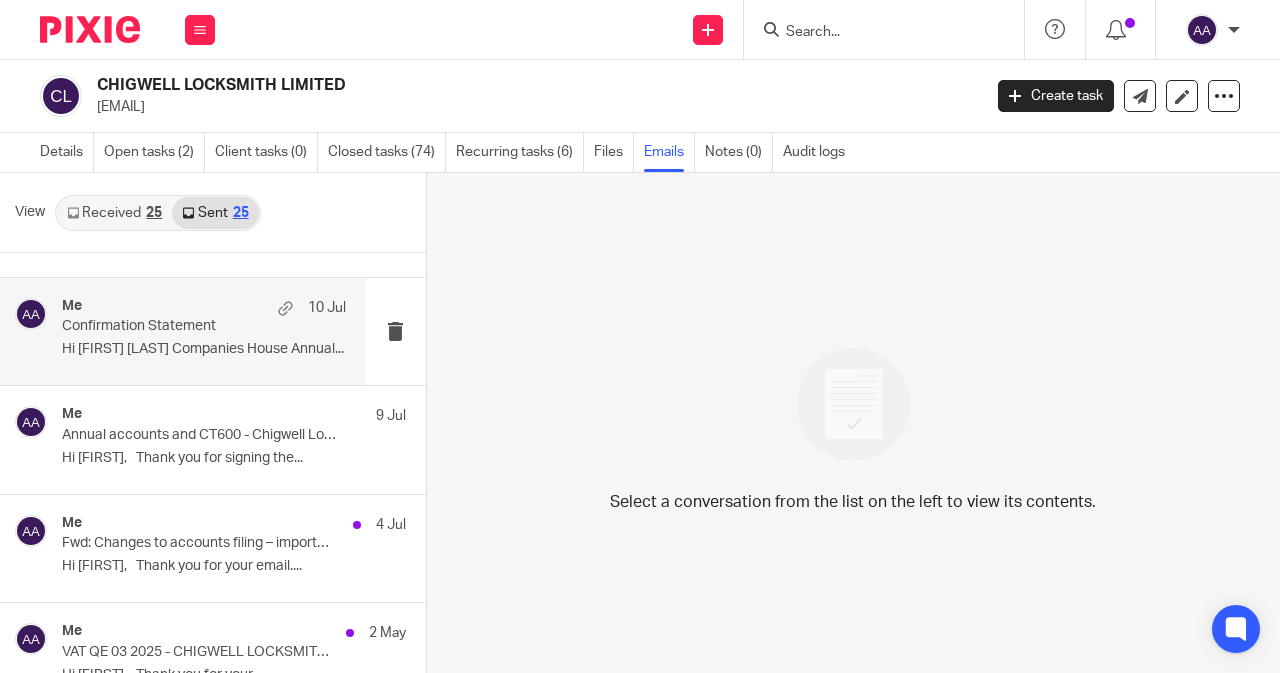 click on "Hi Muhammad Nauman     Companies House Annual..." at bounding box center (204, 349) 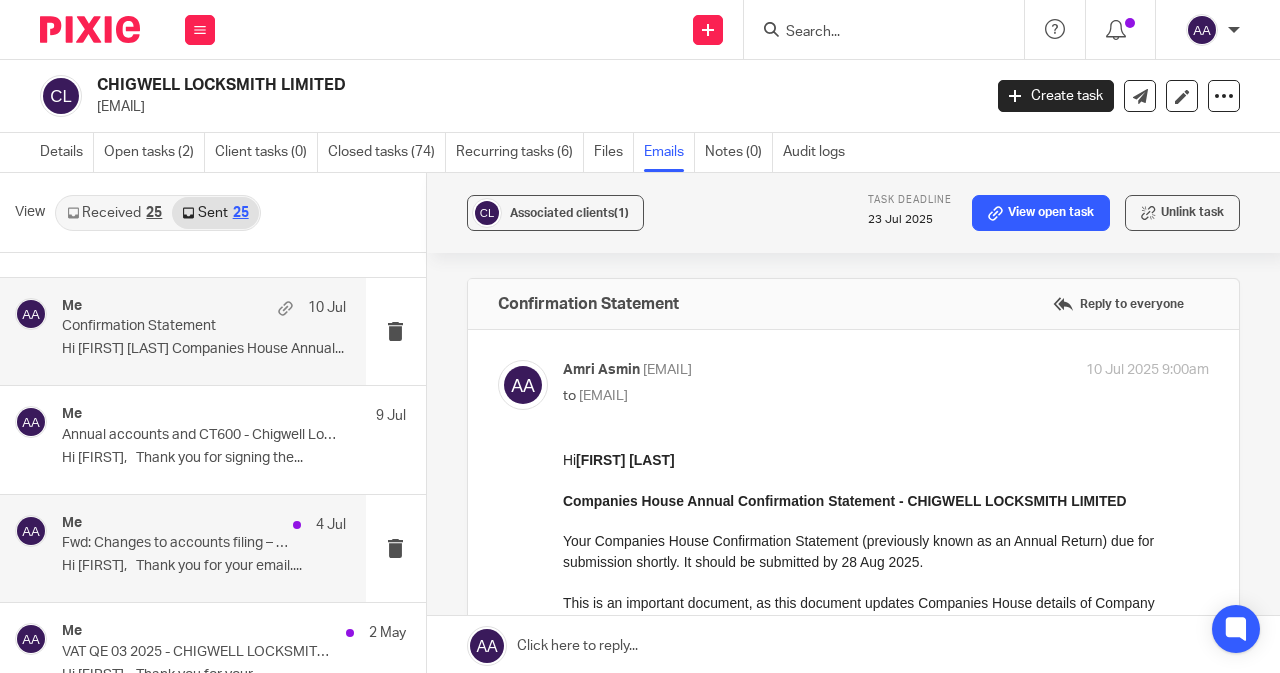 scroll, scrollTop: 0, scrollLeft: 0, axis: both 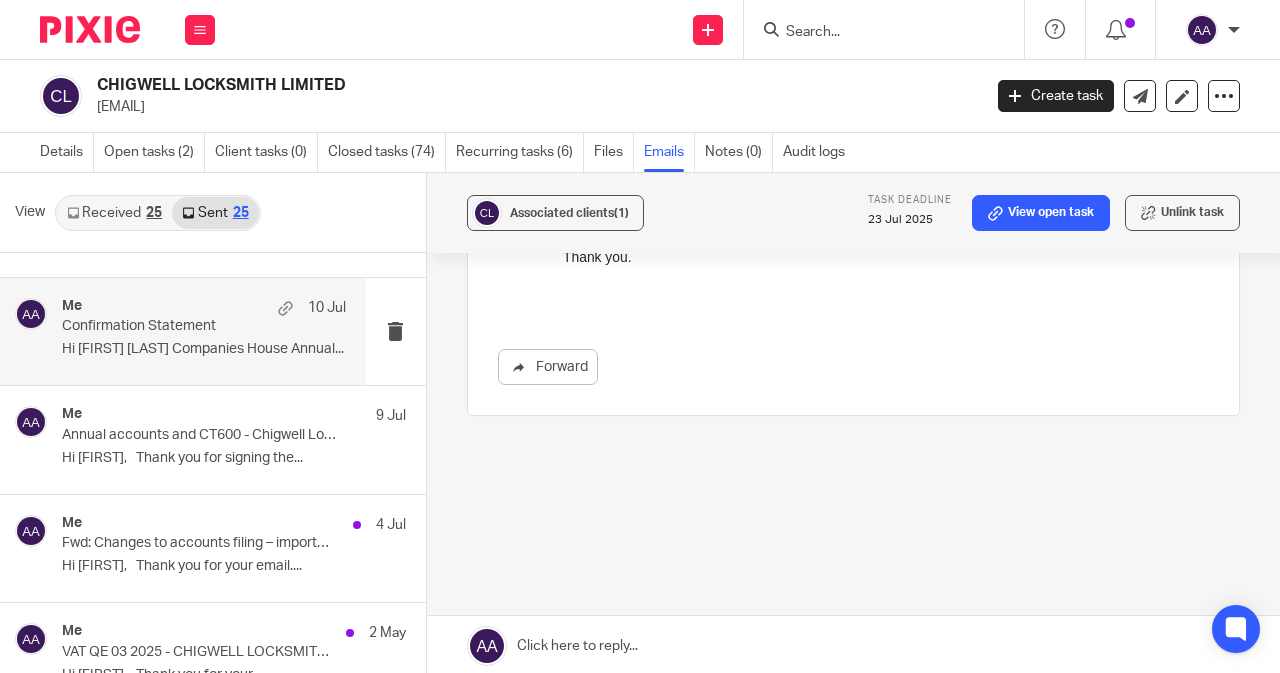 drag, startPoint x: 761, startPoint y: 321, endPoint x: 642, endPoint y: 479, distance: 197.8004 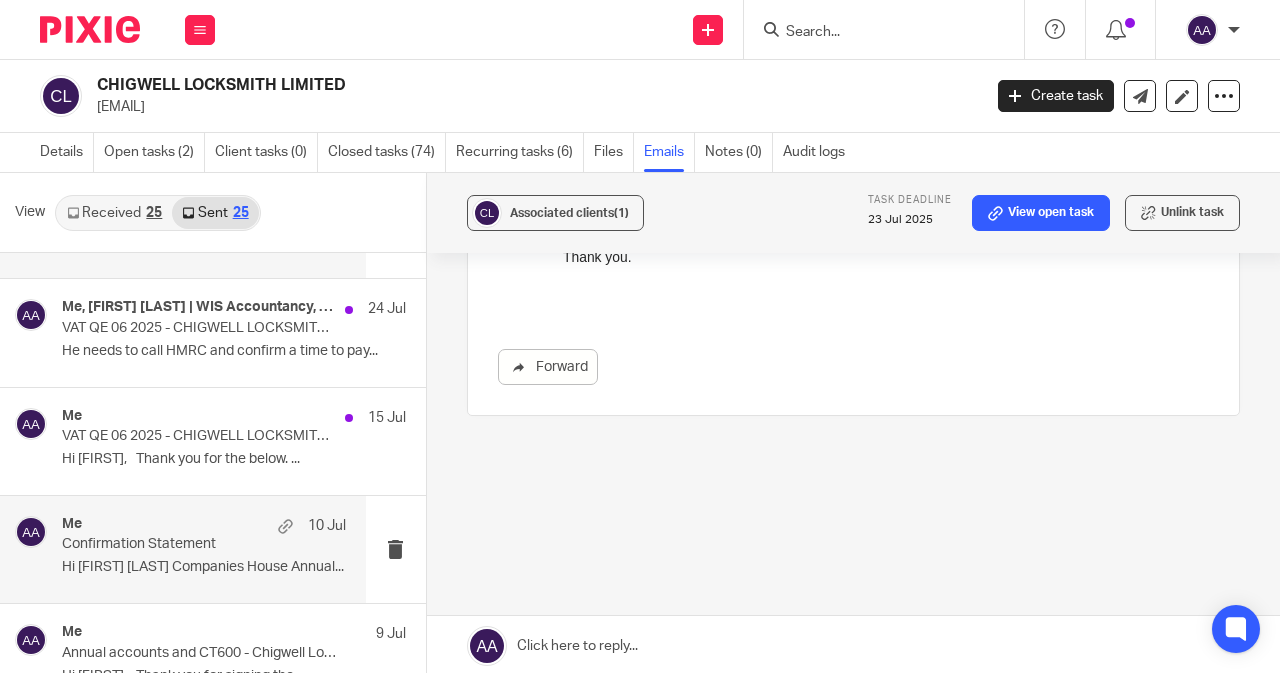 scroll, scrollTop: 0, scrollLeft: 0, axis: both 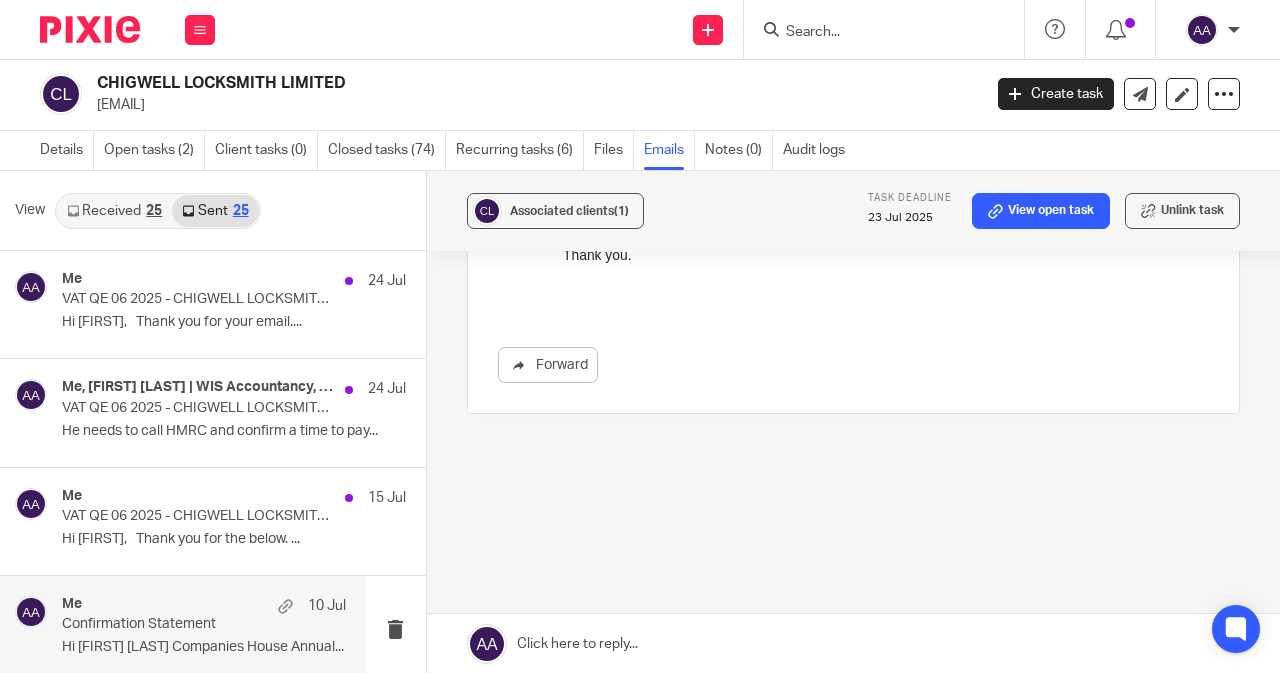 click at bounding box center [853, 644] 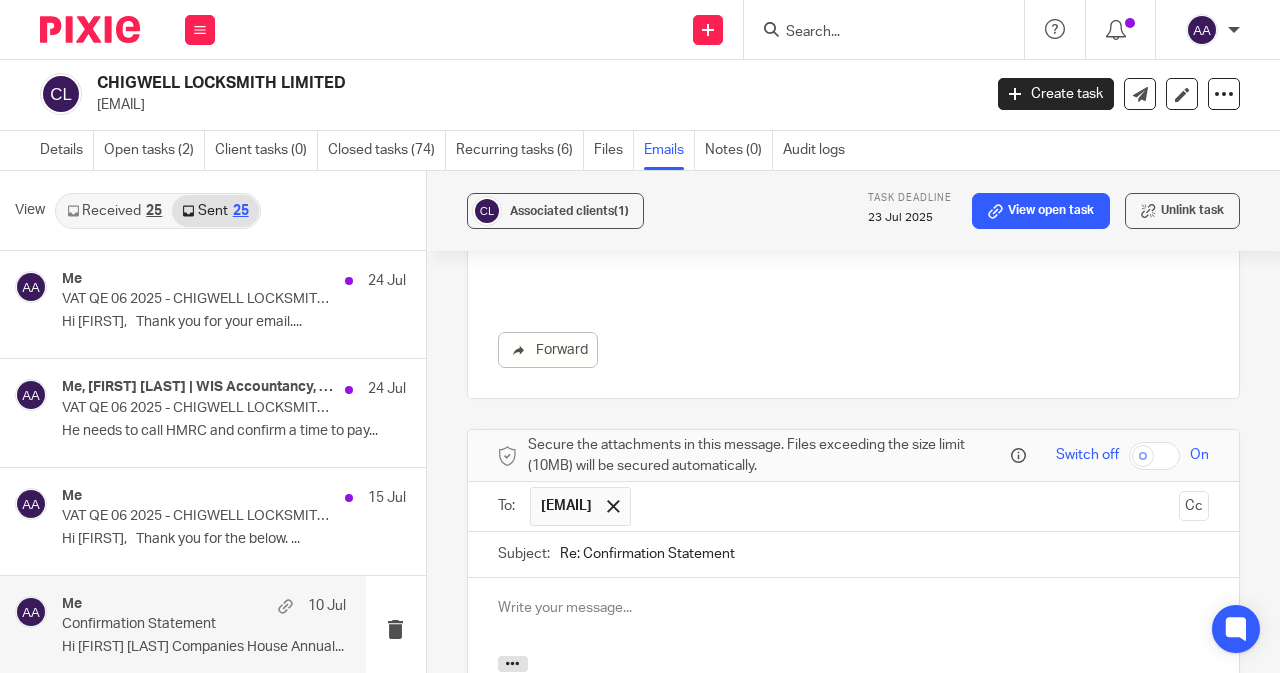 scroll, scrollTop: 1446, scrollLeft: 0, axis: vertical 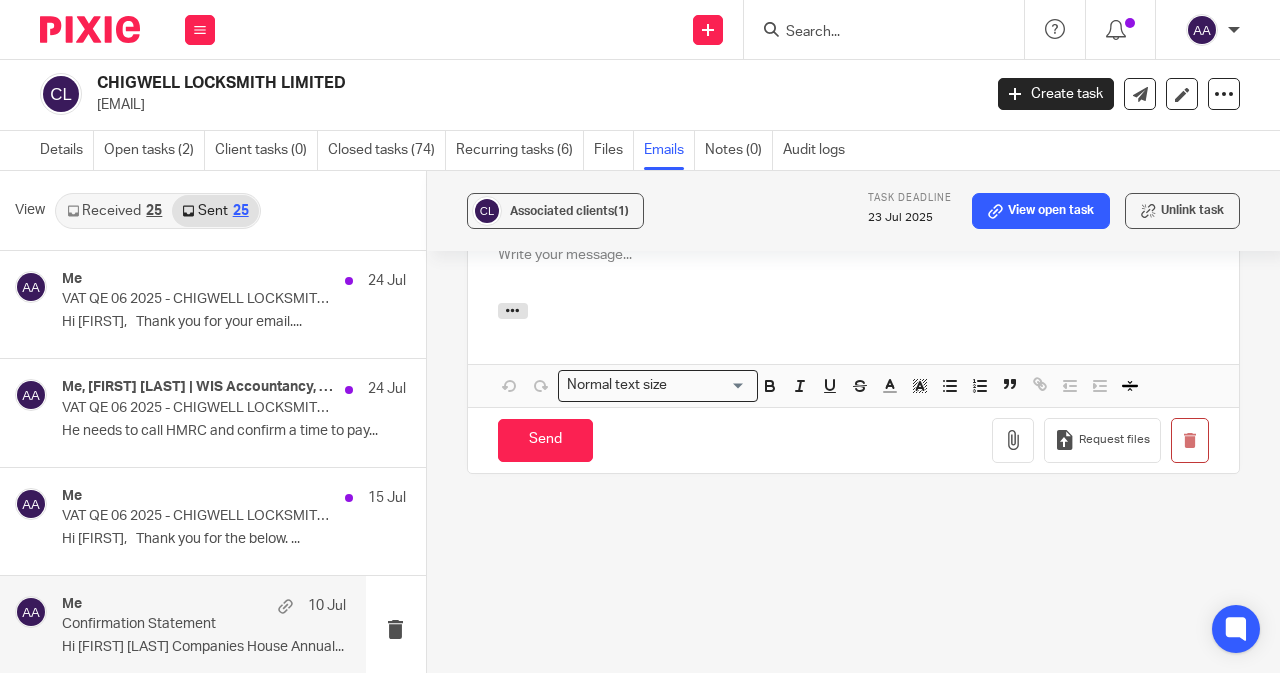 type 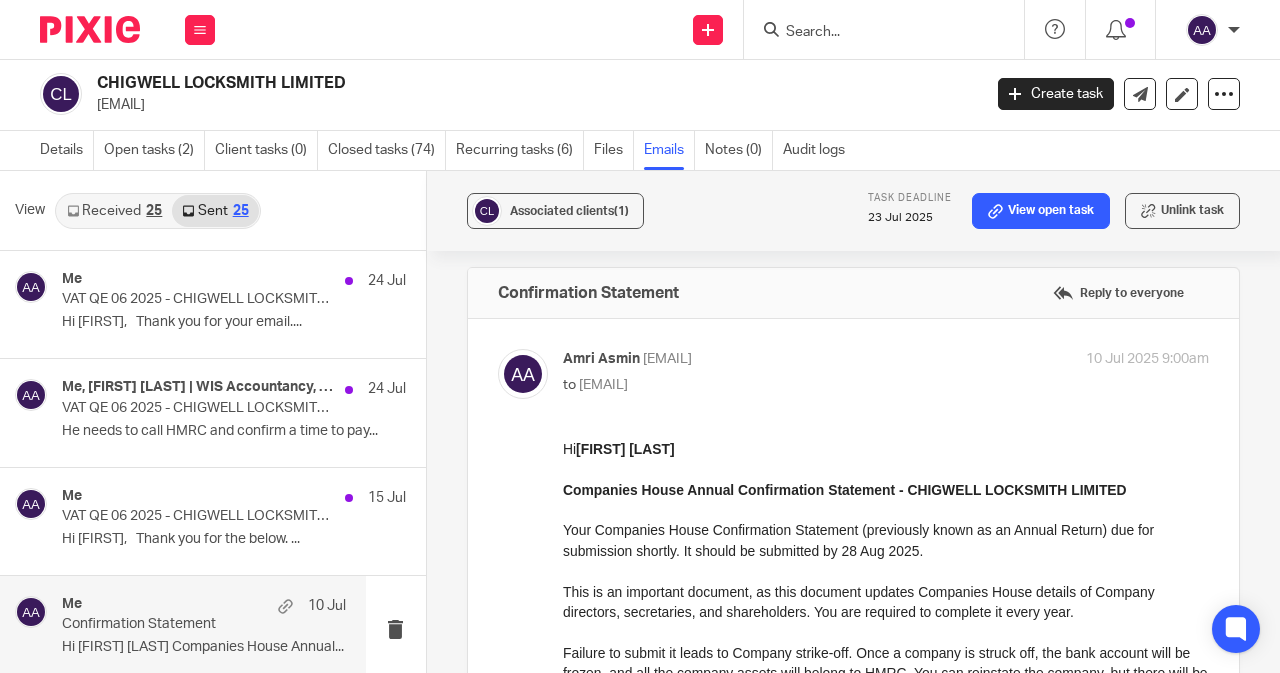 scroll, scrollTop: 0, scrollLeft: 0, axis: both 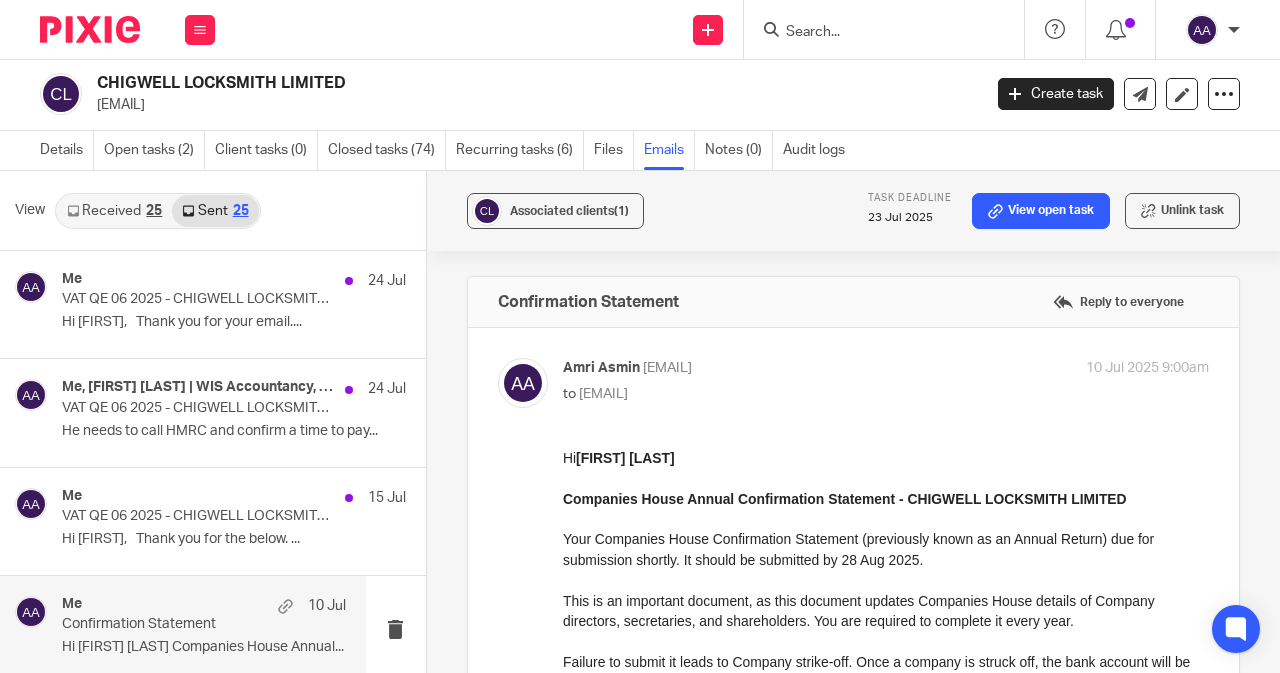 drag, startPoint x: 724, startPoint y: 457, endPoint x: 583, endPoint y: 461, distance: 141.05673 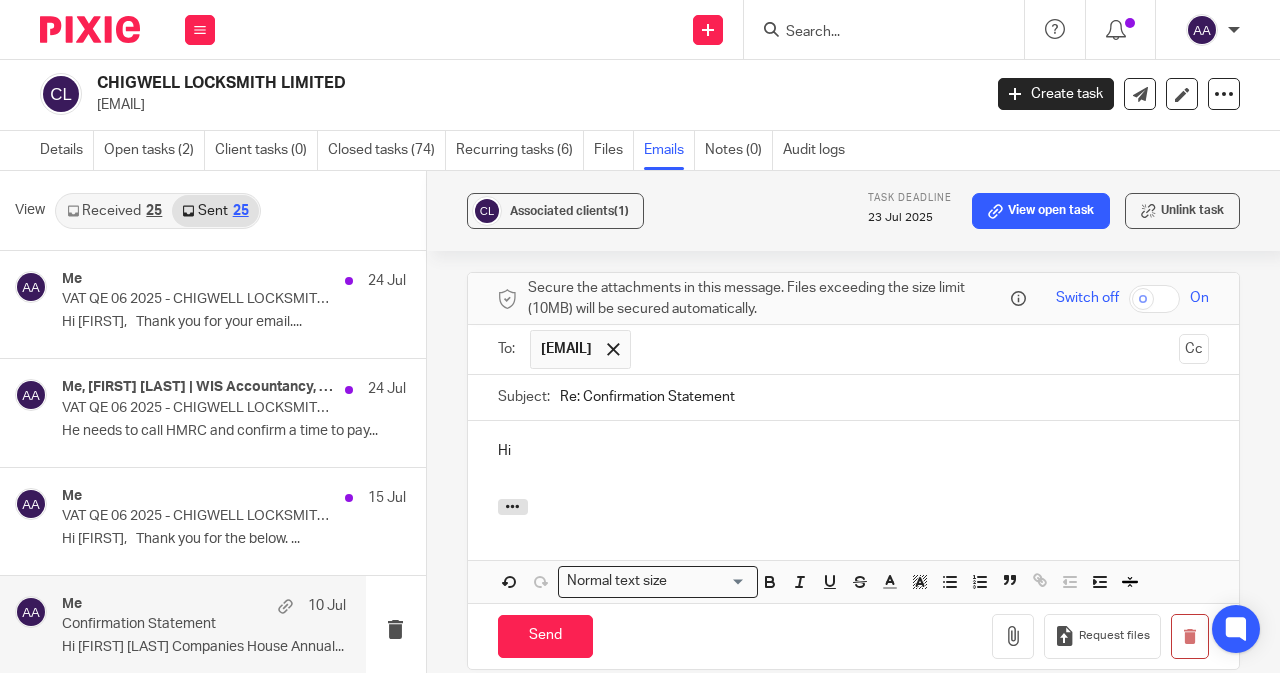 scroll, scrollTop: 1300, scrollLeft: 0, axis: vertical 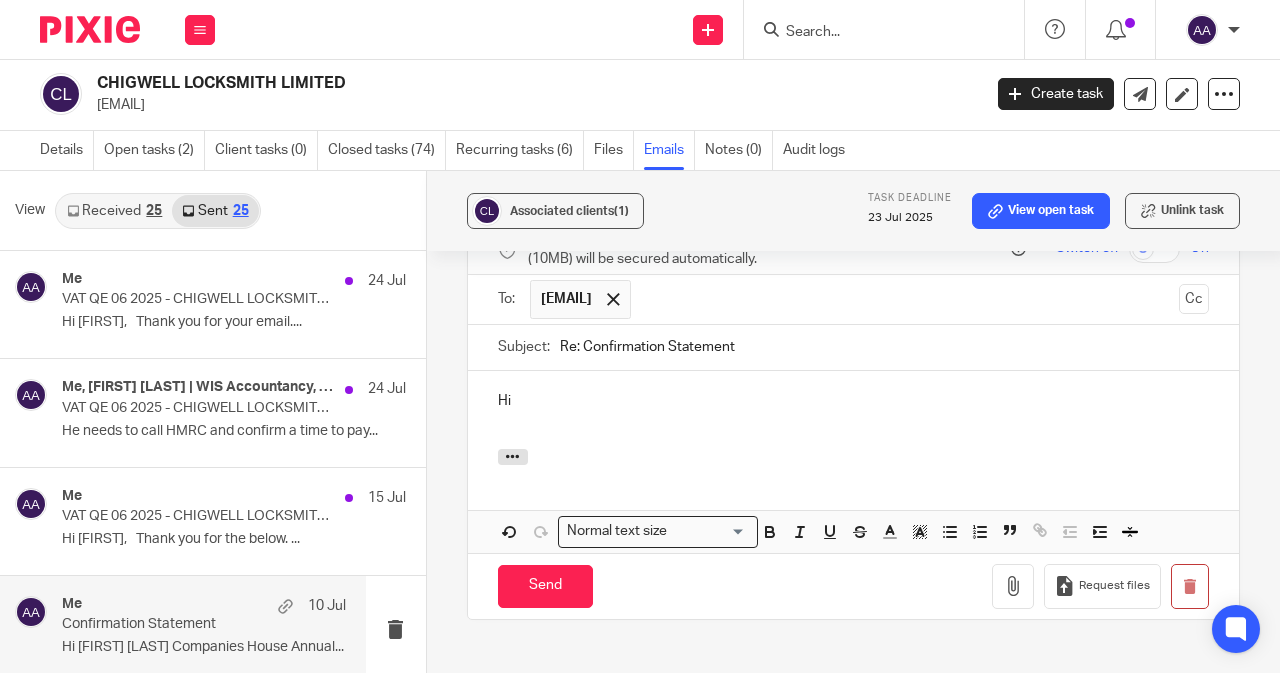 click on "Hi" at bounding box center [853, 401] 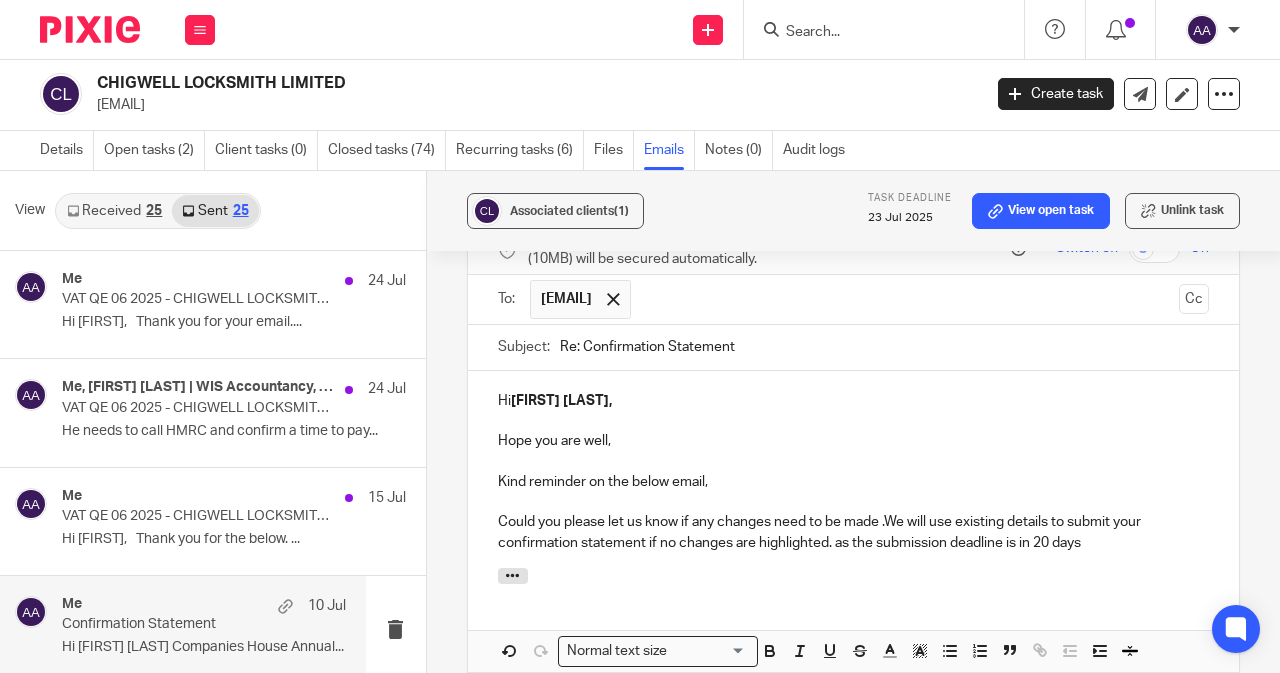 click on "Could you please let us know if any changes need to be made .We will use existing details to submit your confirmation statement if no changes are highlighted. as the submission deadline is in 20 days" at bounding box center [853, 522] 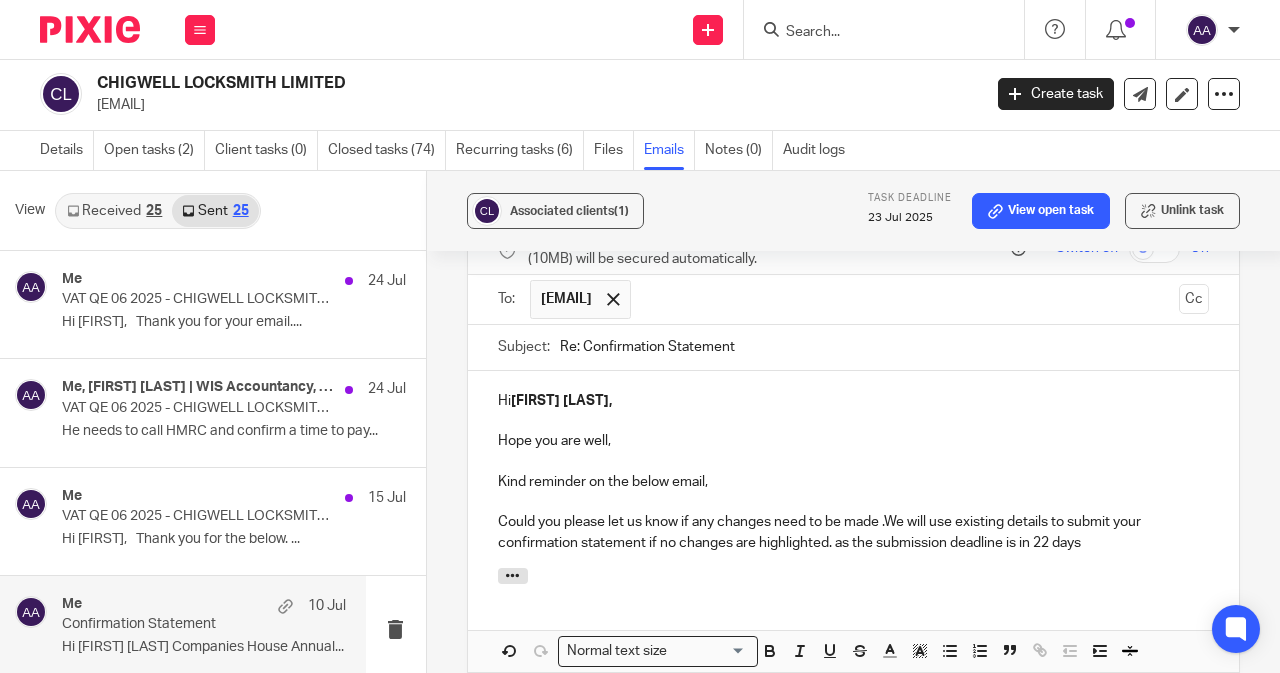 click on "Could you please let us know if any changes need to be made .We will use existing details to submit your confirmation statement if no changes are highlighted. as the submission deadline is in 22 days" at bounding box center [853, 522] 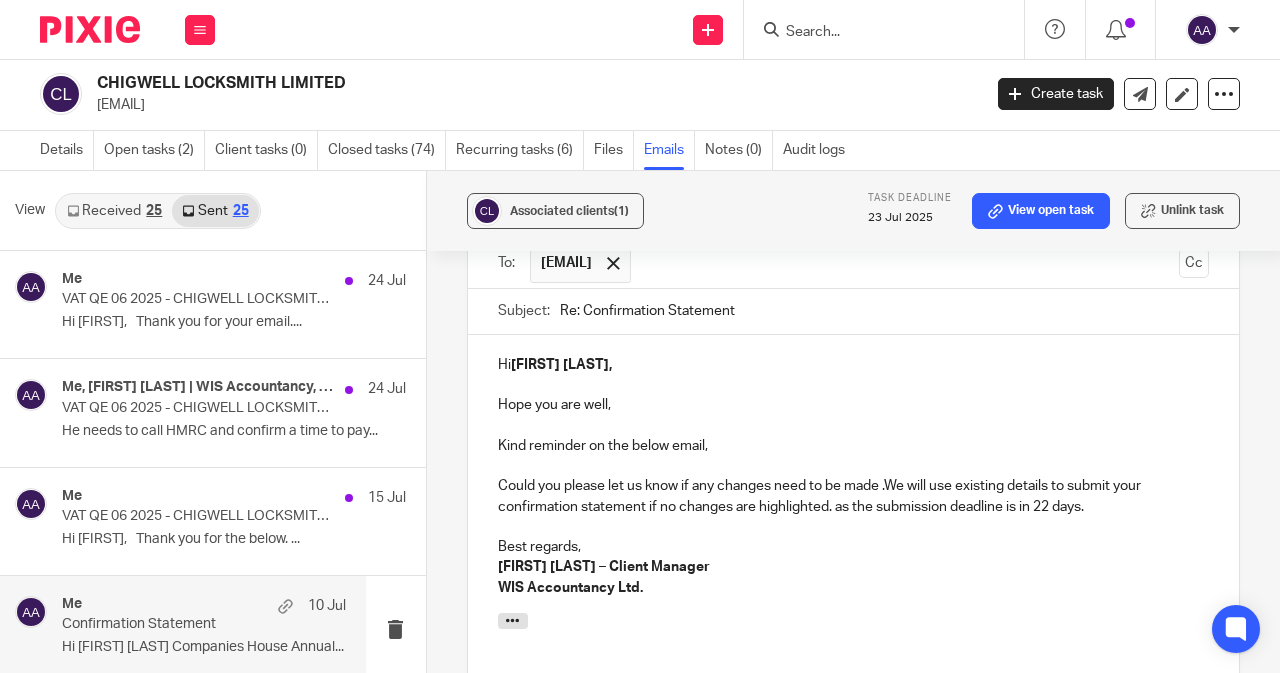 scroll, scrollTop: 1500, scrollLeft: 0, axis: vertical 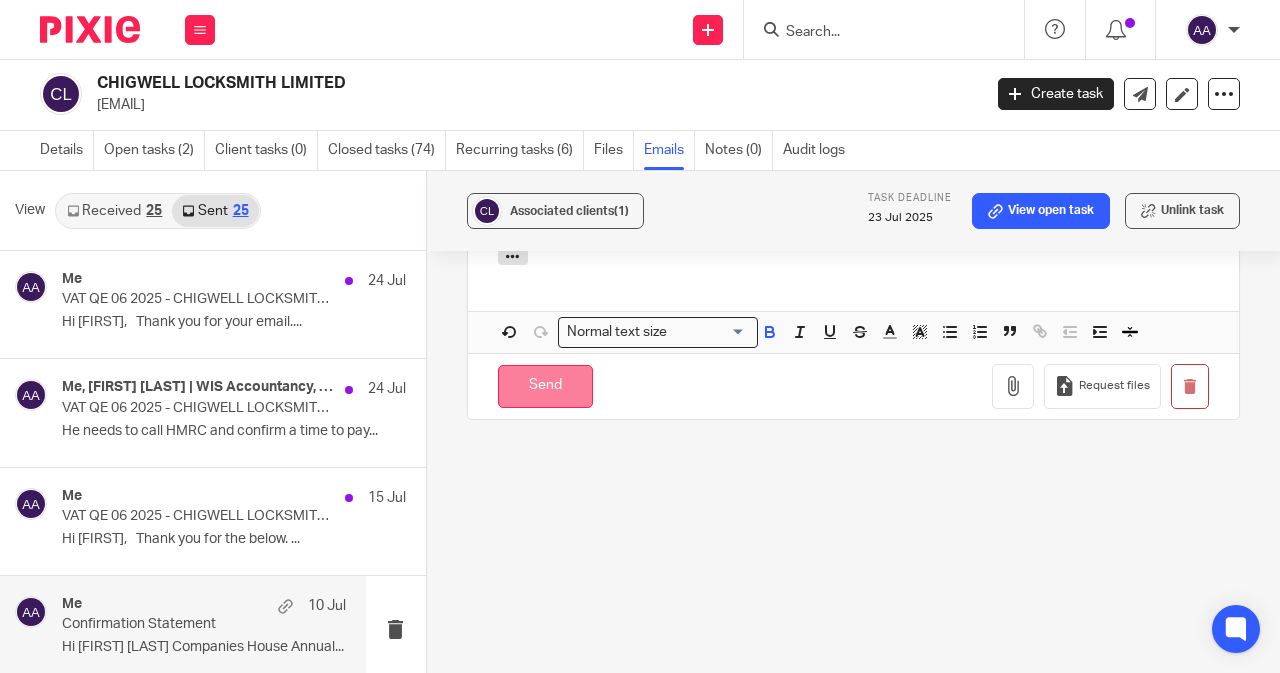click on "Send" at bounding box center (545, 386) 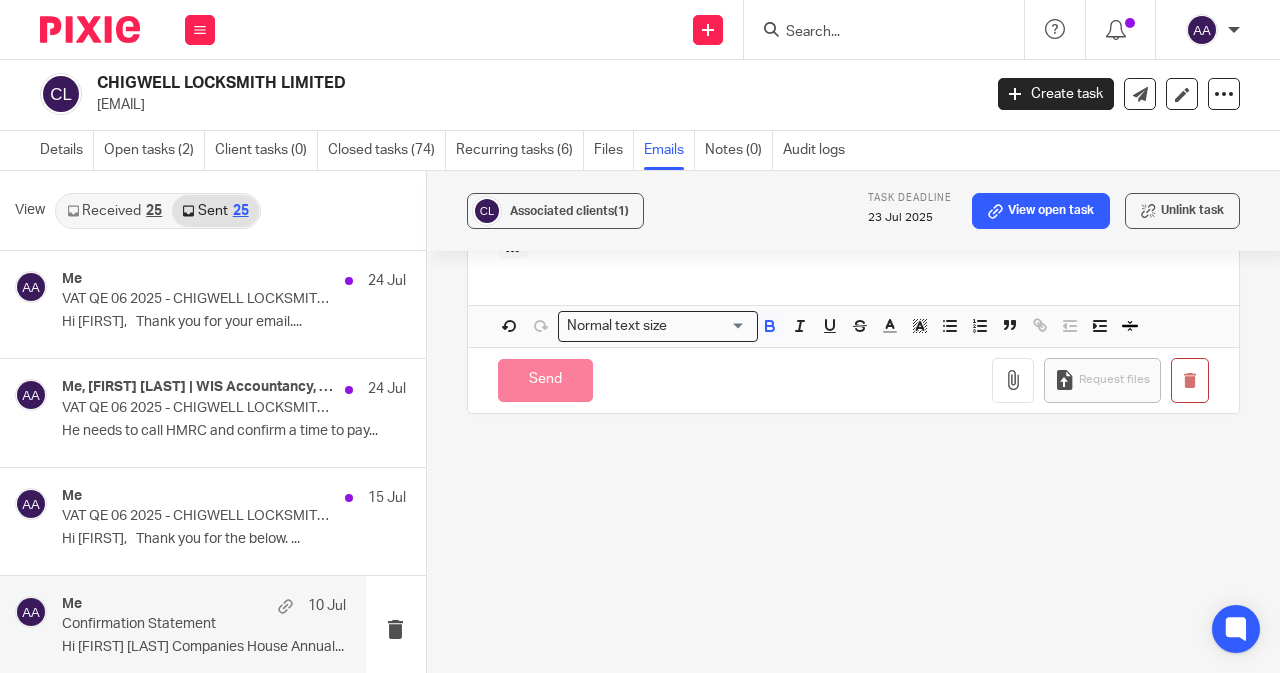 scroll, scrollTop: 1093, scrollLeft: 0, axis: vertical 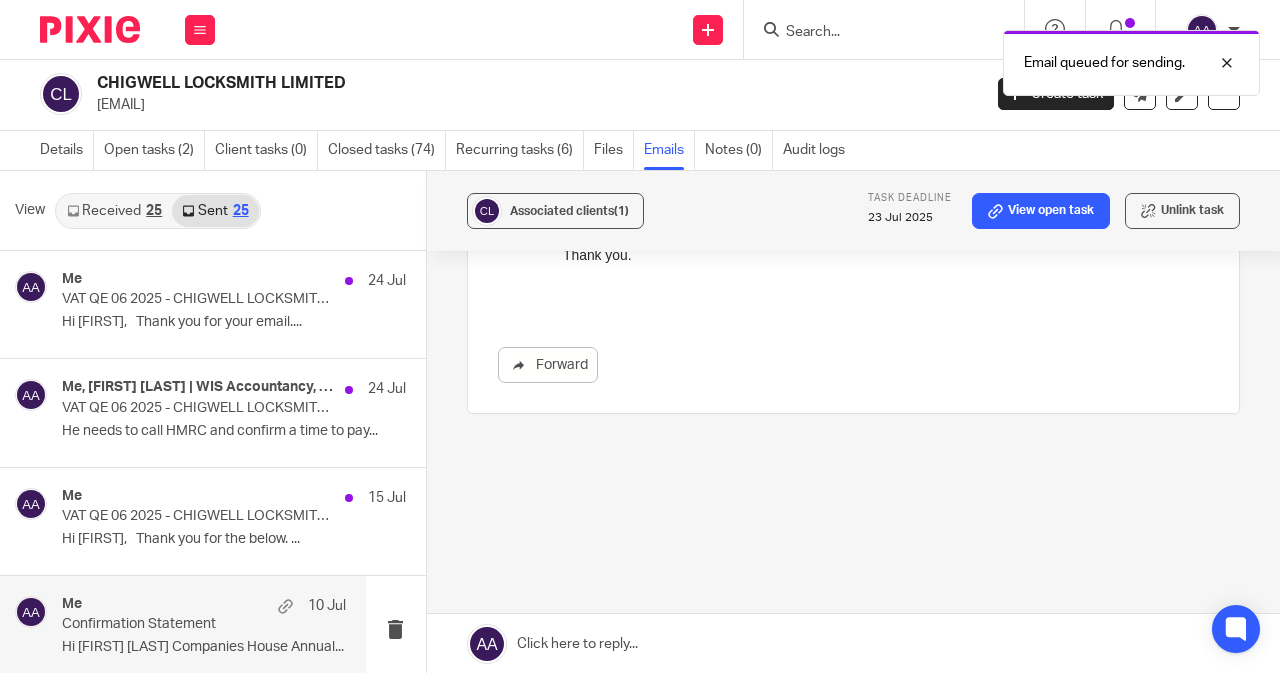 click on "Email queued for sending." at bounding box center (950, 58) 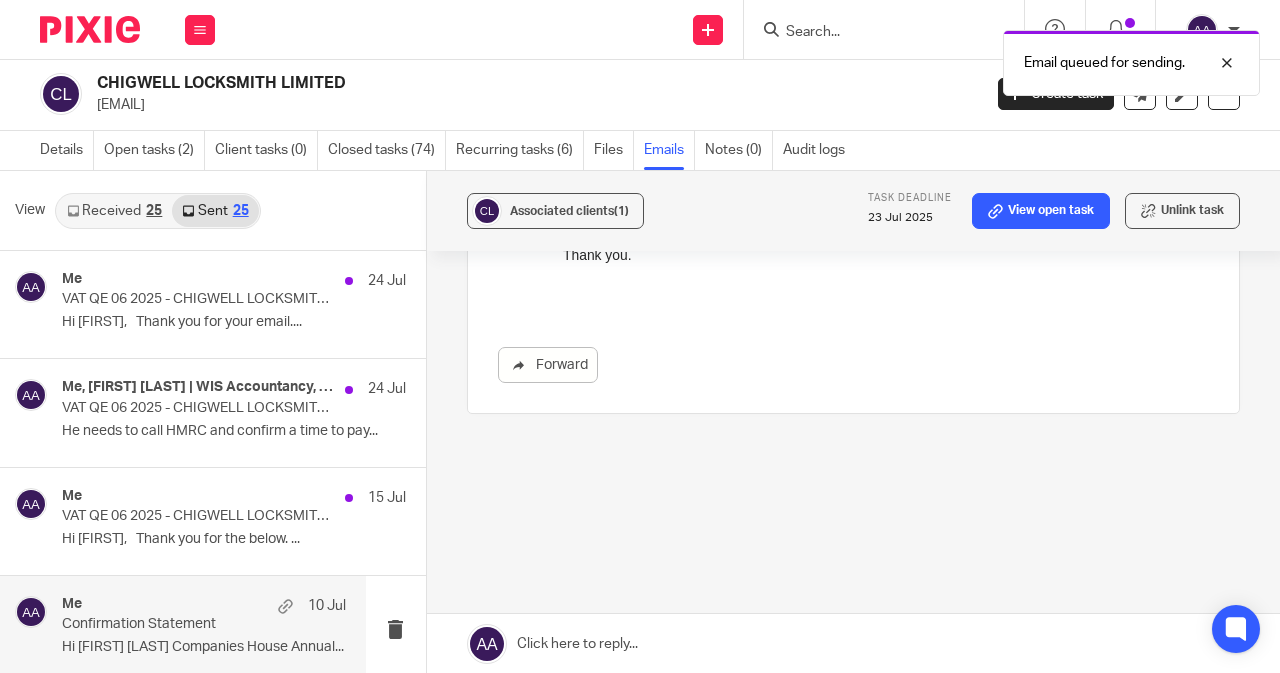 click on "Email queued for sending." at bounding box center (950, 58) 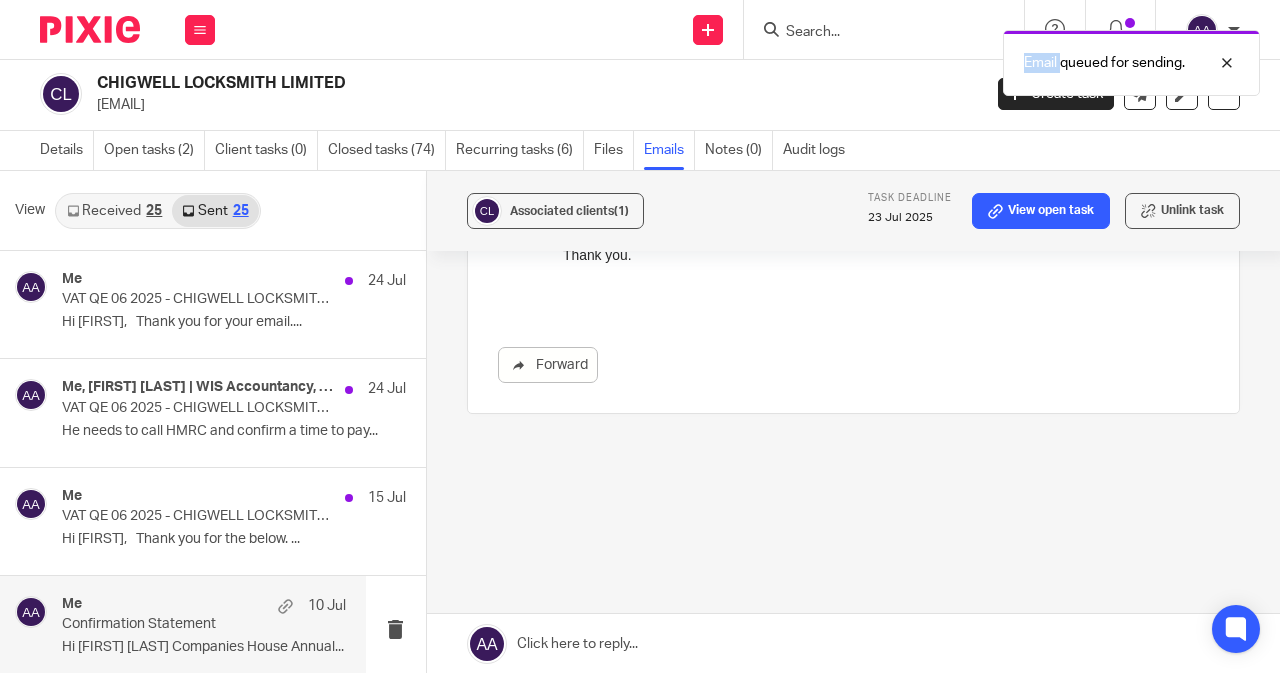 click on "Email queued for sending." at bounding box center (950, 58) 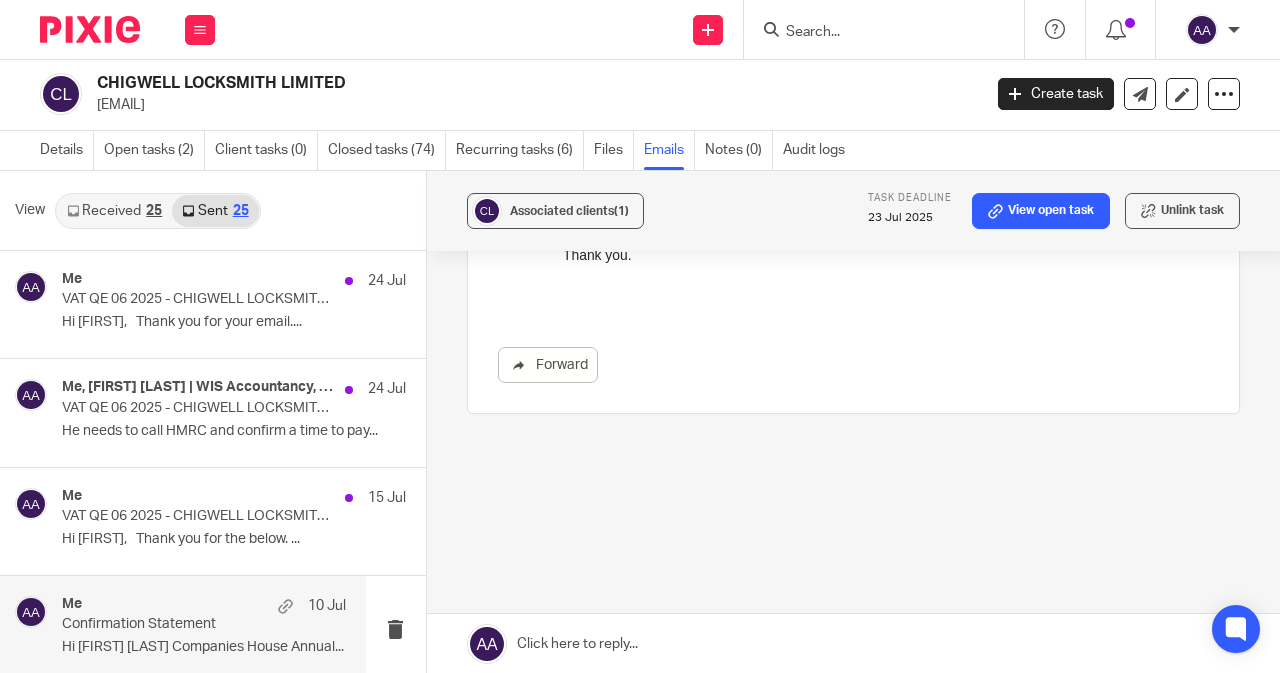 click on "Email queued for sending." at bounding box center (950, 58) 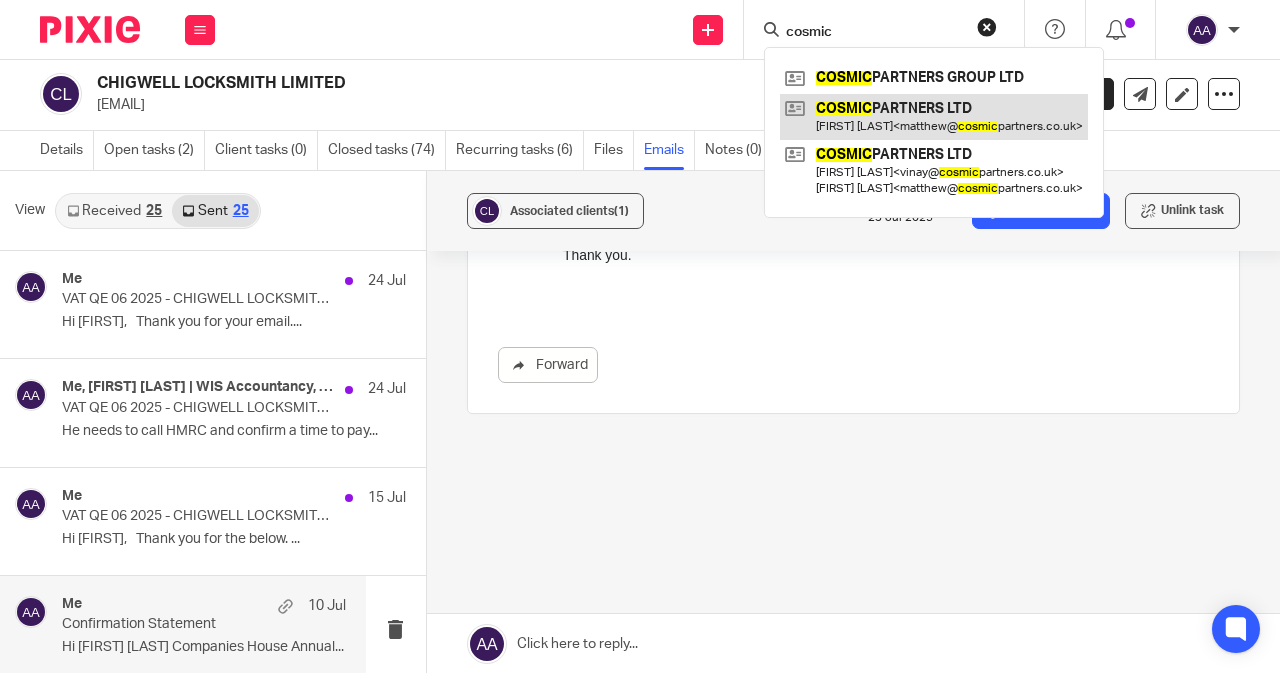 type on "cosmic" 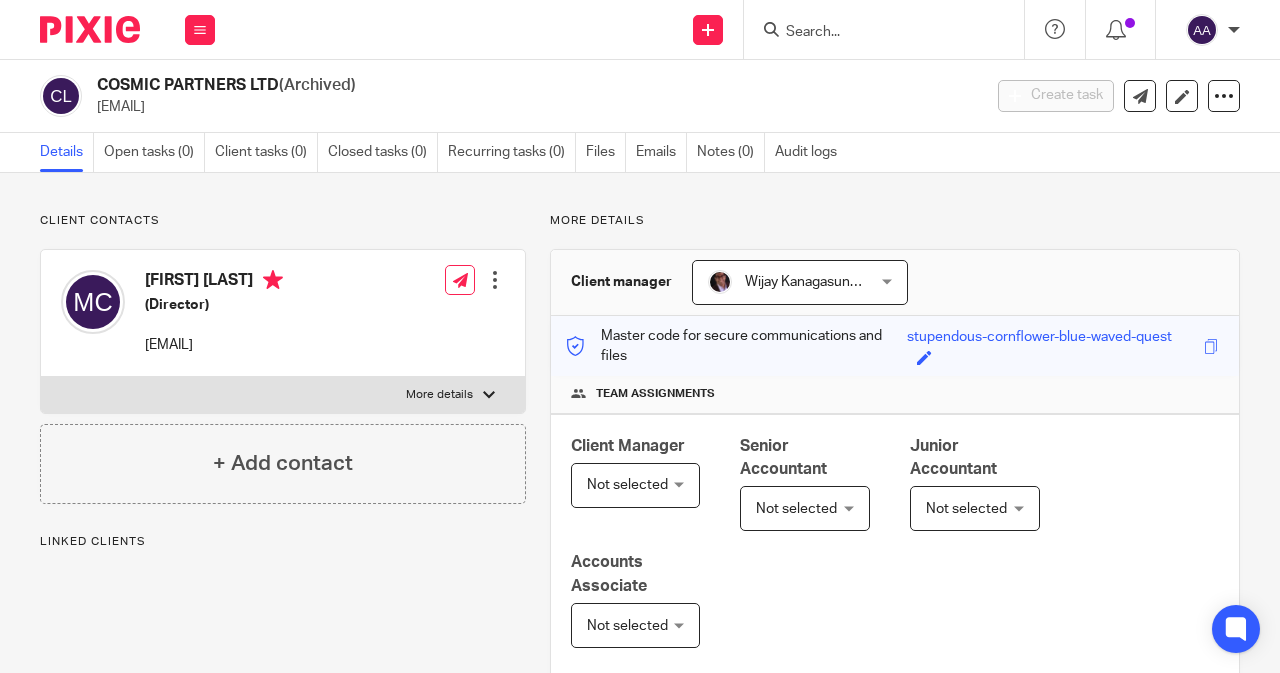 scroll, scrollTop: 0, scrollLeft: 0, axis: both 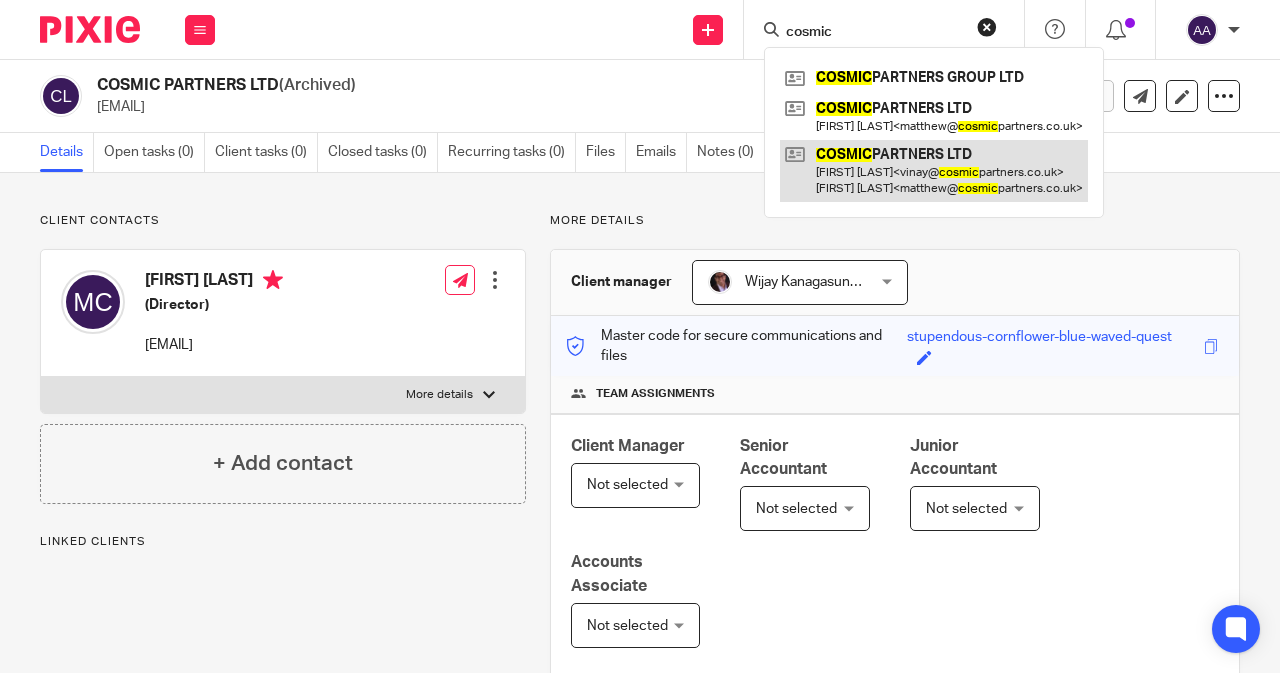 type on "cosmic" 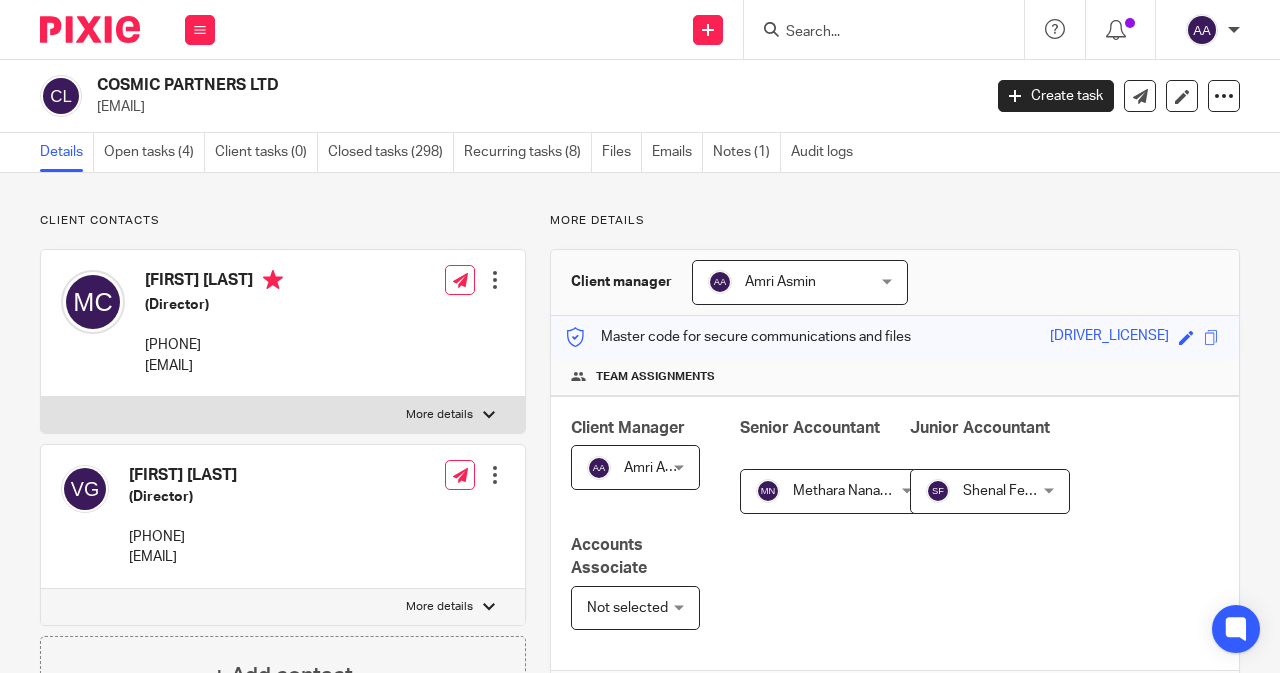 scroll, scrollTop: 0, scrollLeft: 0, axis: both 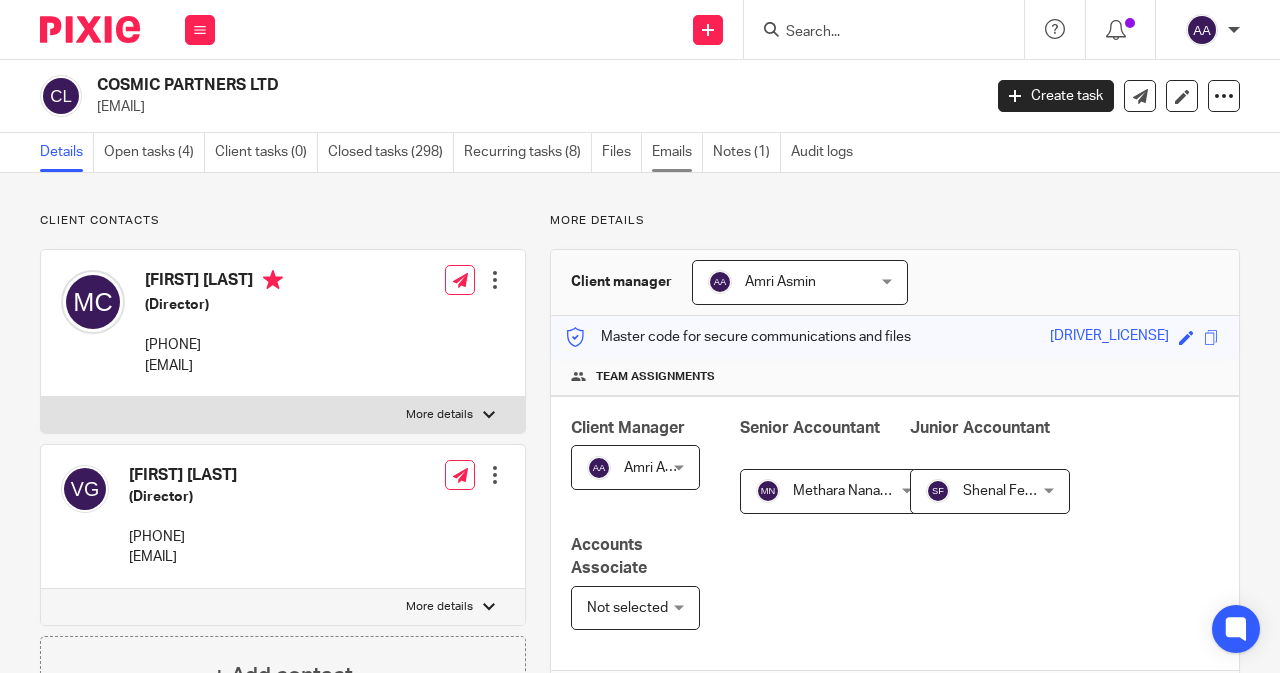 click on "Emails" at bounding box center [677, 152] 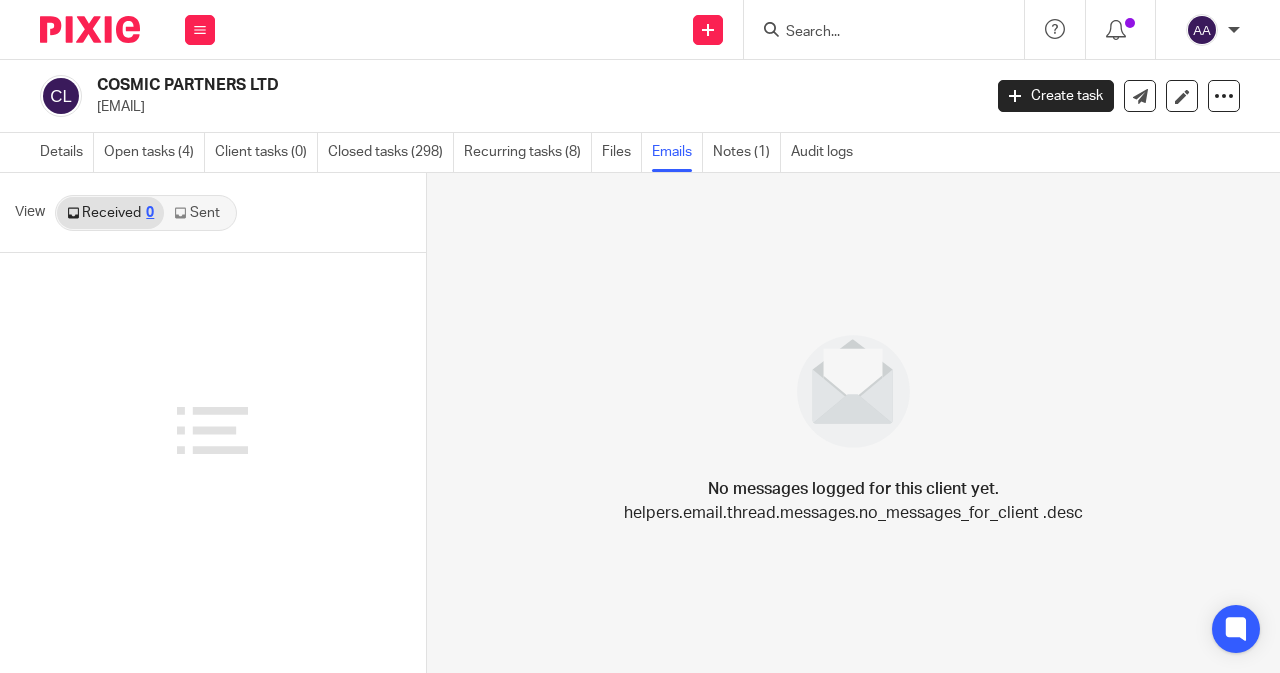 scroll, scrollTop: 0, scrollLeft: 0, axis: both 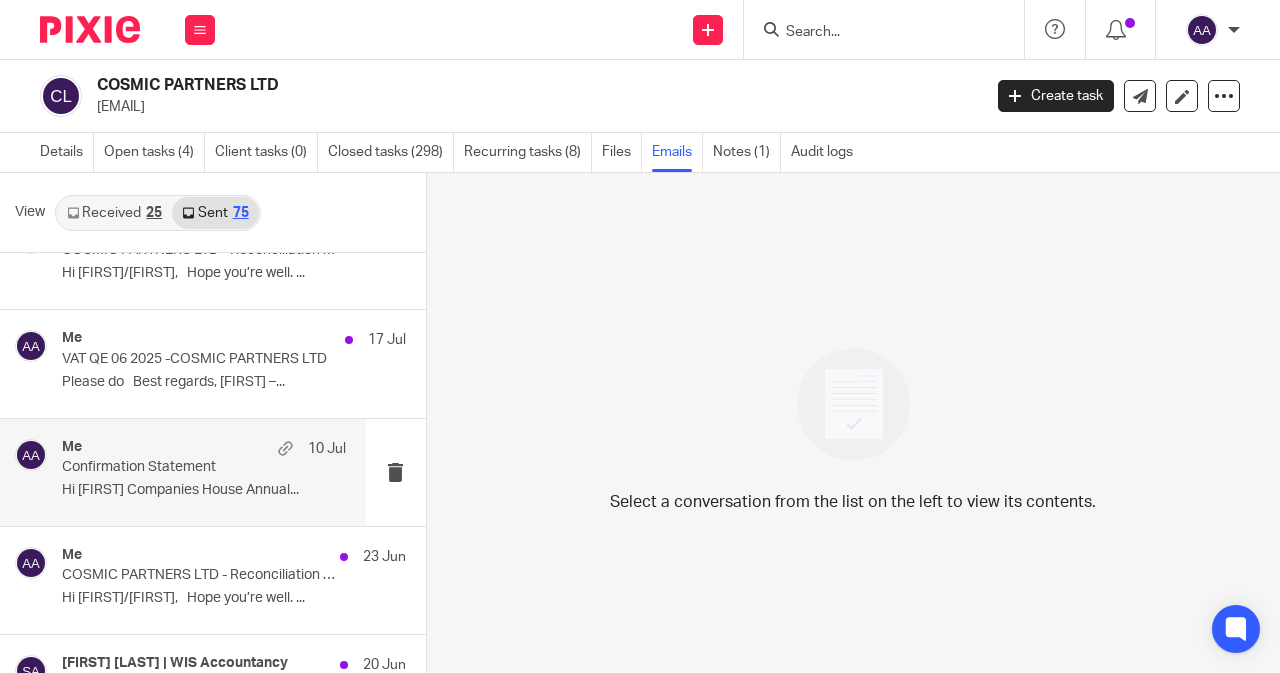 click on "Me
10 Jul" at bounding box center (204, 449) 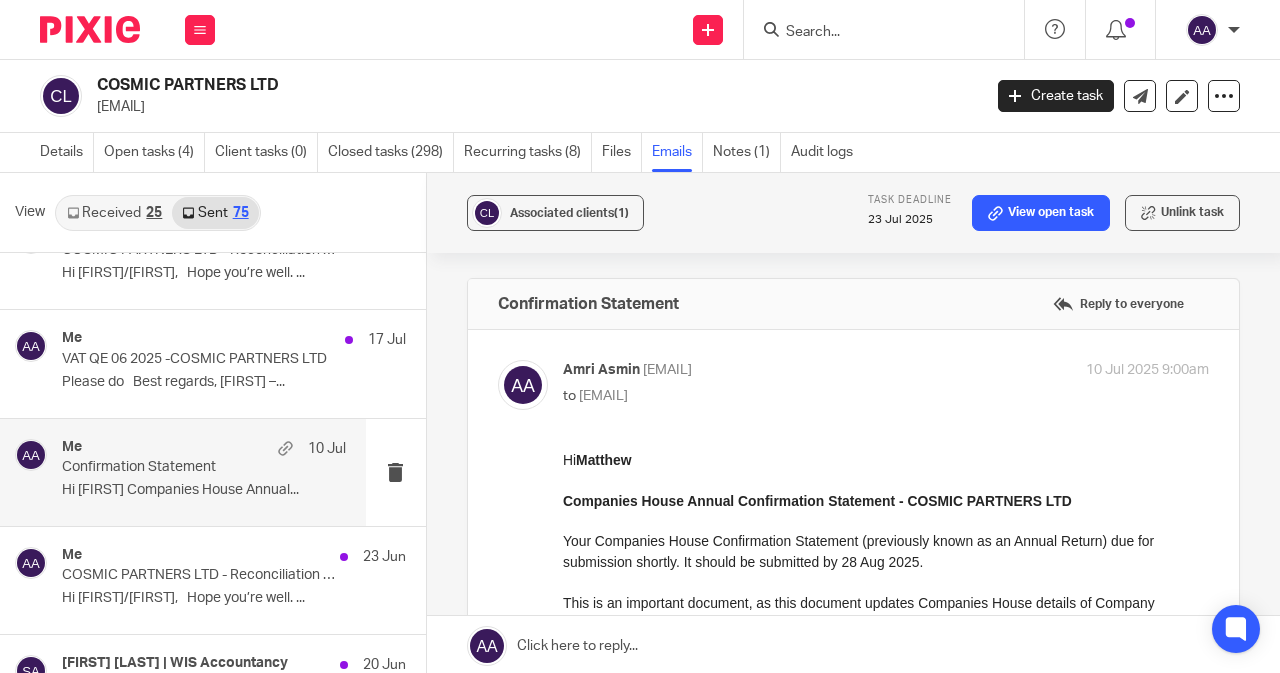 scroll, scrollTop: 0, scrollLeft: 0, axis: both 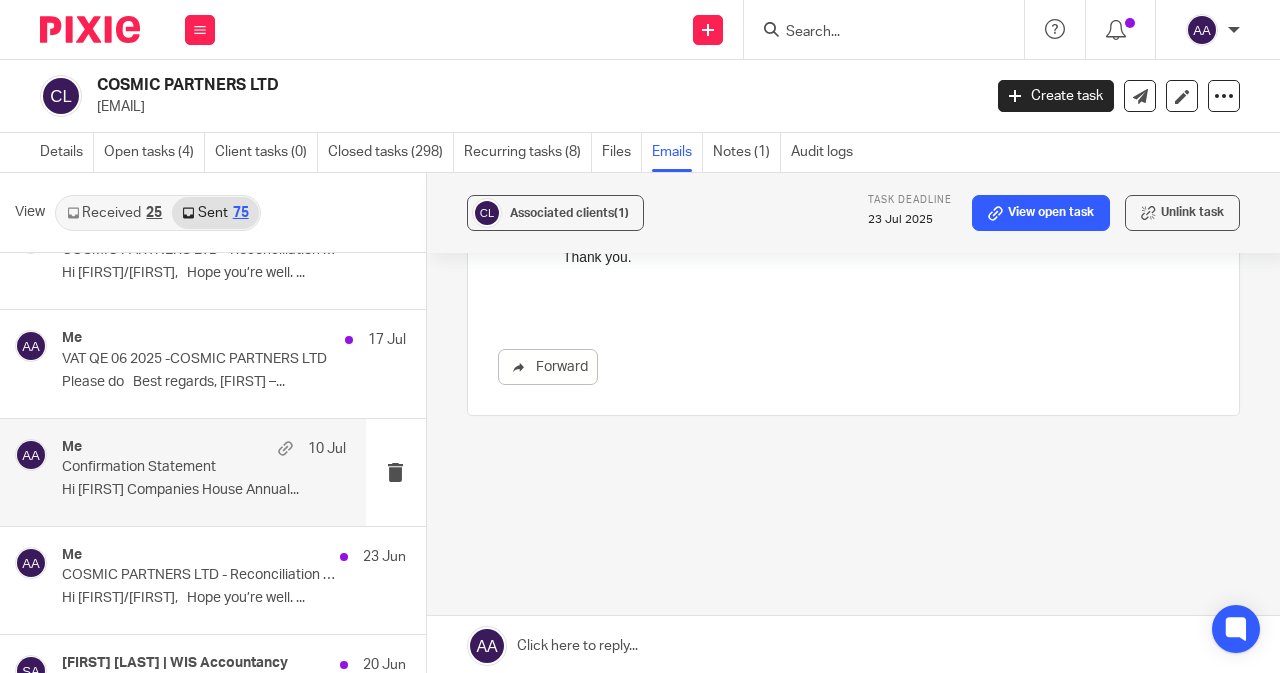 click at bounding box center [853, 646] 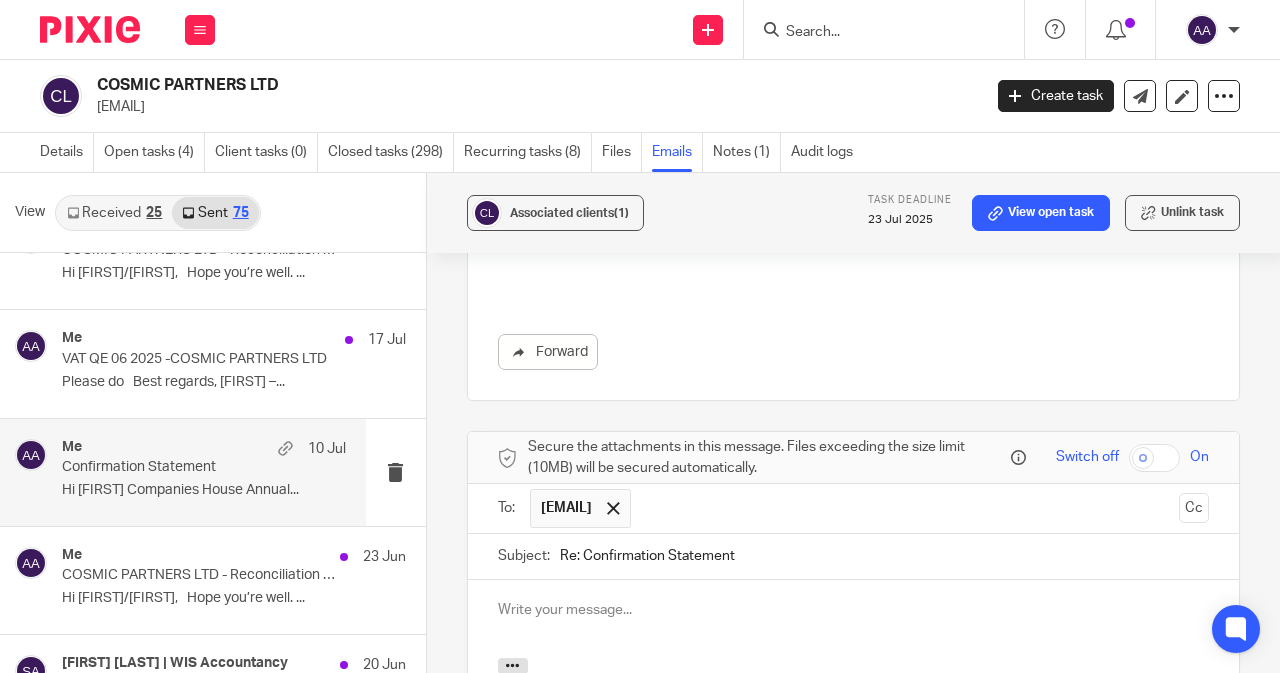 scroll, scrollTop: 1446, scrollLeft: 0, axis: vertical 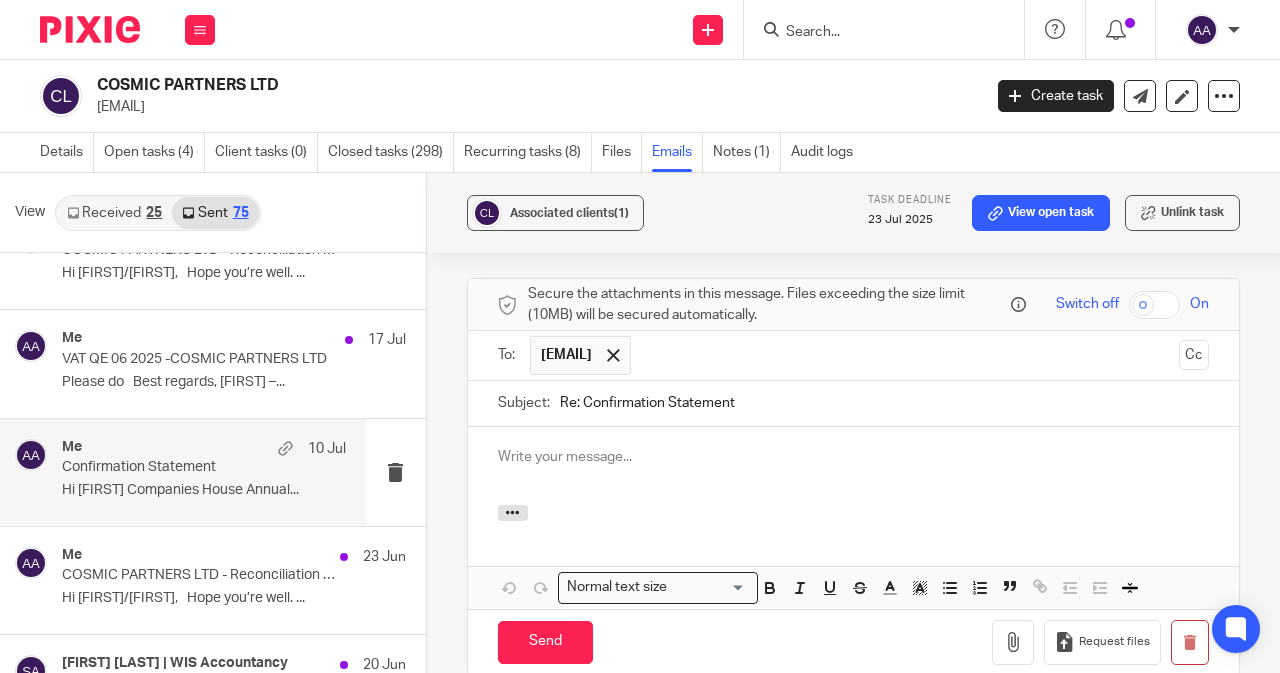 type 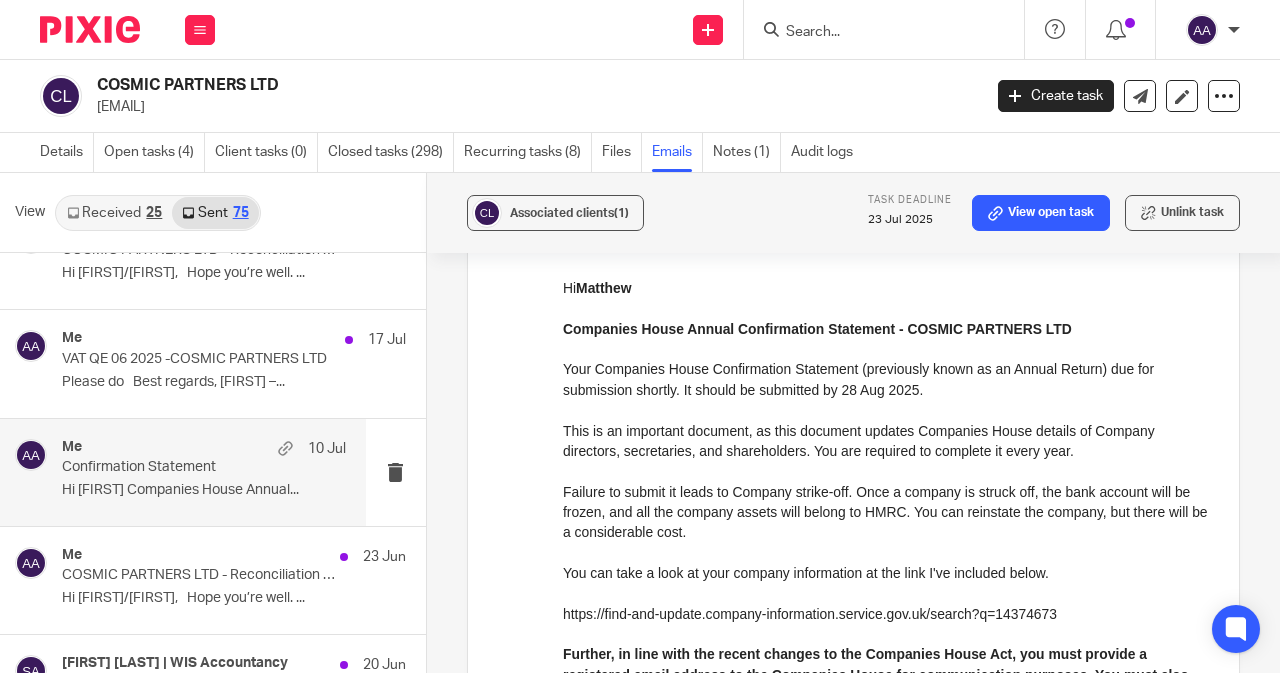 scroll, scrollTop: 0, scrollLeft: 0, axis: both 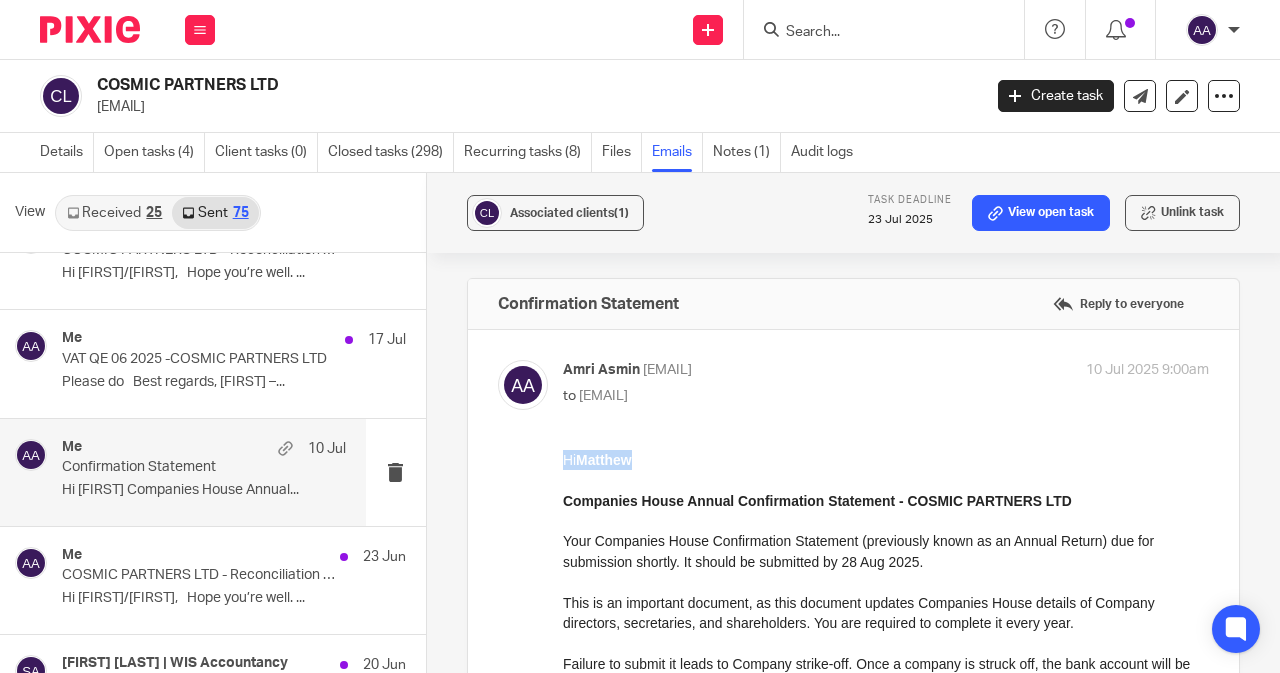 drag, startPoint x: 651, startPoint y: 467, endPoint x: 1117, endPoint y: 917, distance: 647.8086 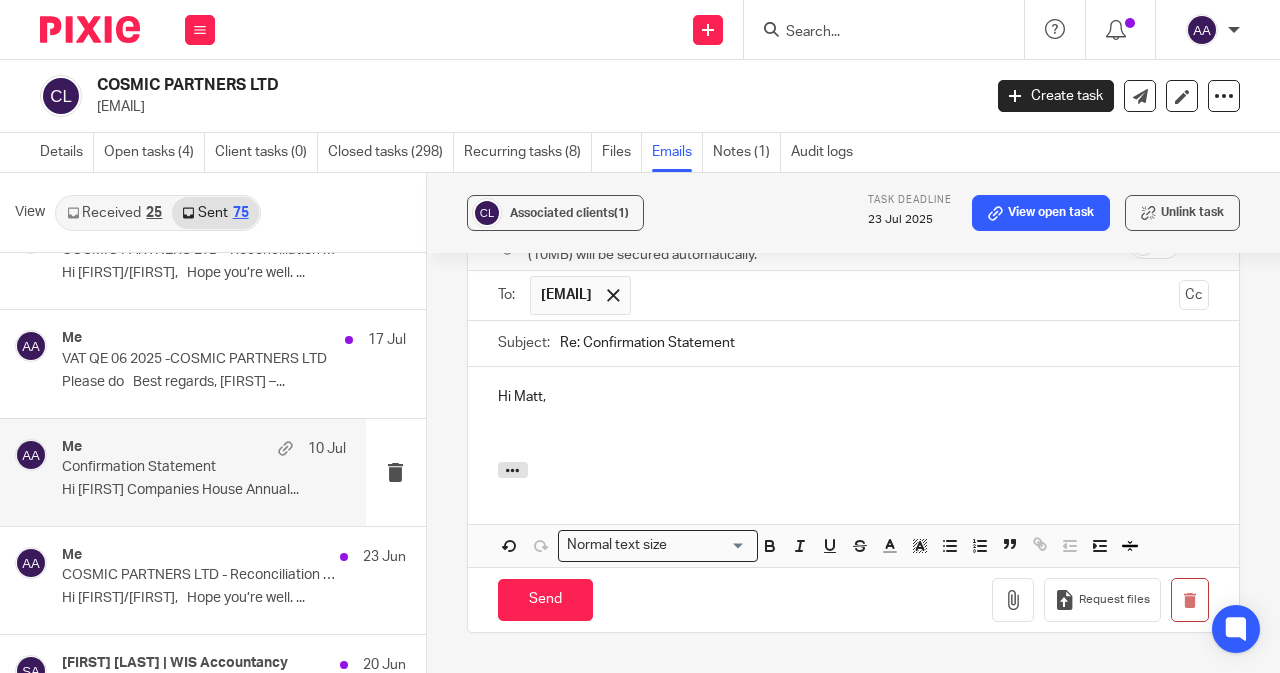 scroll, scrollTop: 1300, scrollLeft: 0, axis: vertical 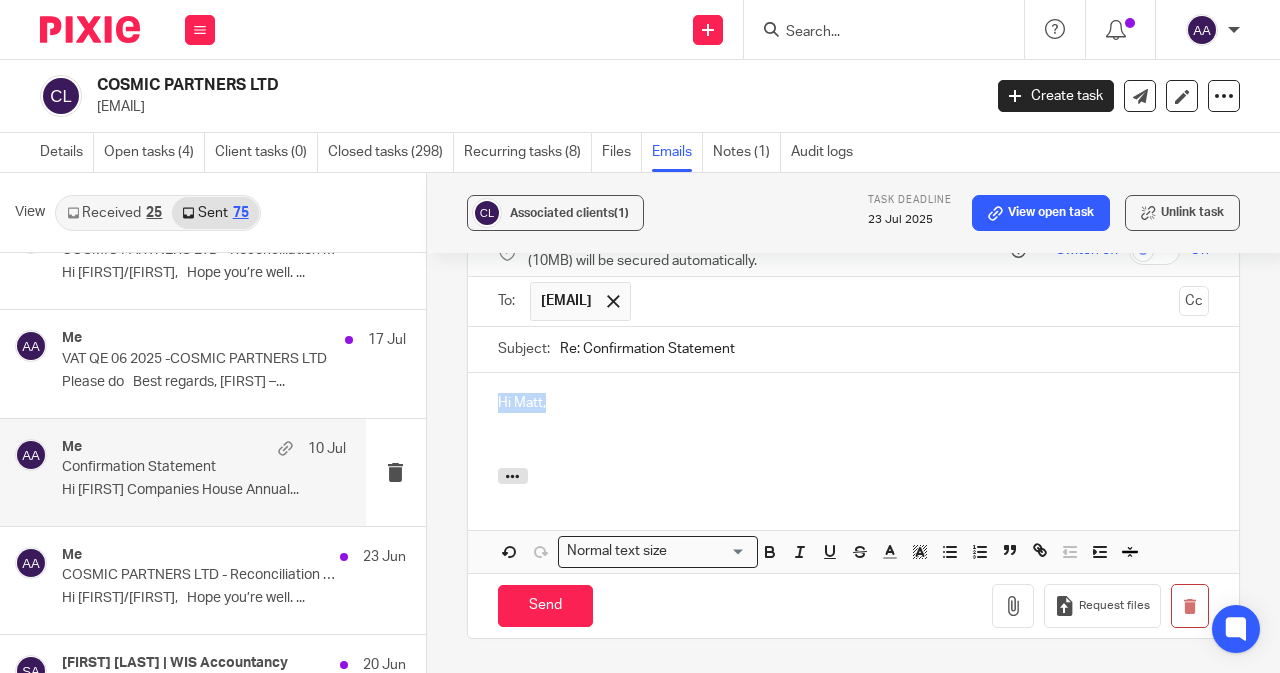 drag, startPoint x: 548, startPoint y: 424, endPoint x: 457, endPoint y: 424, distance: 91 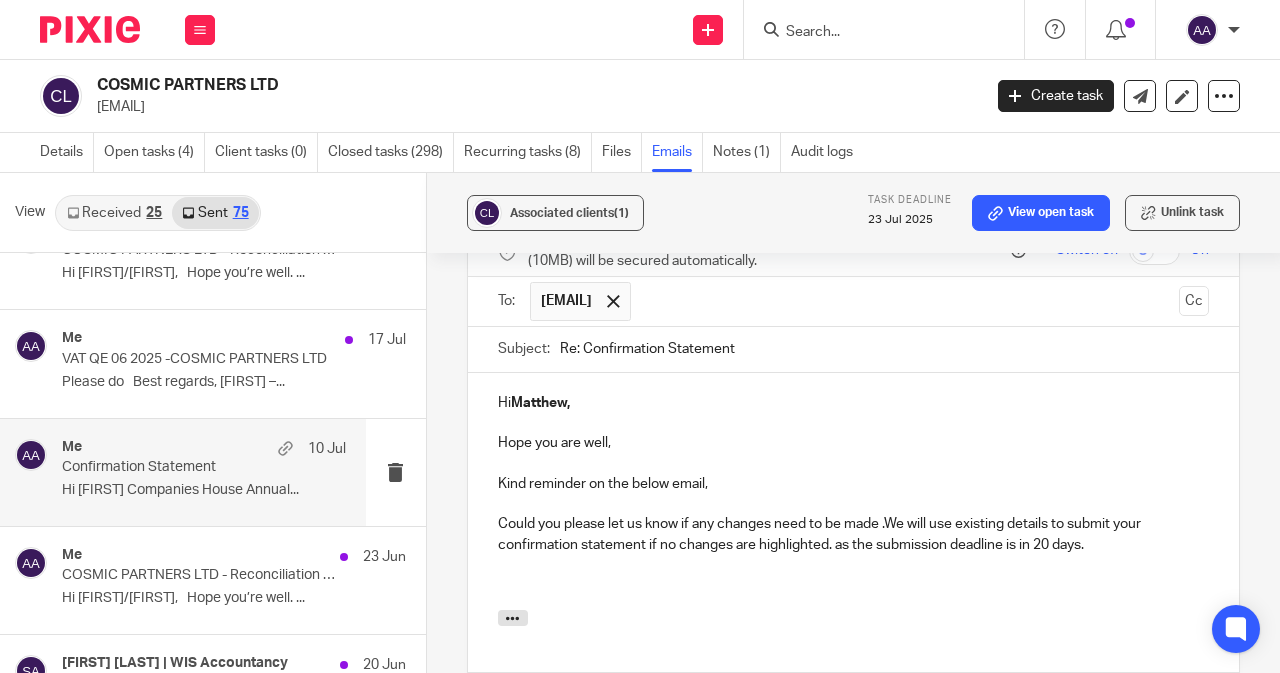 click on "Could you please let us know if any changes need to be made .We will use existing details to submit your confirmation statement if no changes are highlighted. as the submission deadline is in 20 days." at bounding box center (853, 524) 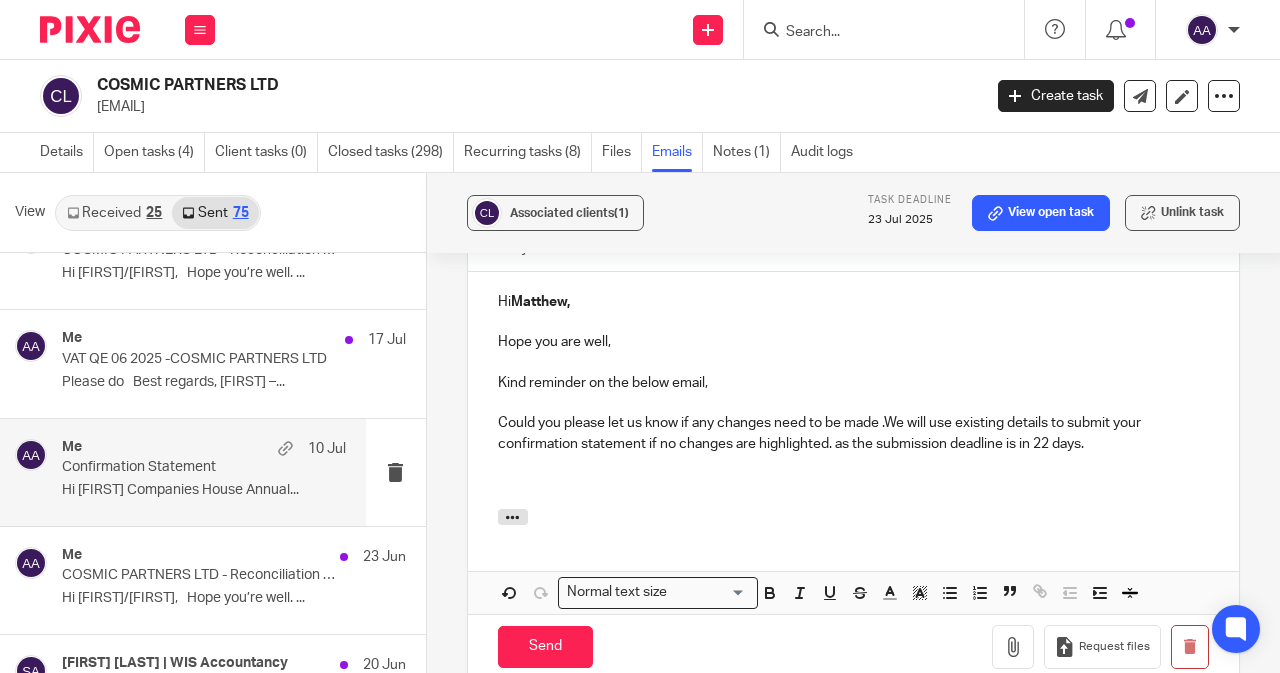 scroll, scrollTop: 1400, scrollLeft: 0, axis: vertical 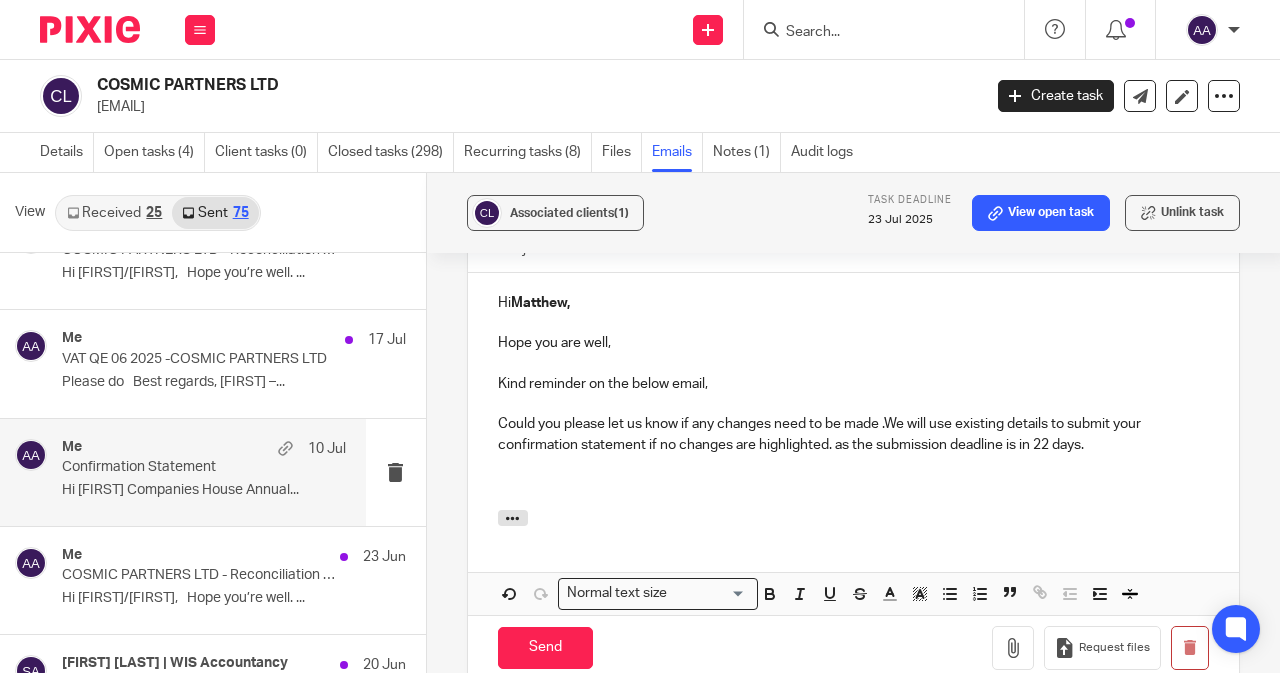 click on "Could you please let us know if any changes need to be made .We will use existing details to submit your confirmation statement if no changes are highlighted. as the submission deadline is in 22 days." at bounding box center [853, 424] 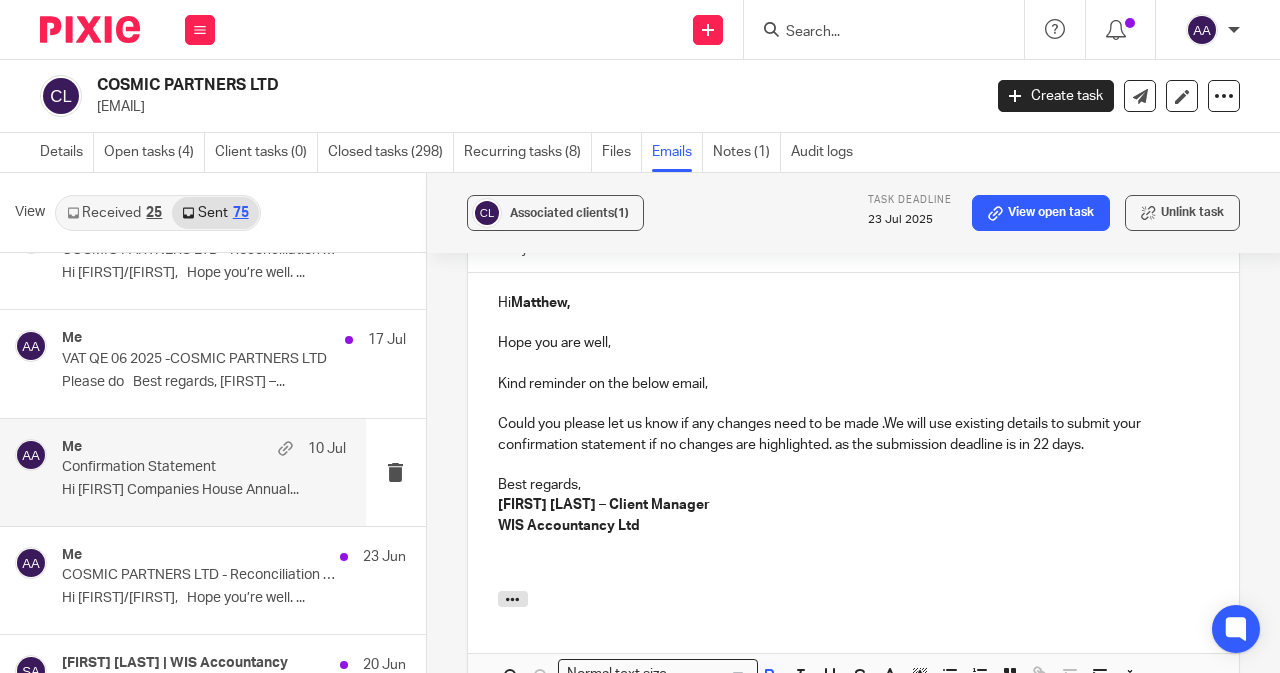 click on "Hi  Matthew, Hope you are well, Kind reminder on the below email, Could you please let us know if any changes need to be made .We will use existing details to submit your confirmation statement if no changes are highlighted. as the submission deadline is in 22 days. Best regards, Amri Asmin – Client Manager WIS Accountancy Ltd" at bounding box center [853, 432] 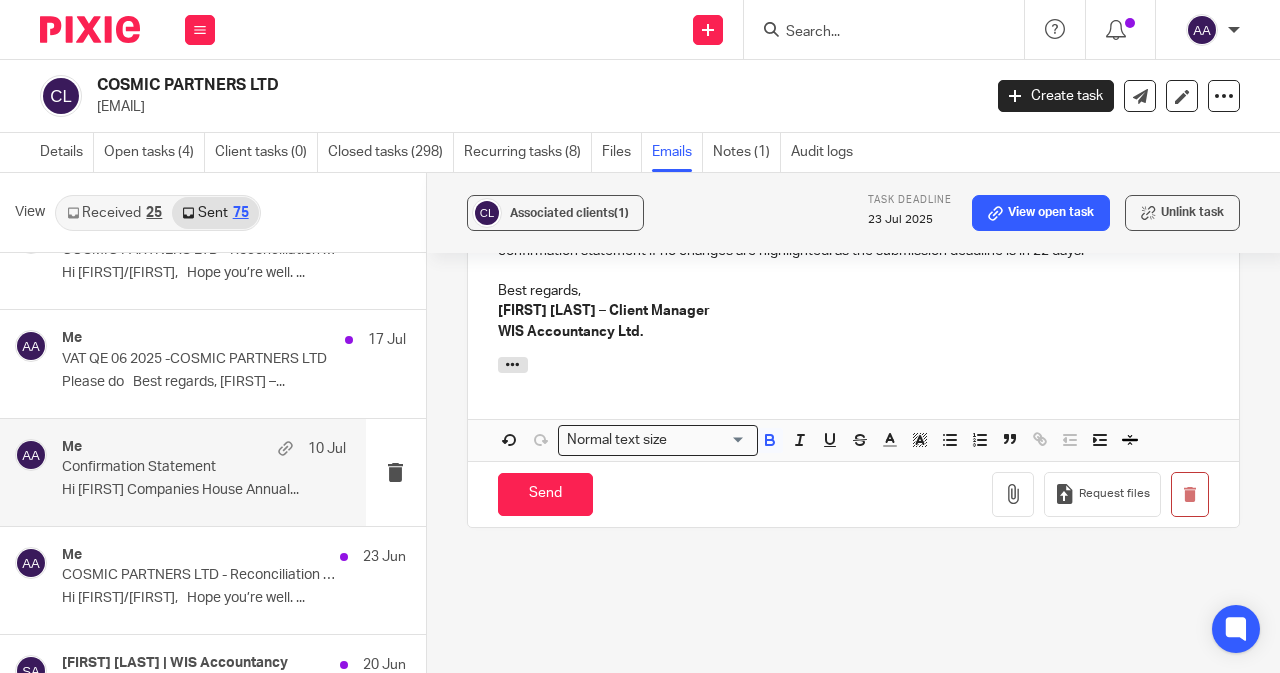 scroll, scrollTop: 1600, scrollLeft: 0, axis: vertical 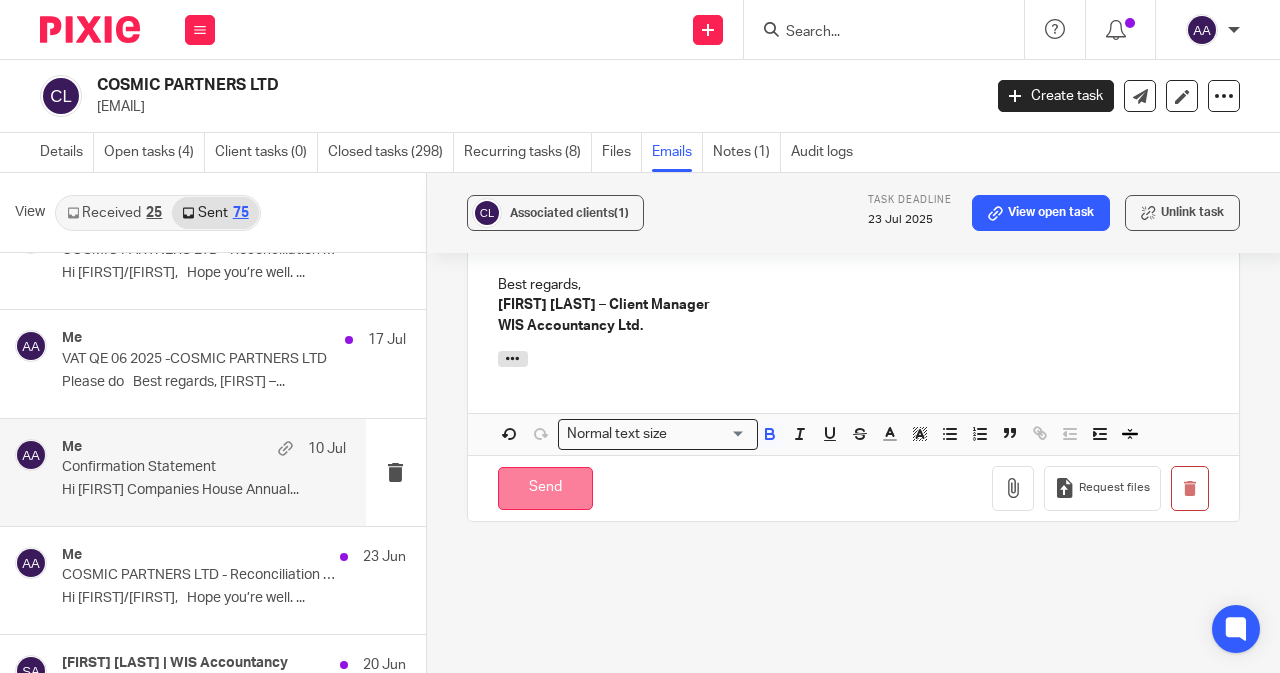 click on "Send" at bounding box center [545, 488] 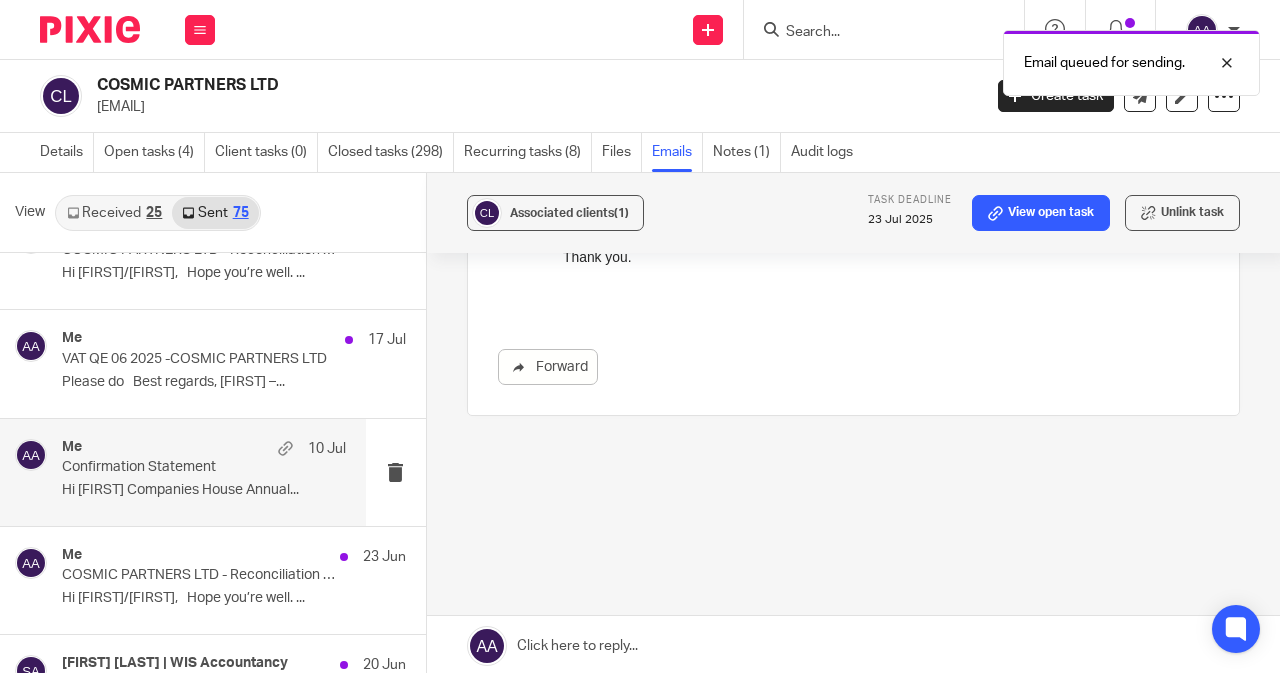 scroll, scrollTop: 1093, scrollLeft: 0, axis: vertical 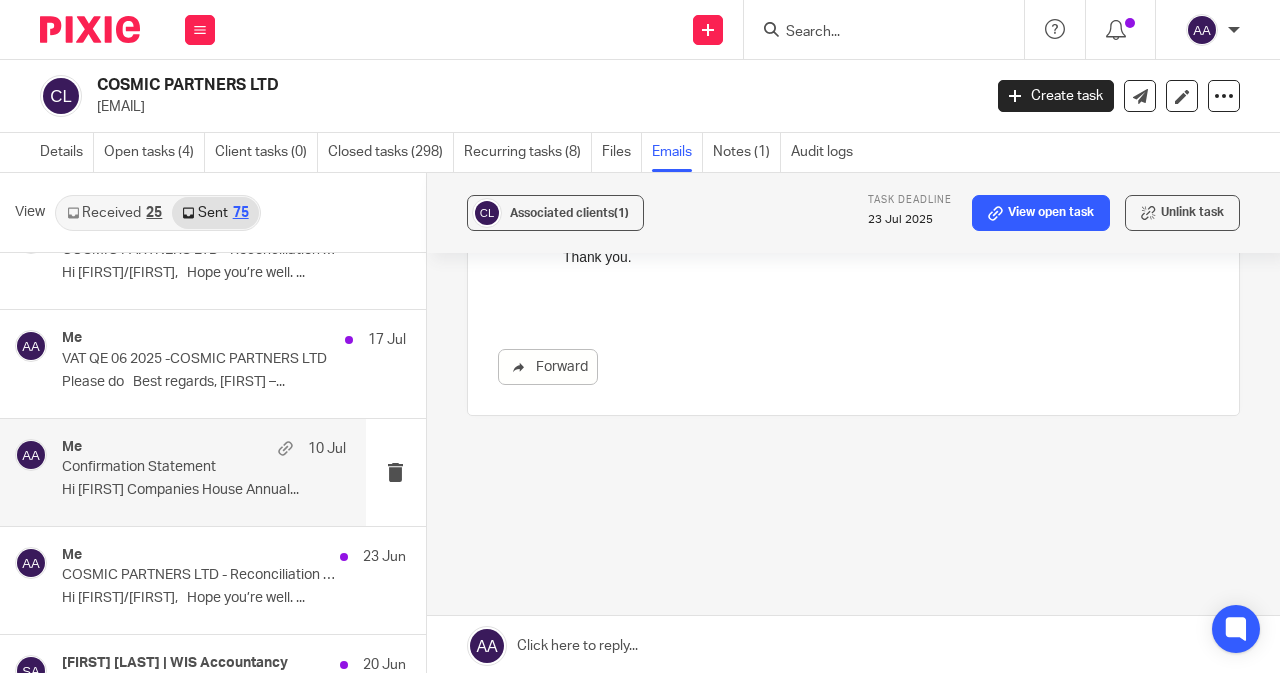 click at bounding box center (874, 33) 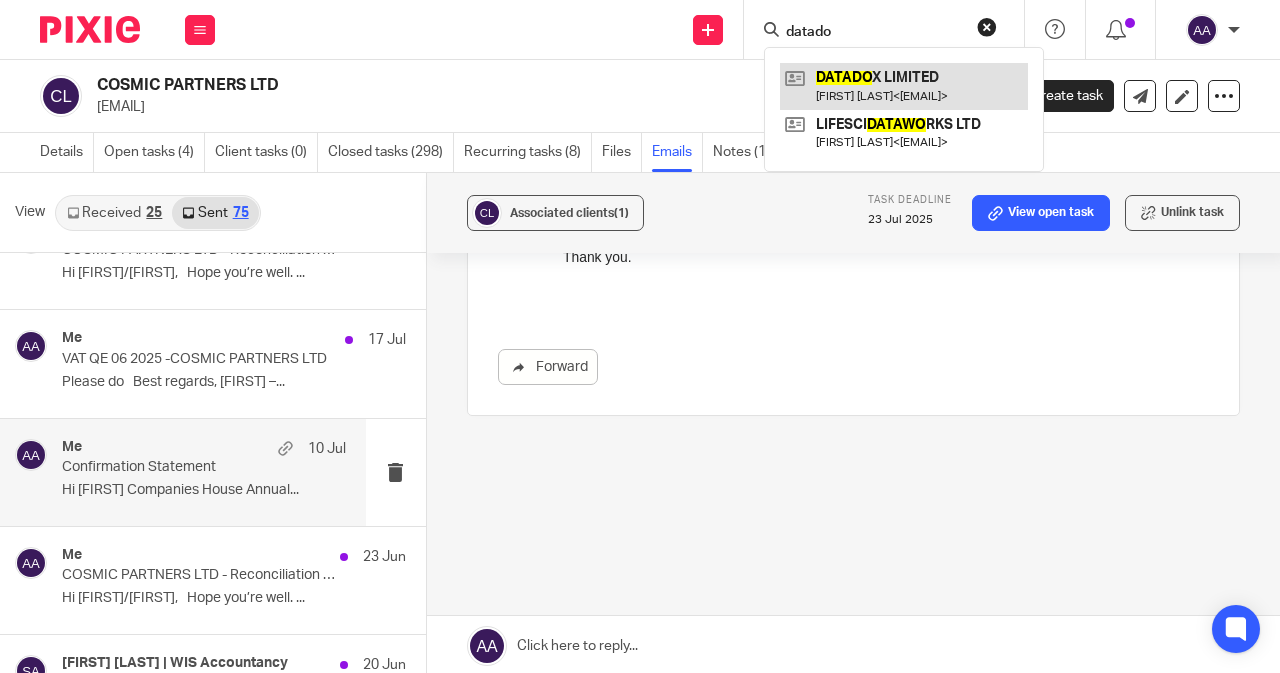 type on "datado" 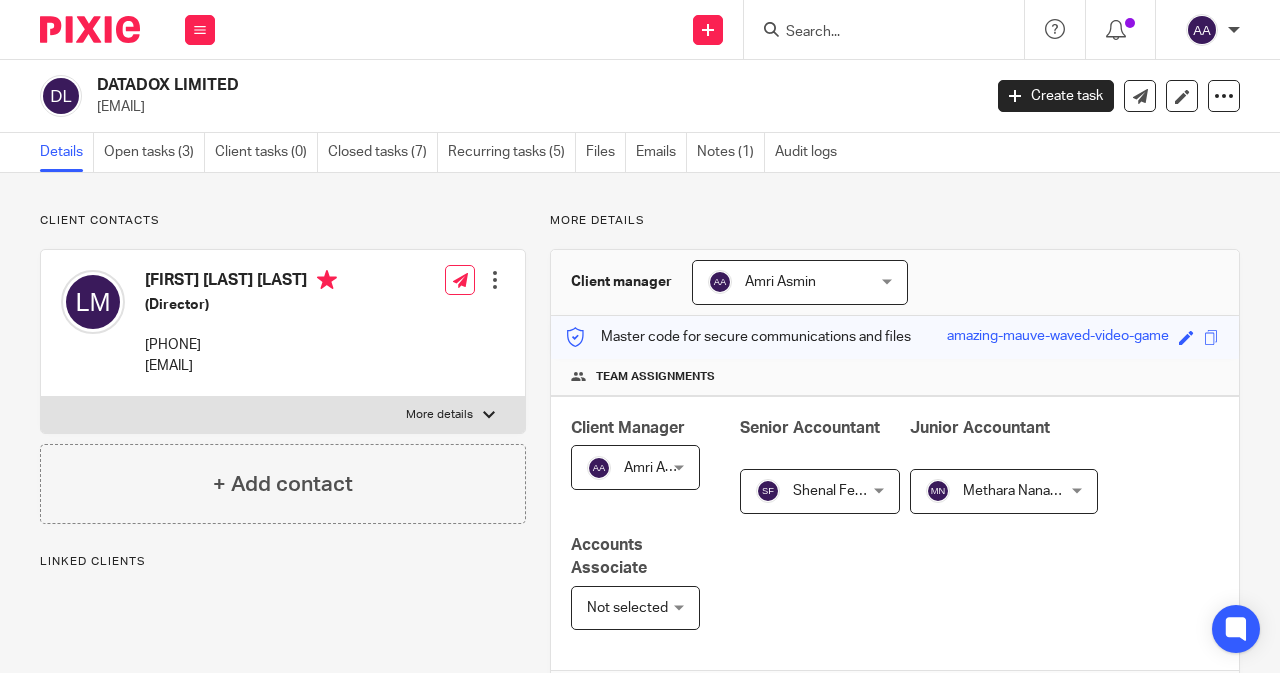 scroll, scrollTop: 0, scrollLeft: 0, axis: both 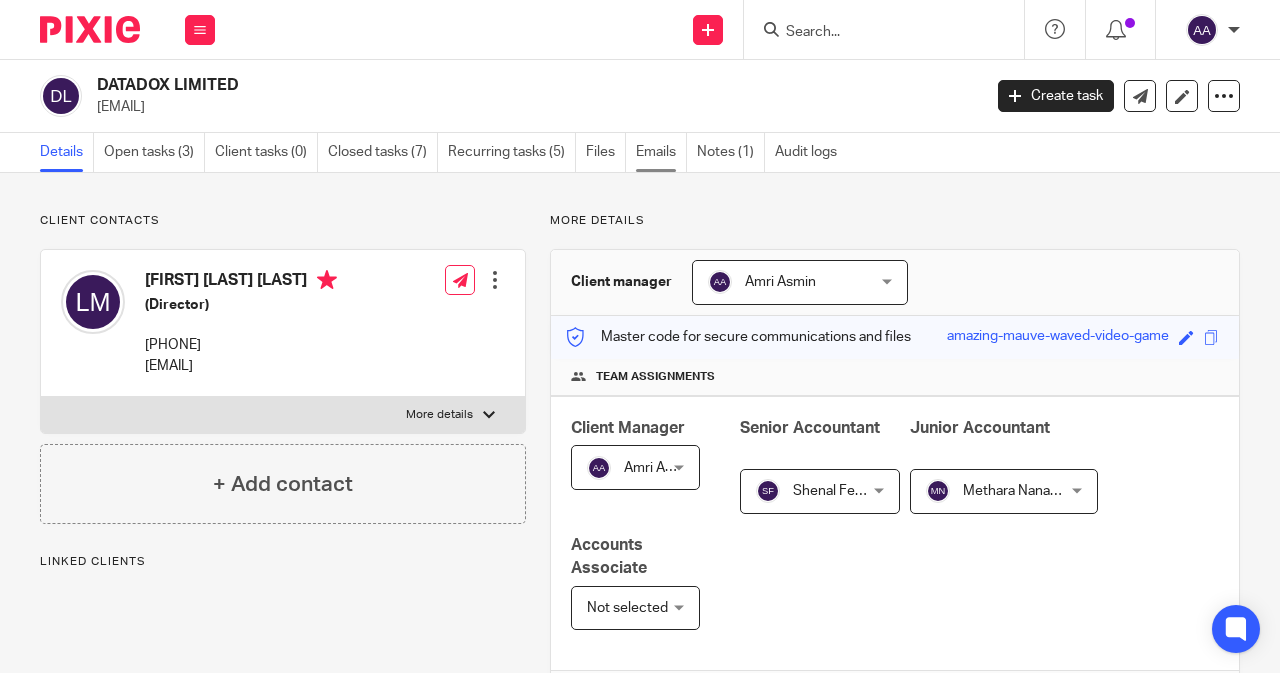 click on "Emails" at bounding box center [661, 152] 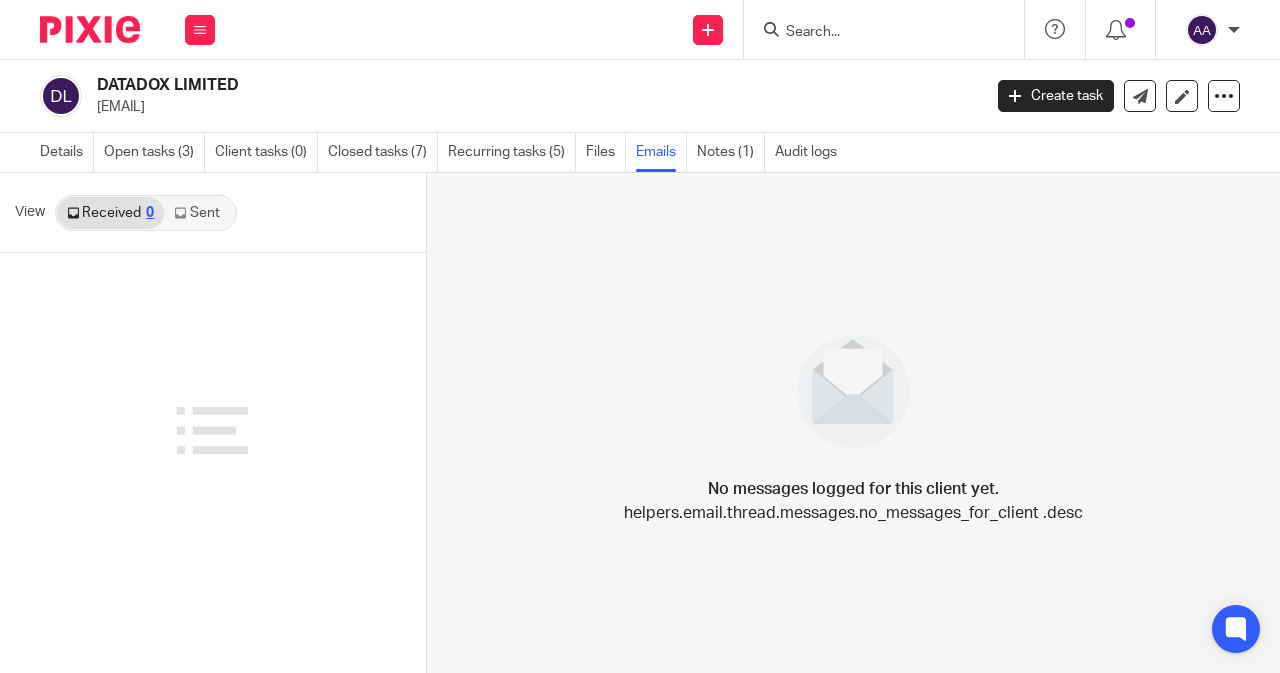 scroll, scrollTop: 0, scrollLeft: 0, axis: both 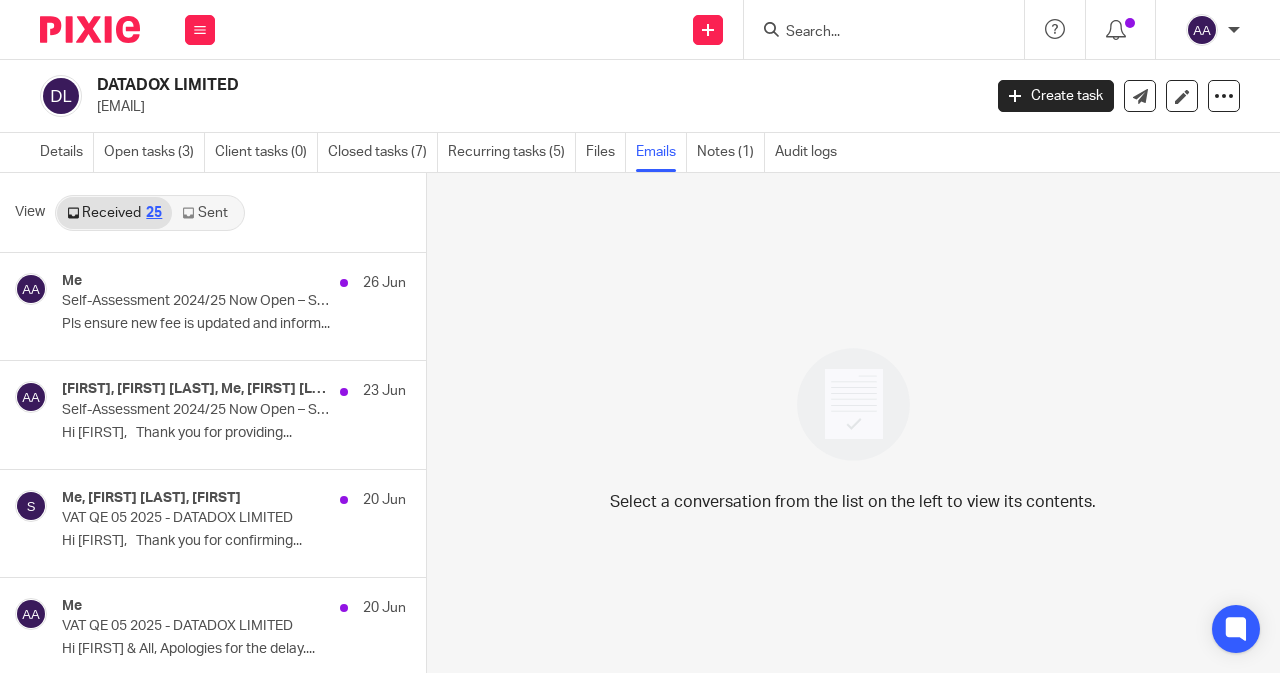 click on "Sent" at bounding box center (207, 213) 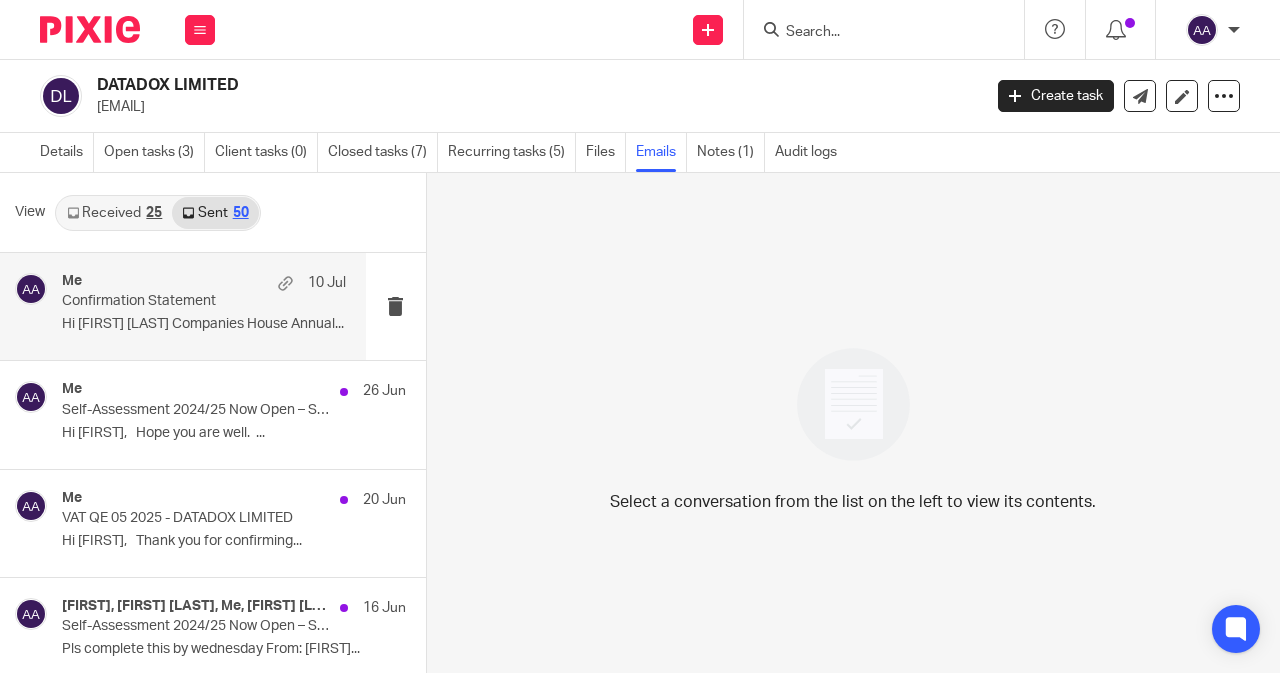 click on "Confirmation Statement" at bounding box center (175, 301) 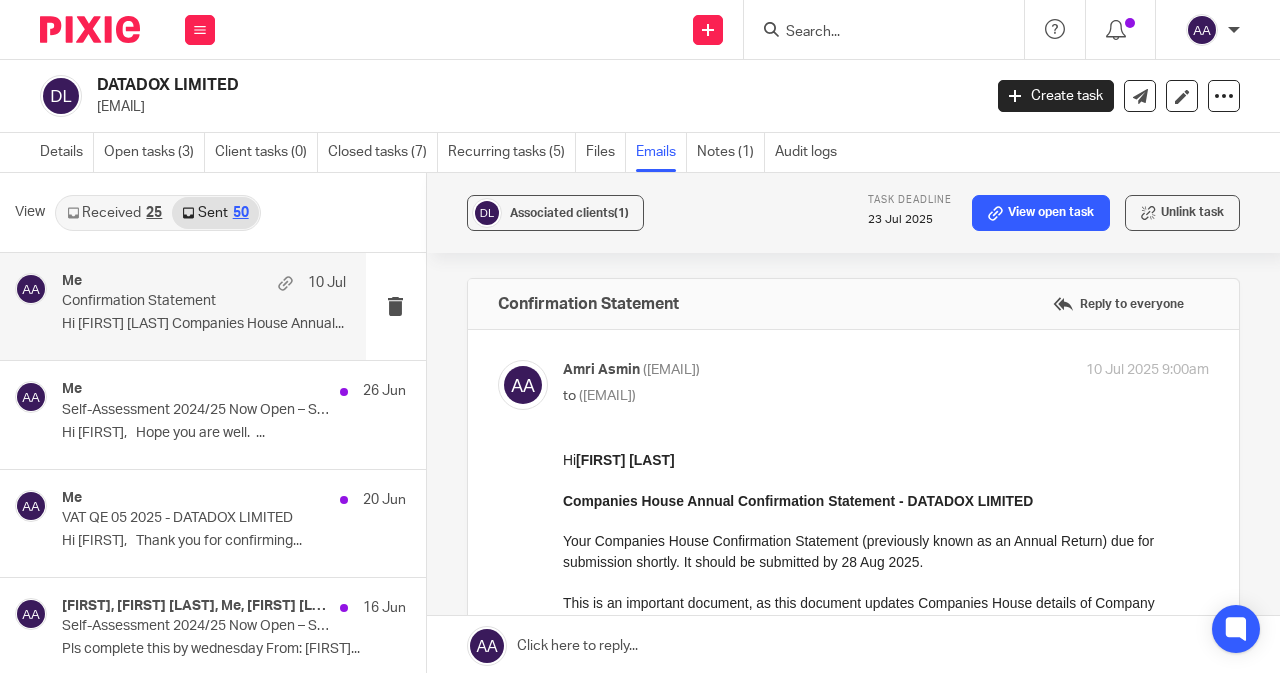 scroll, scrollTop: 0, scrollLeft: 0, axis: both 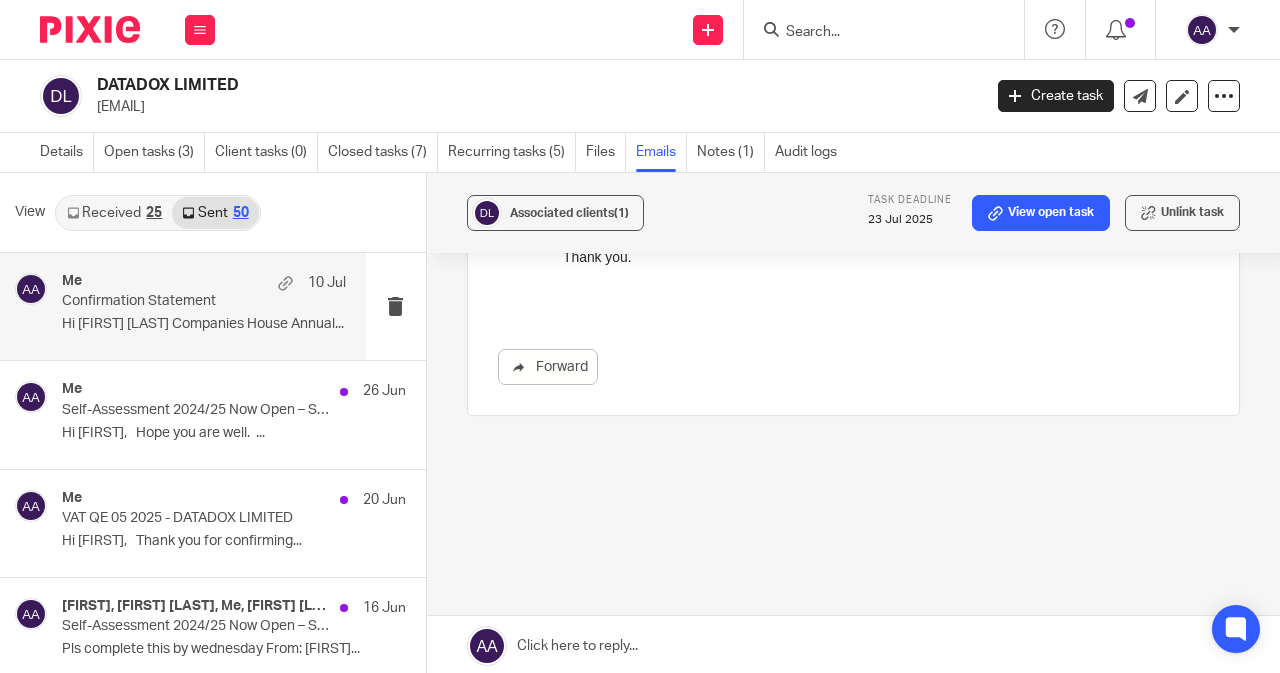click at bounding box center (853, 646) 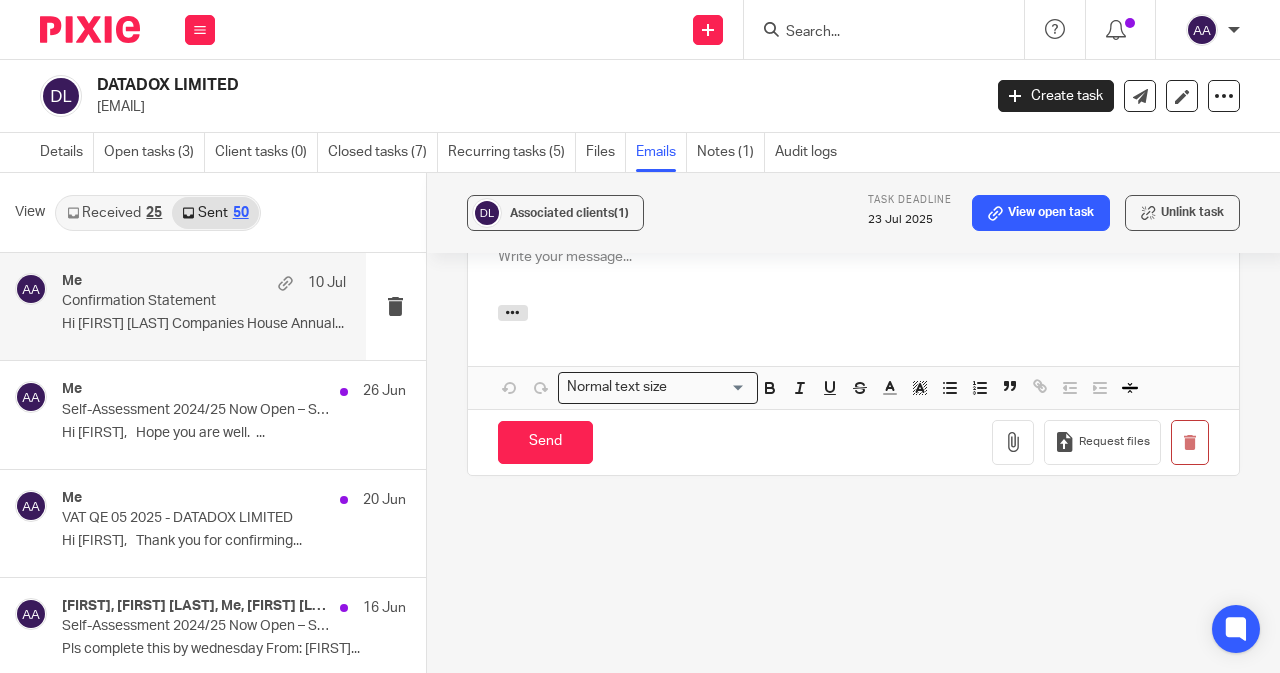 scroll, scrollTop: 0, scrollLeft: 0, axis: both 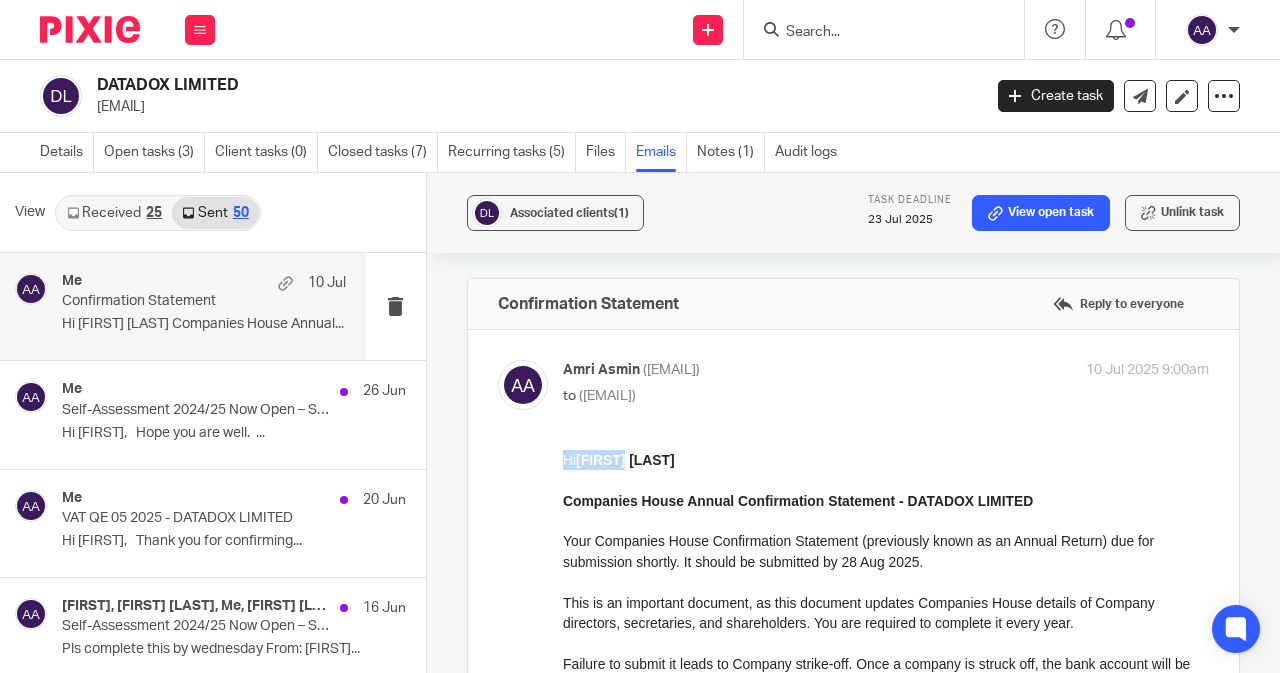 drag, startPoint x: 634, startPoint y: 456, endPoint x: 554, endPoint y: 460, distance: 80.09994 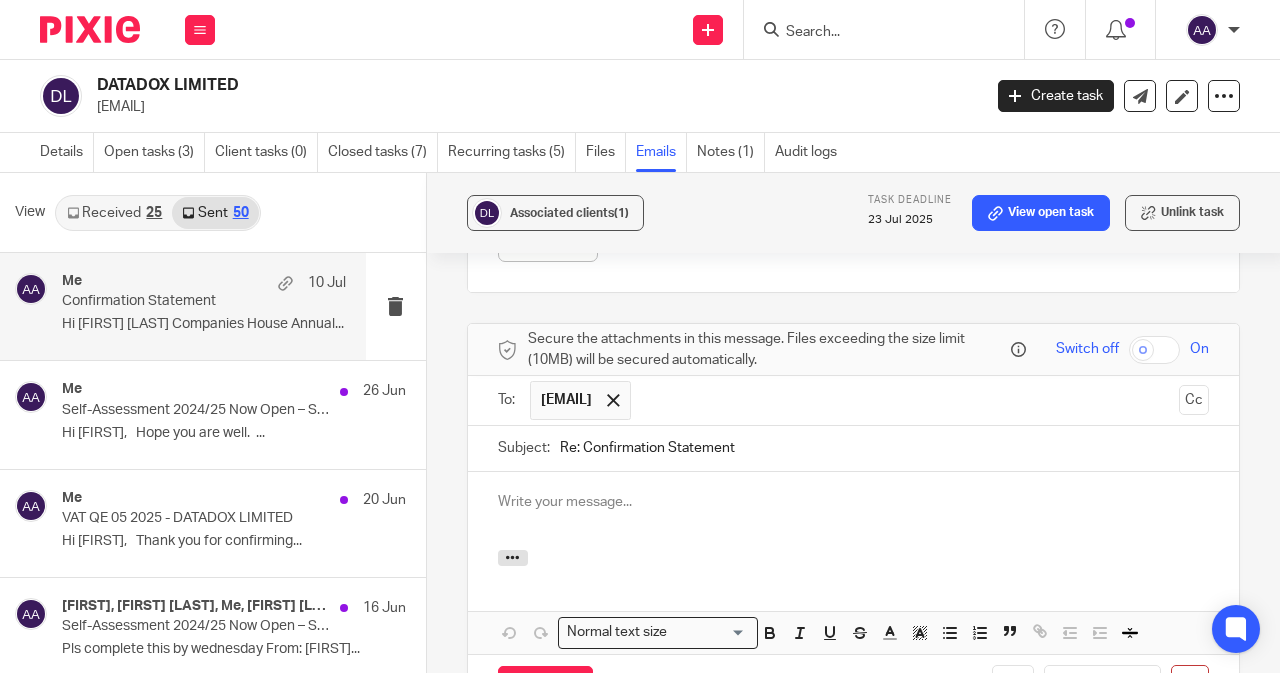 scroll, scrollTop: 1200, scrollLeft: 0, axis: vertical 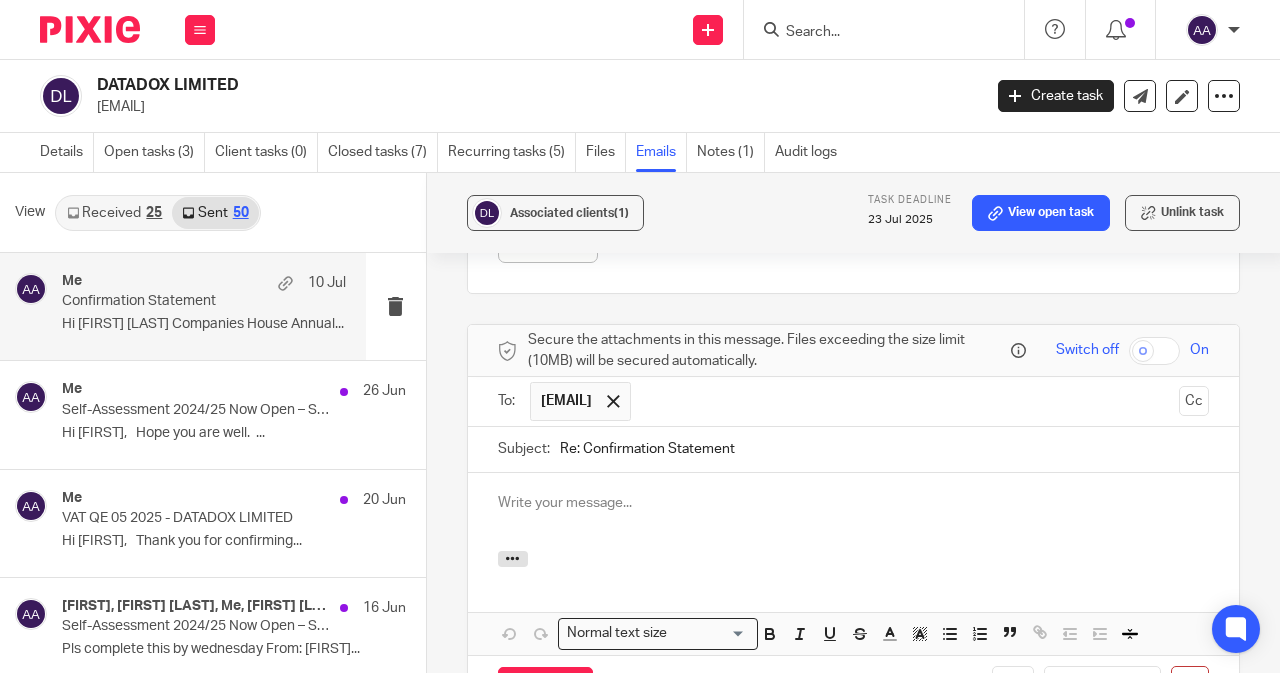 click at bounding box center [853, 503] 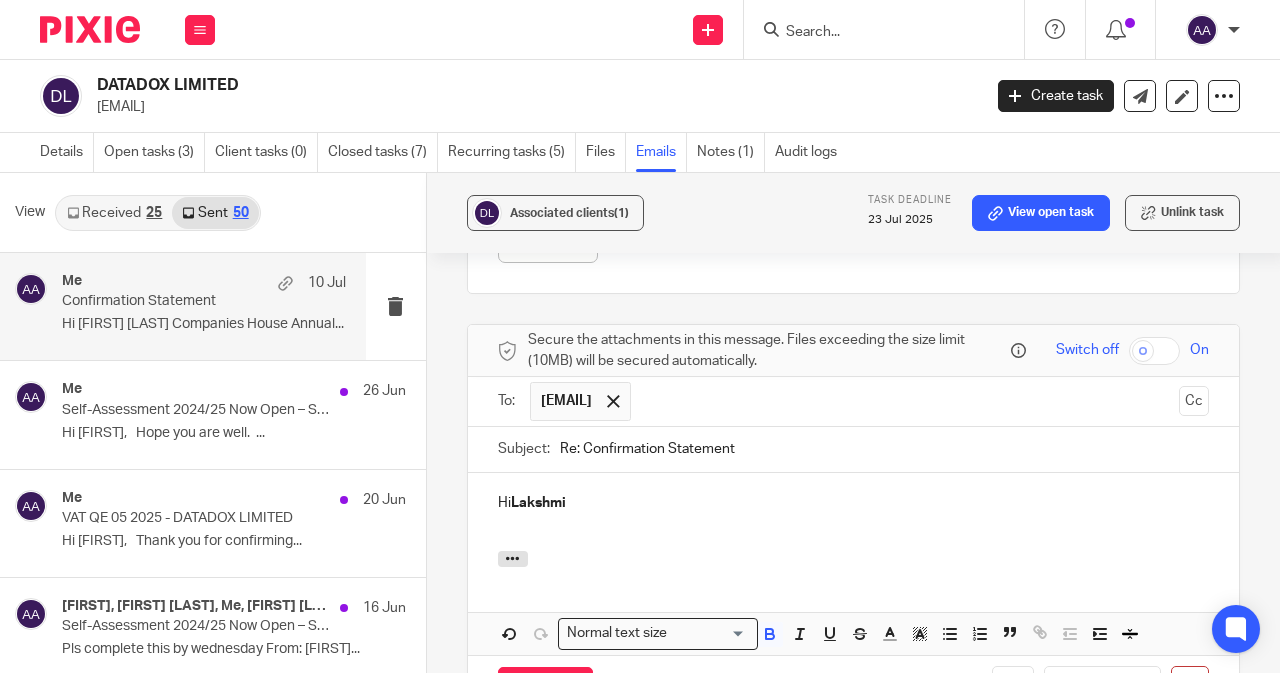 type 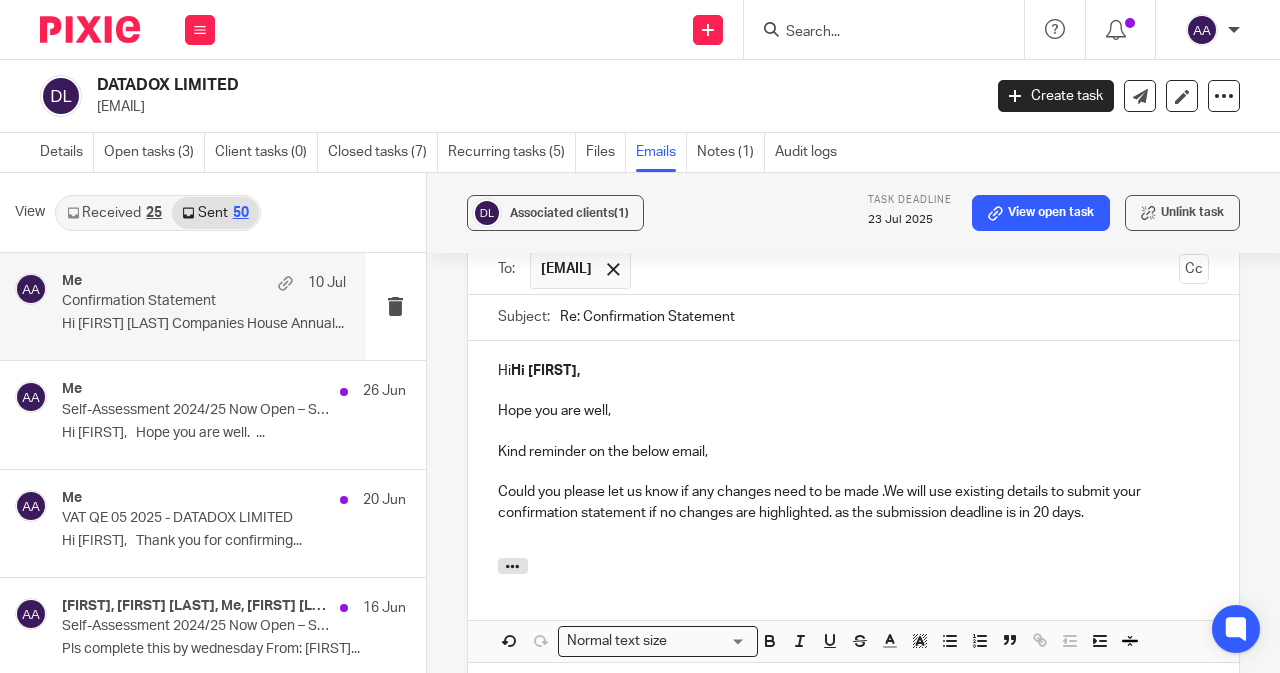 scroll, scrollTop: 1400, scrollLeft: 0, axis: vertical 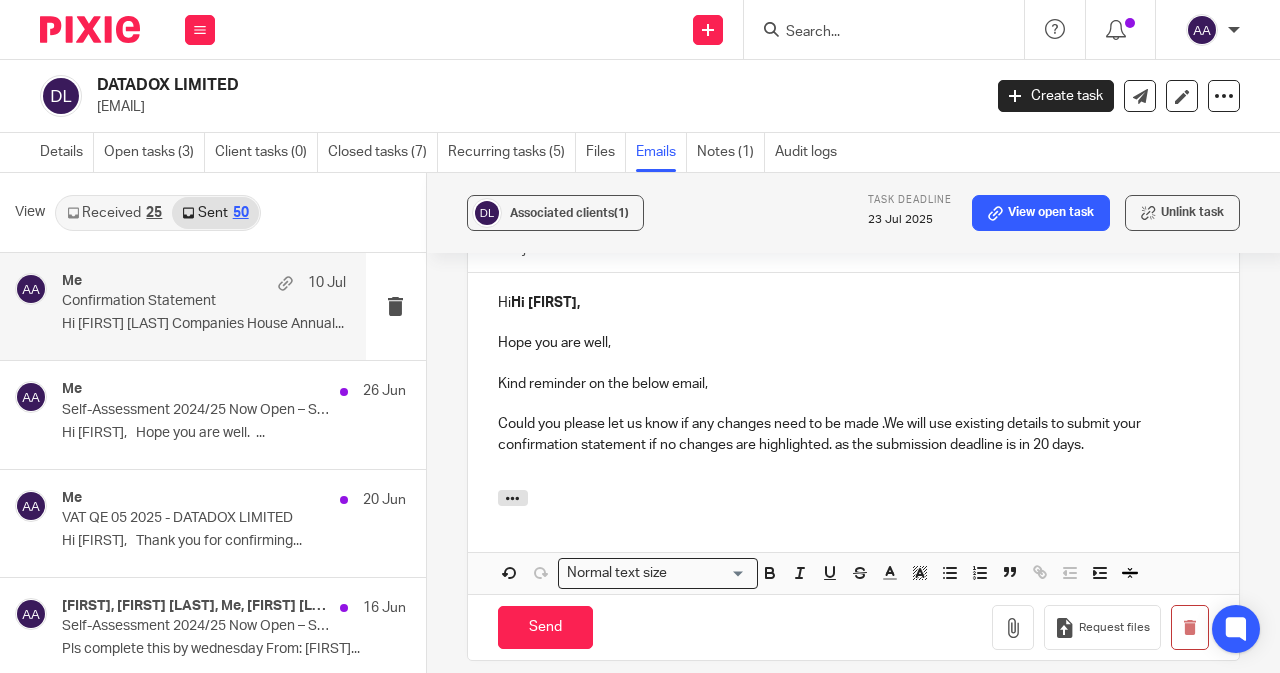 click on "Could you please let us know if any changes need to be made .We will use existing details to submit your confirmation statement if no changes are highlighted. as the submission deadline is in 20 days." at bounding box center [853, 424] 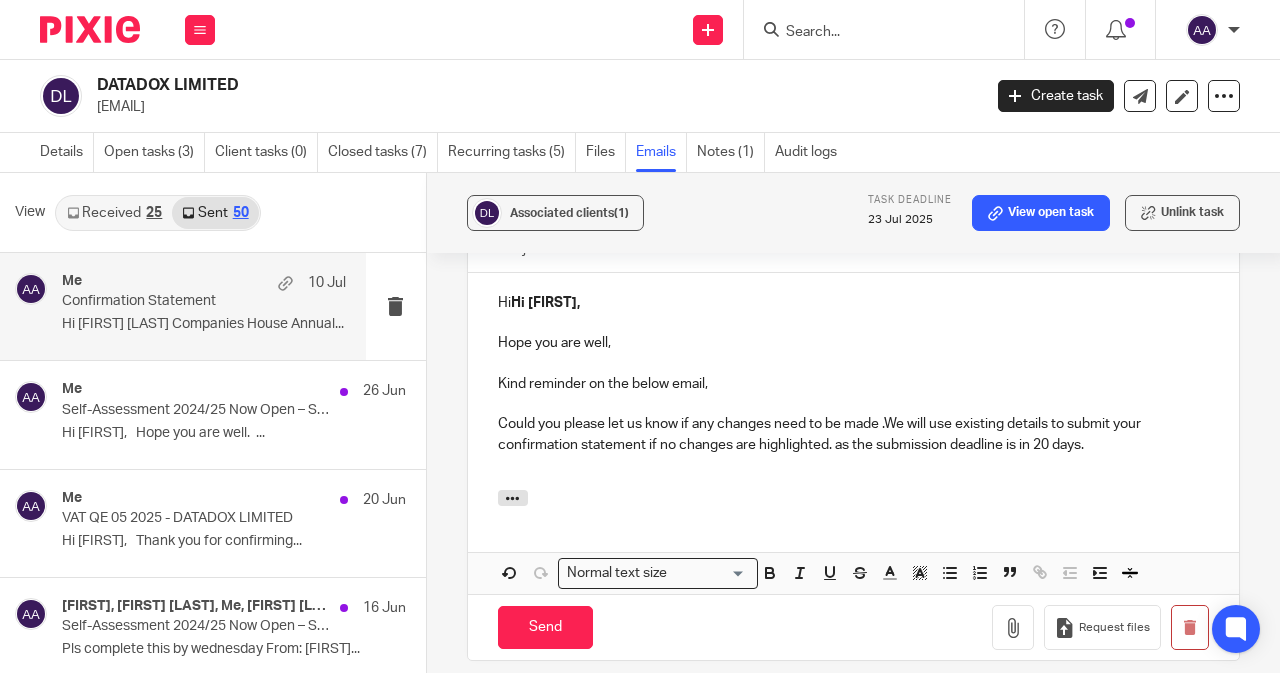 click on "Could you please let us know if any changes need to be made .We will use existing details to submit your confirmation statement if no changes are highlighted. as the submission deadline is in 20 days." at bounding box center (853, 424) 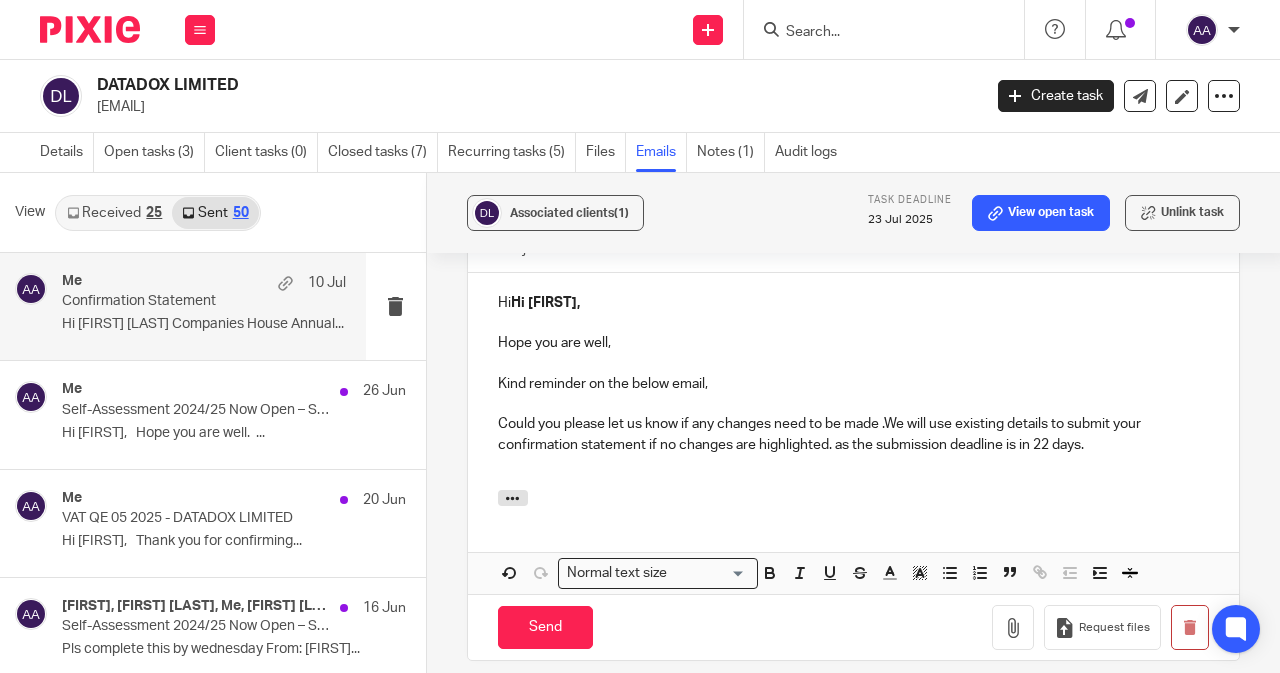 click on "Could you please let us know if any changes need to be made .We will use existing details to submit your confirmation statement if no changes are highlighted. as the submission deadline is in 22 days." at bounding box center (853, 424) 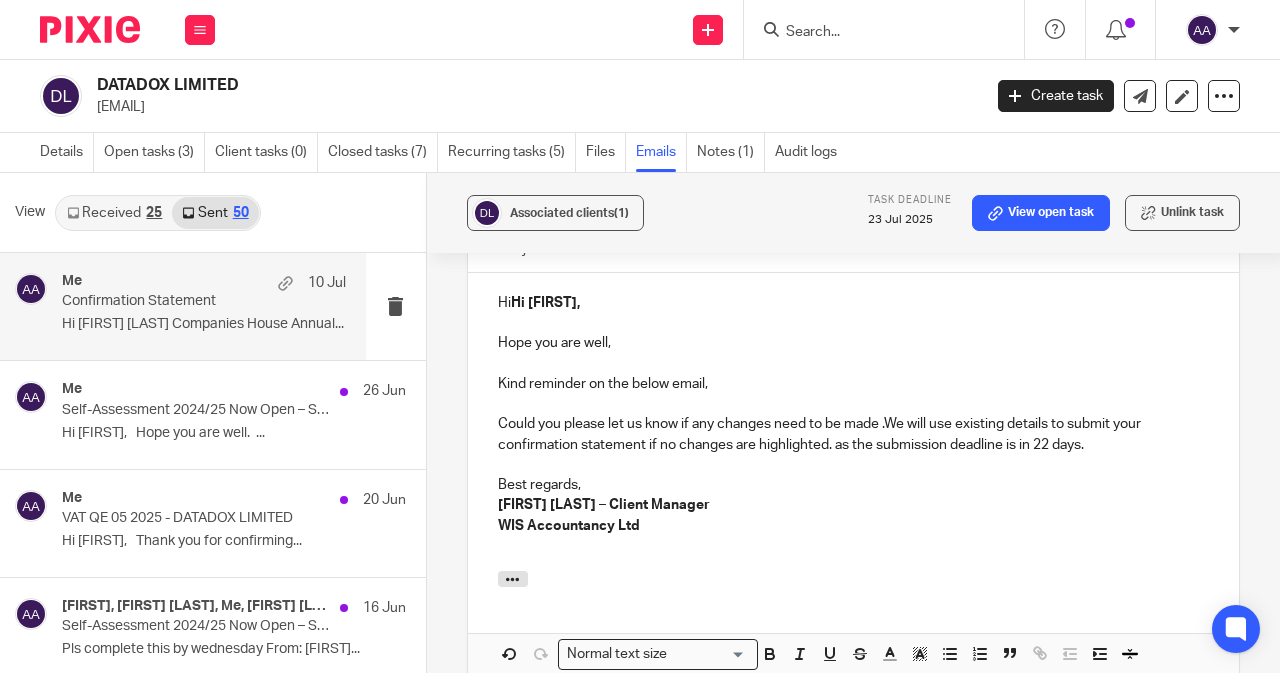 click at bounding box center [853, 546] 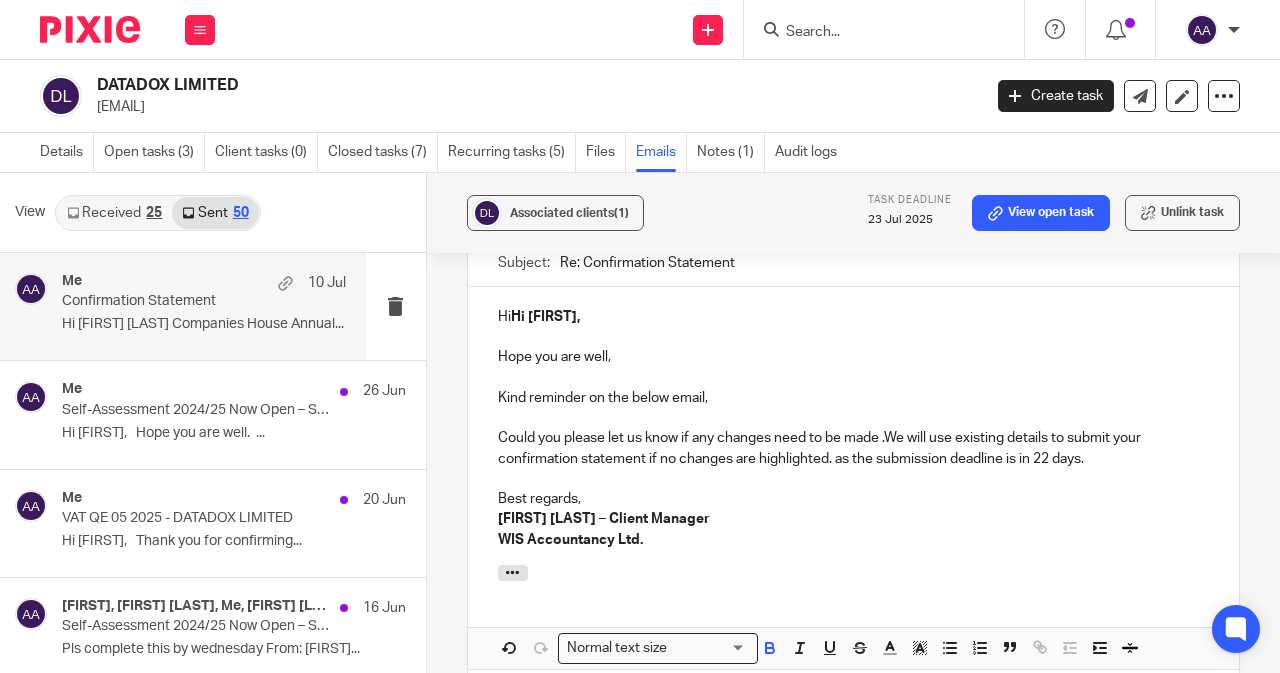 scroll, scrollTop: 1725, scrollLeft: 0, axis: vertical 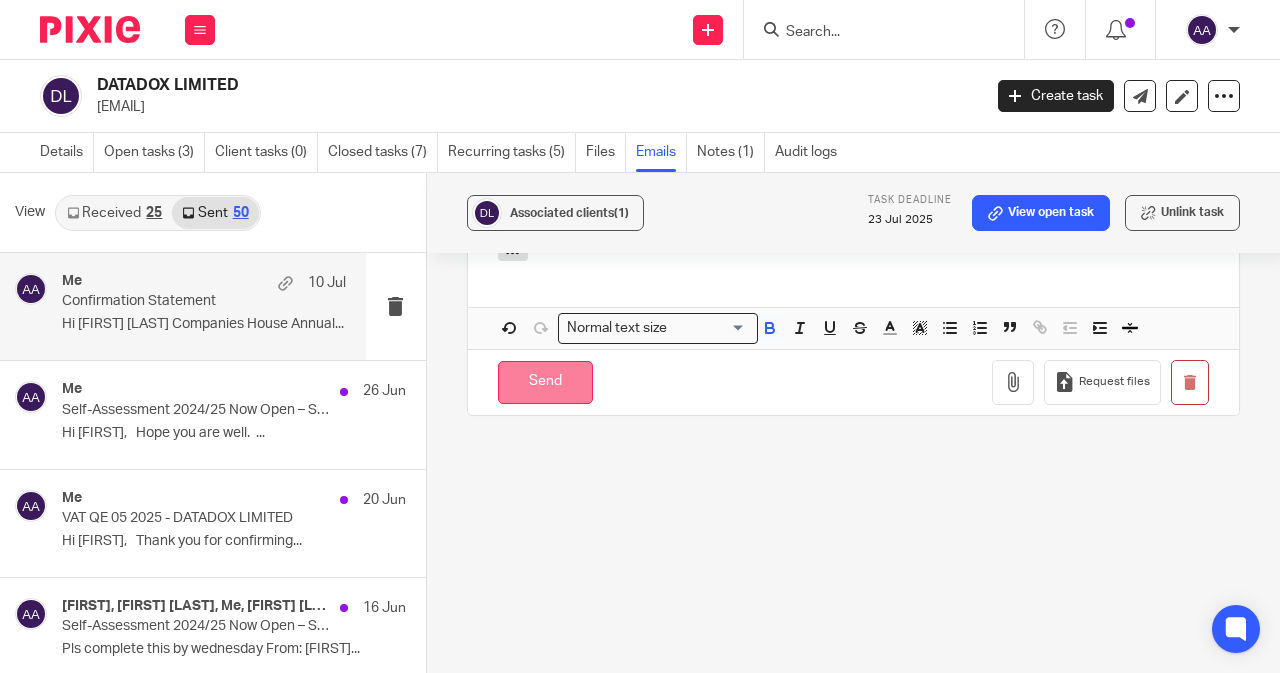 click on "Send" at bounding box center (545, 382) 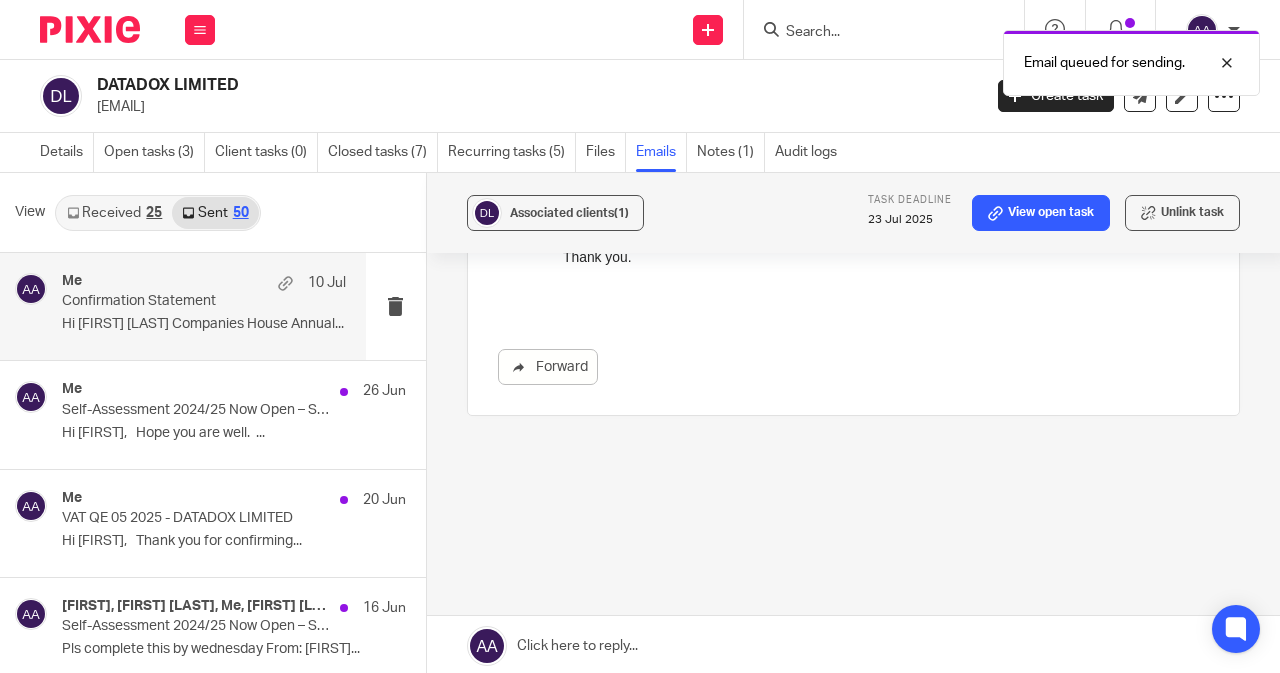 scroll, scrollTop: 1093, scrollLeft: 0, axis: vertical 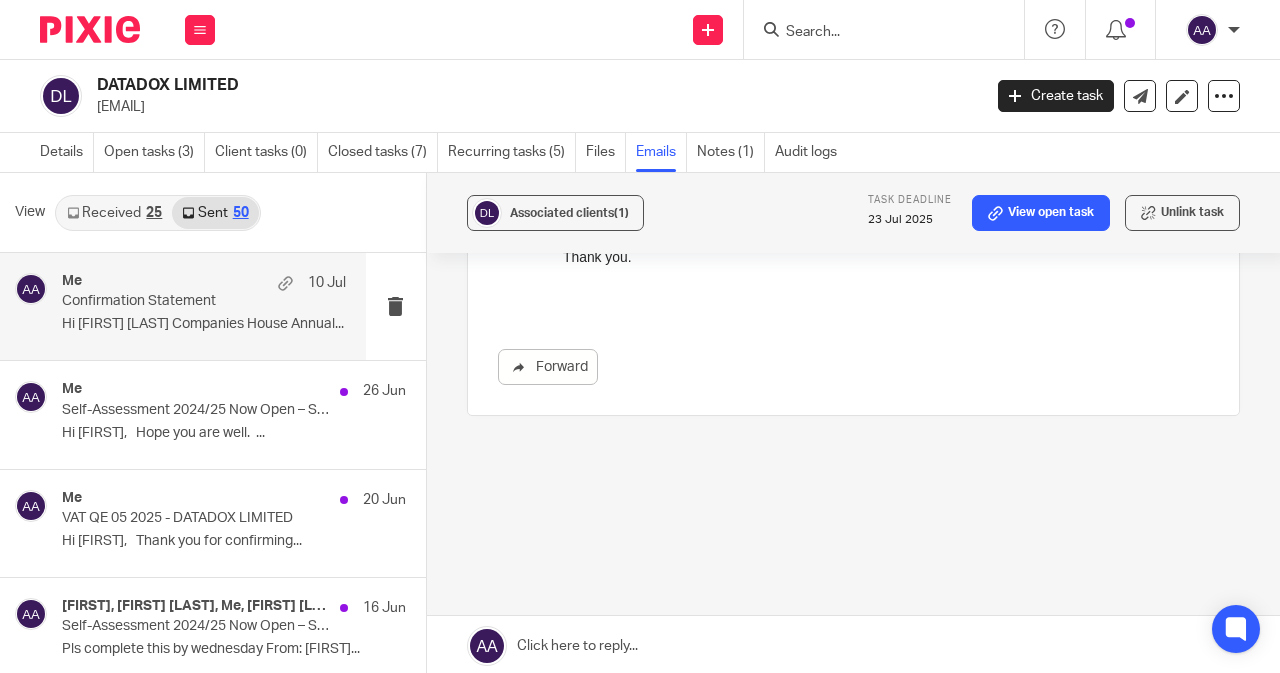 click at bounding box center (890, 29) 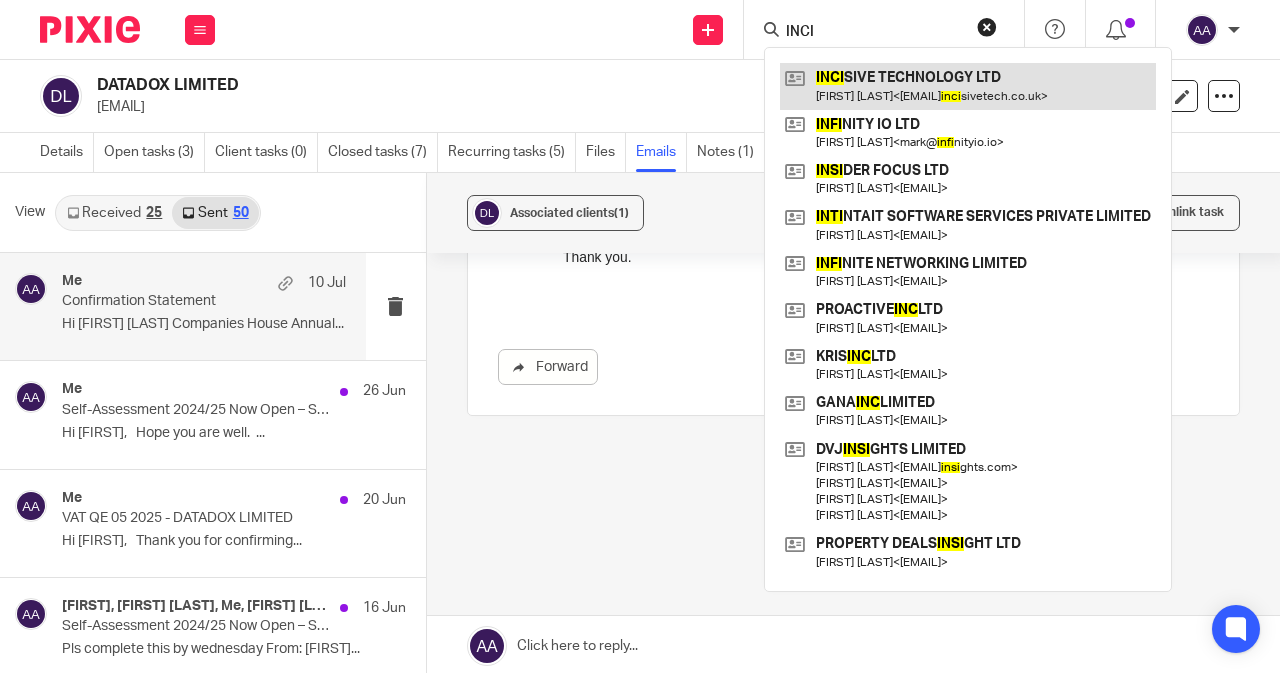type on "INCI" 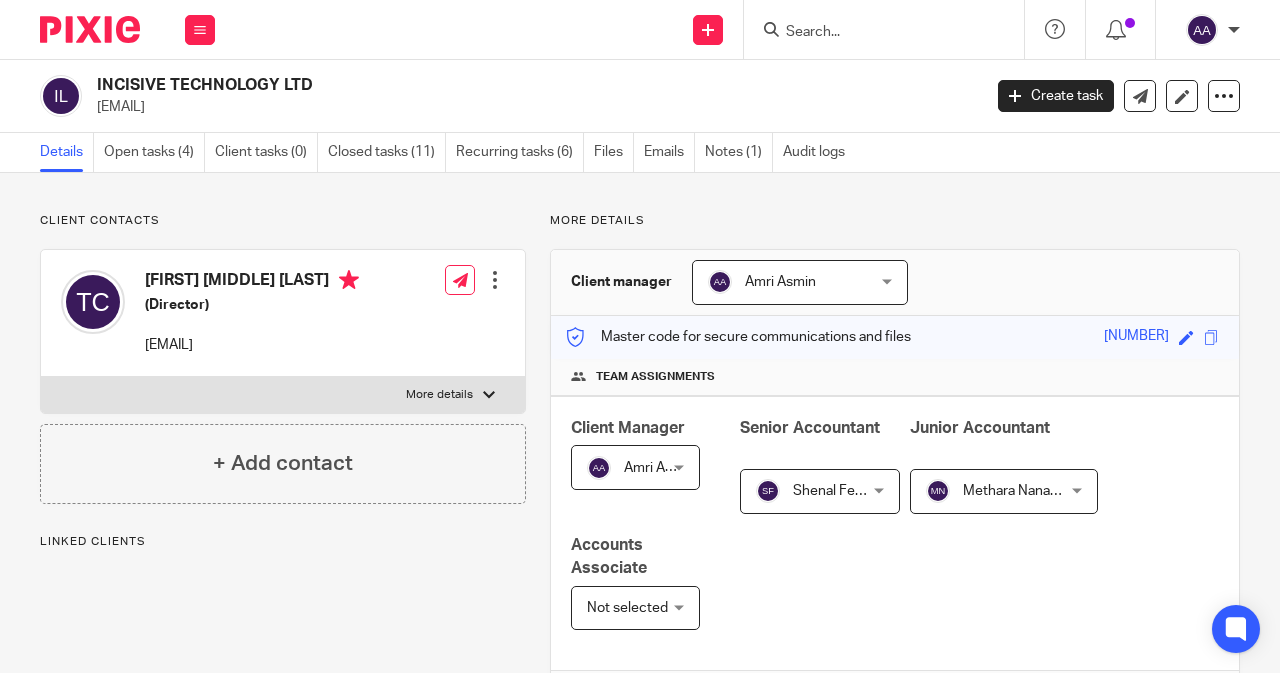 scroll, scrollTop: 0, scrollLeft: 0, axis: both 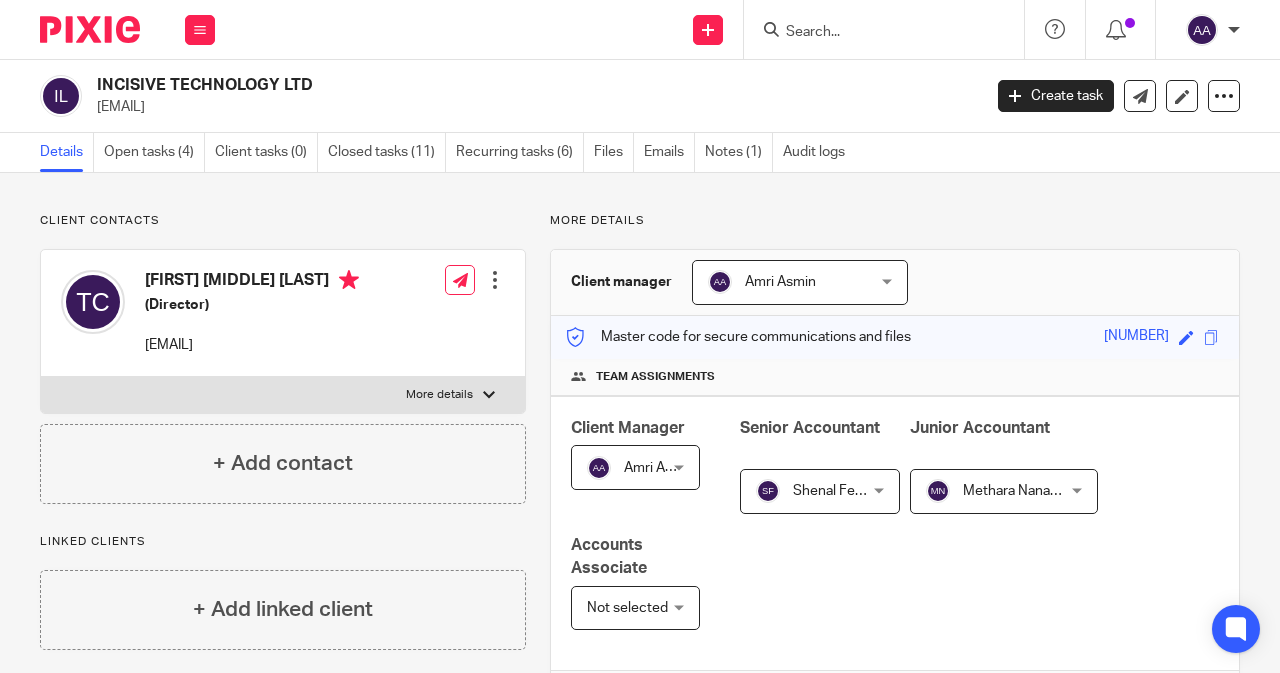 click at bounding box center [884, 29] 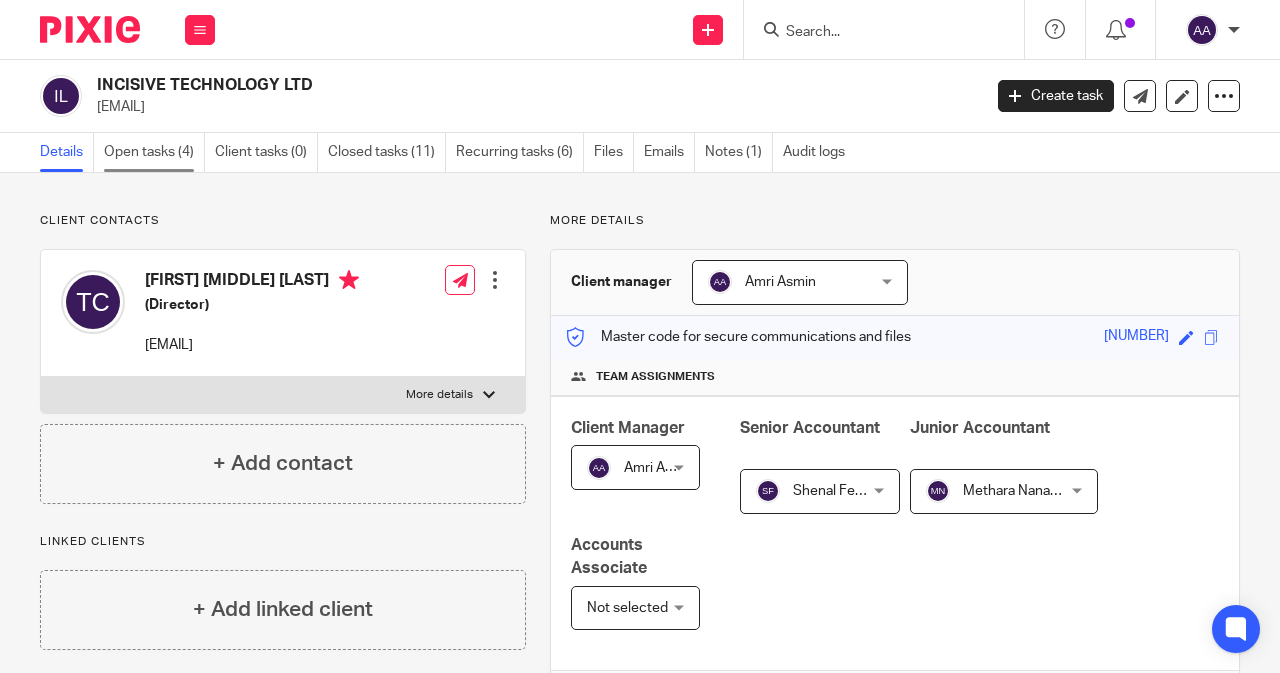 click on "Open tasks (4)" at bounding box center [154, 152] 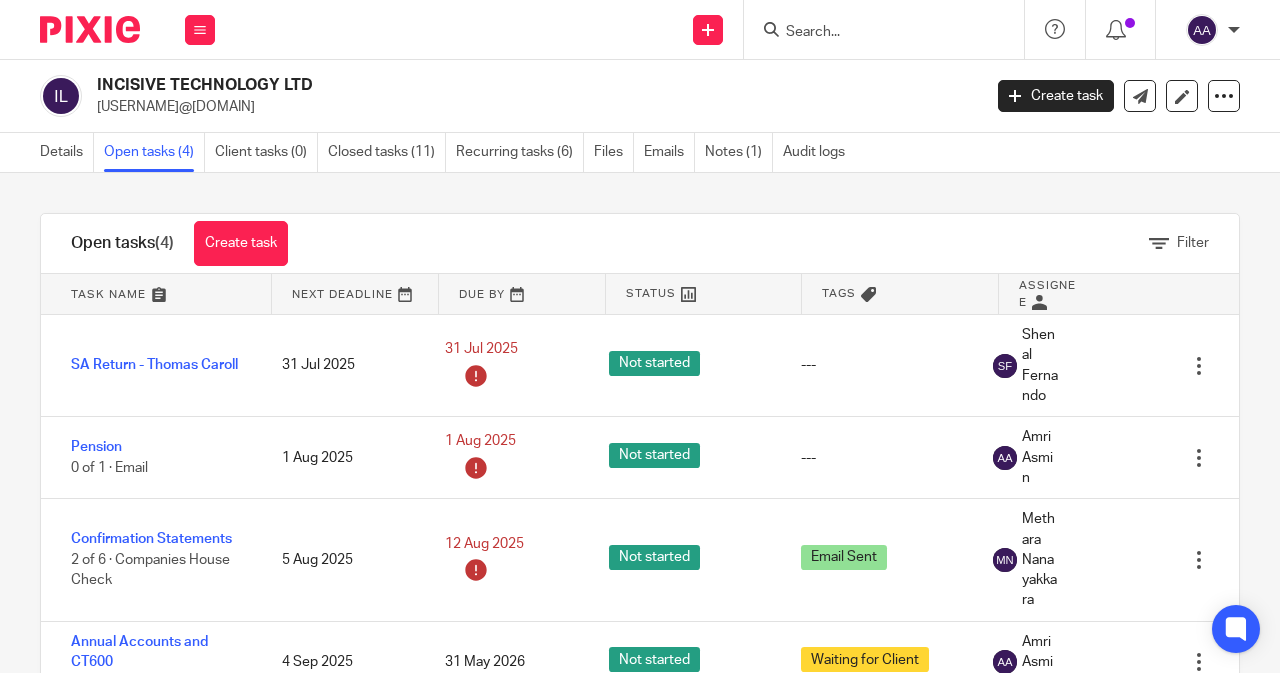 scroll, scrollTop: 0, scrollLeft: 0, axis: both 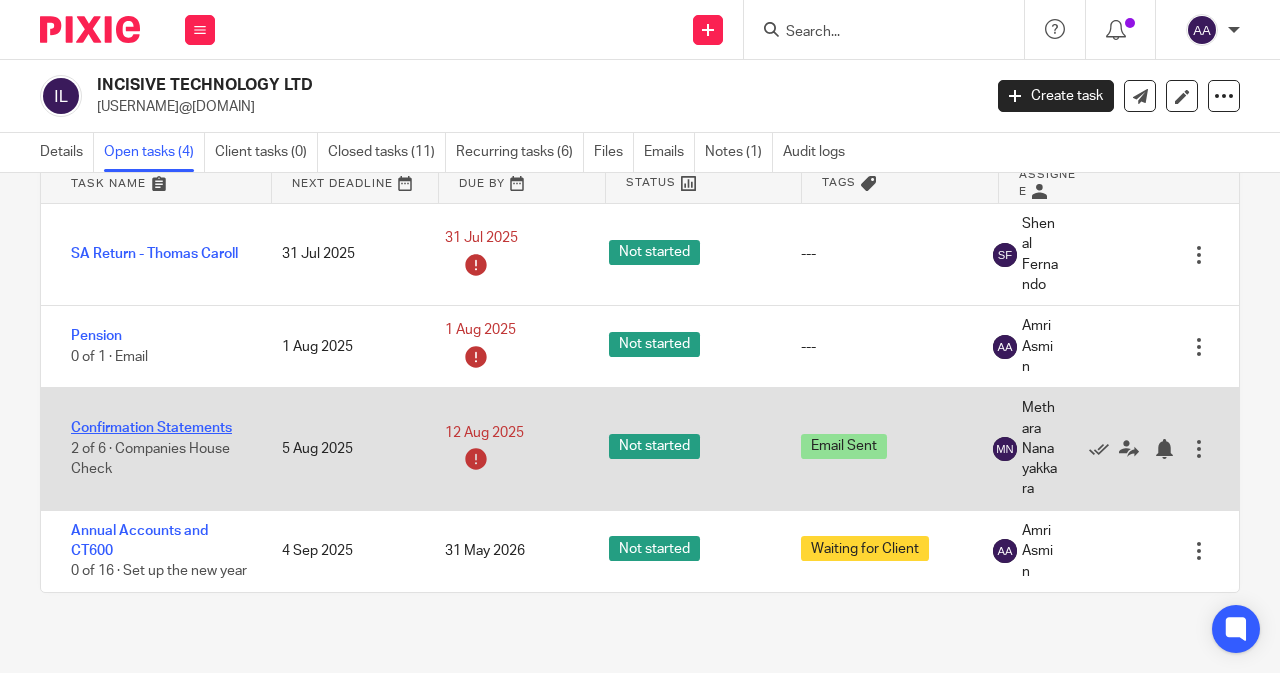 click on "Confirmation Statements" at bounding box center [151, 428] 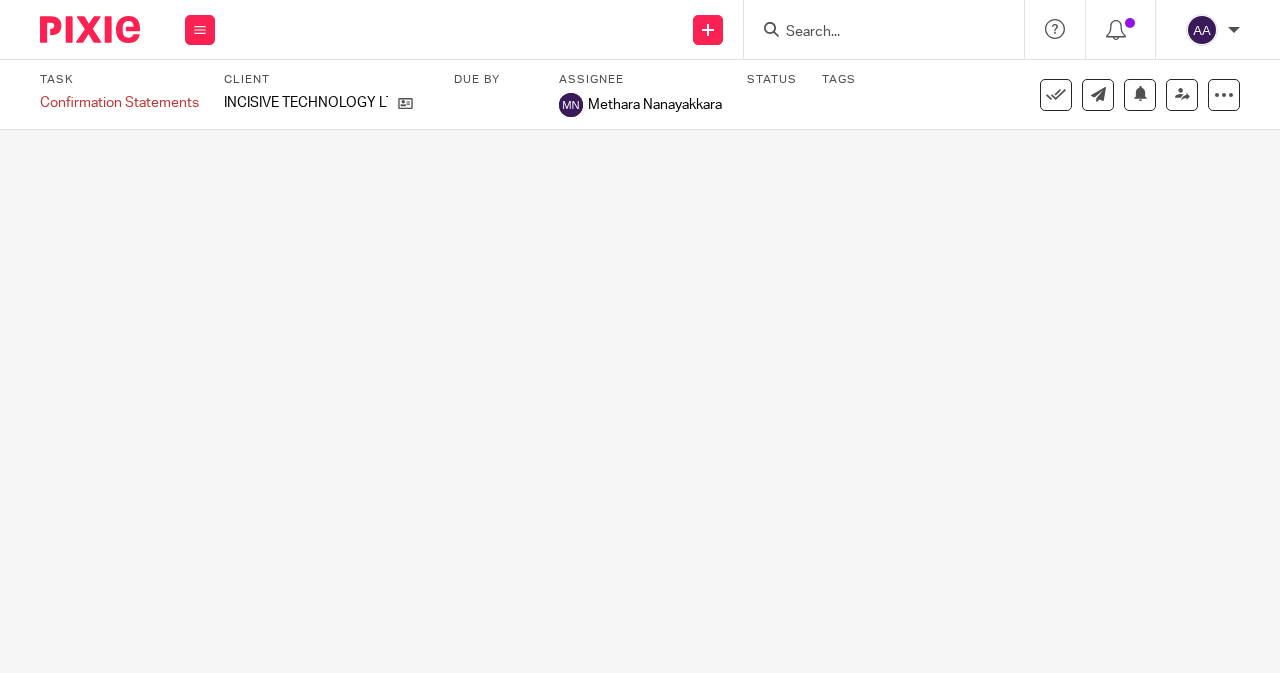 scroll, scrollTop: 0, scrollLeft: 0, axis: both 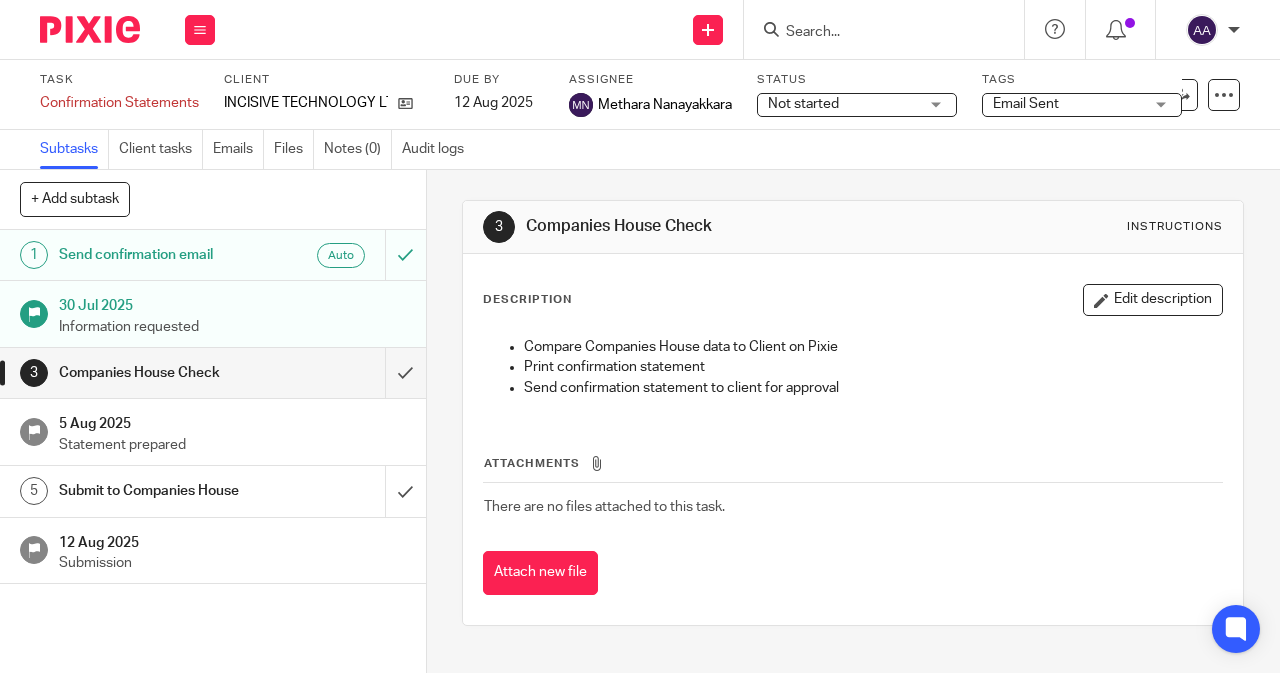 click on "Send confirmation email" at bounding box center [161, 255] 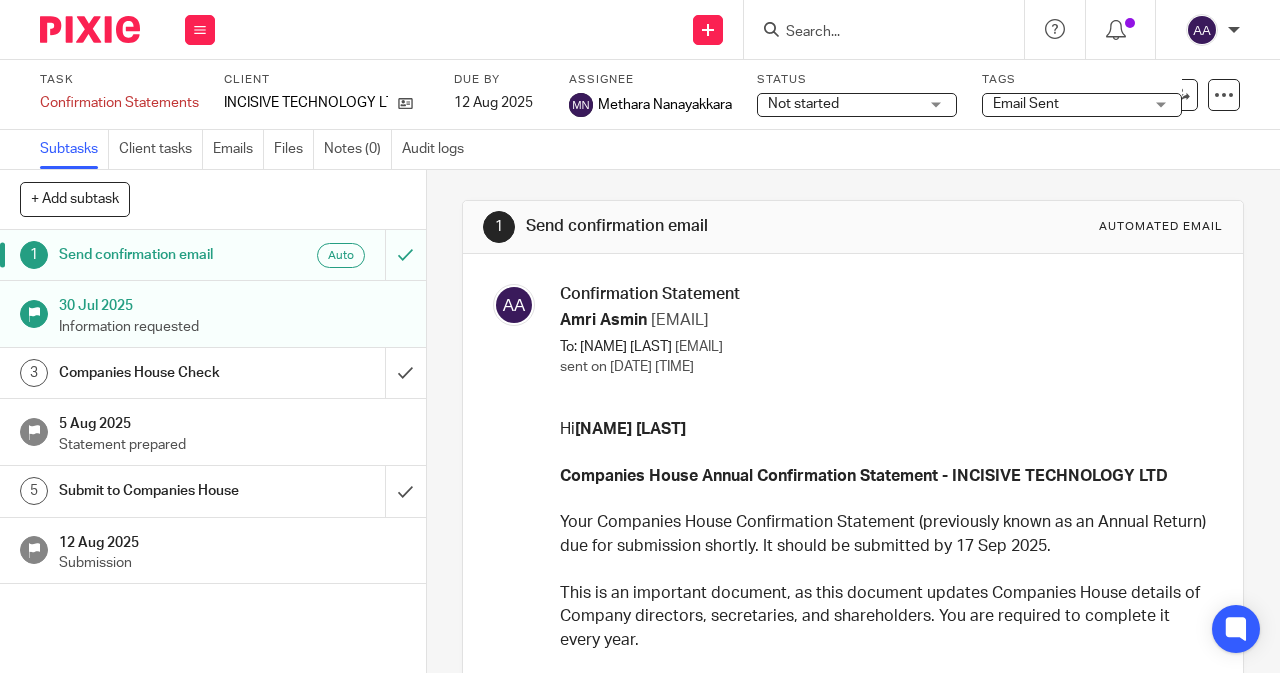 scroll, scrollTop: 0, scrollLeft: 0, axis: both 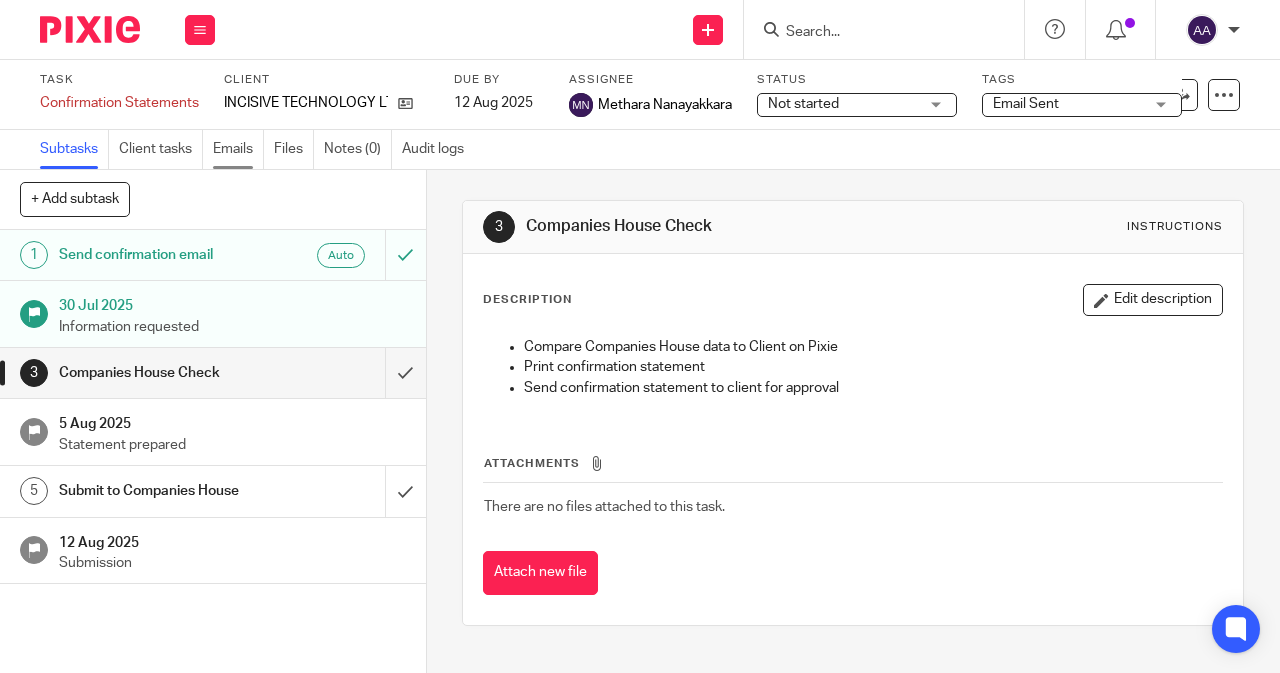 click on "Emails" at bounding box center (238, 149) 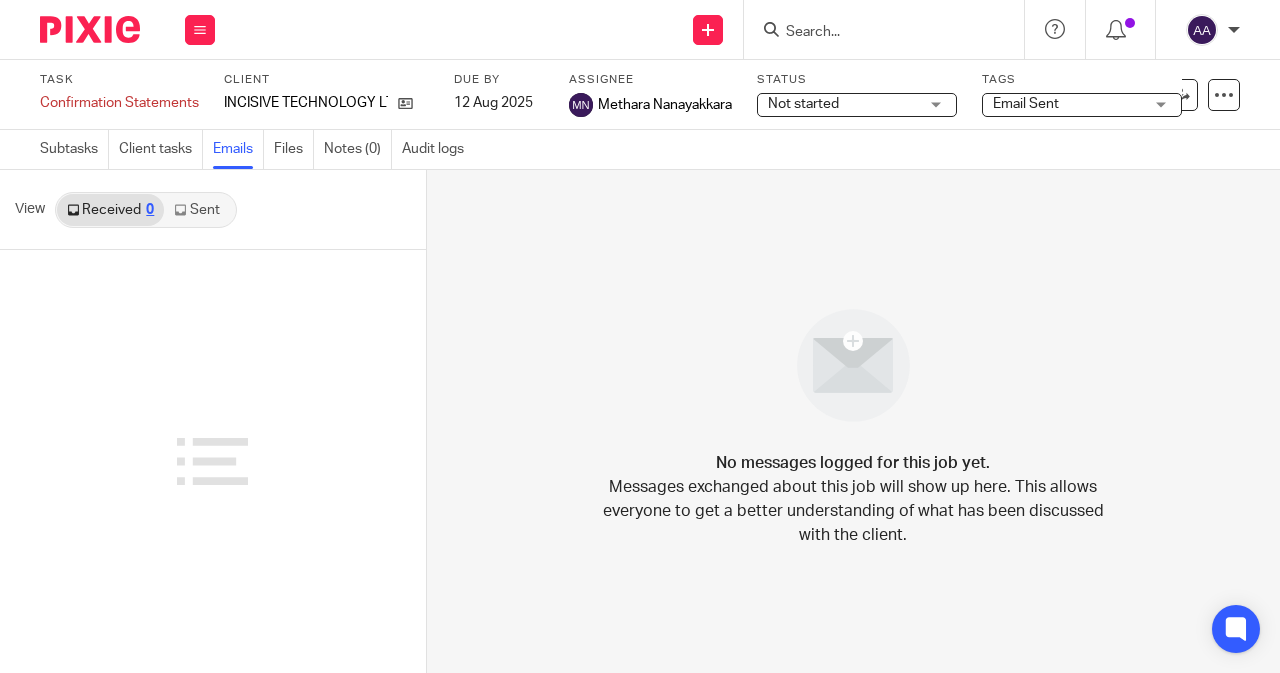 scroll, scrollTop: 0, scrollLeft: 0, axis: both 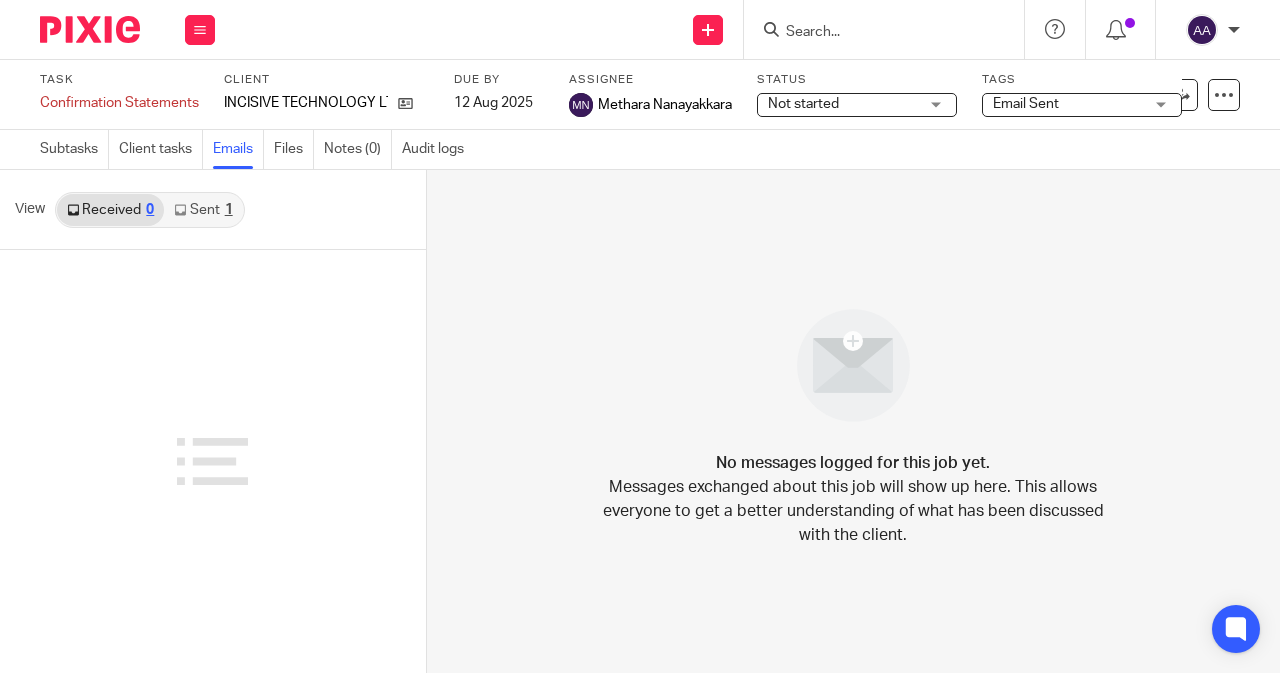 click on "Sent
1" at bounding box center [203, 210] 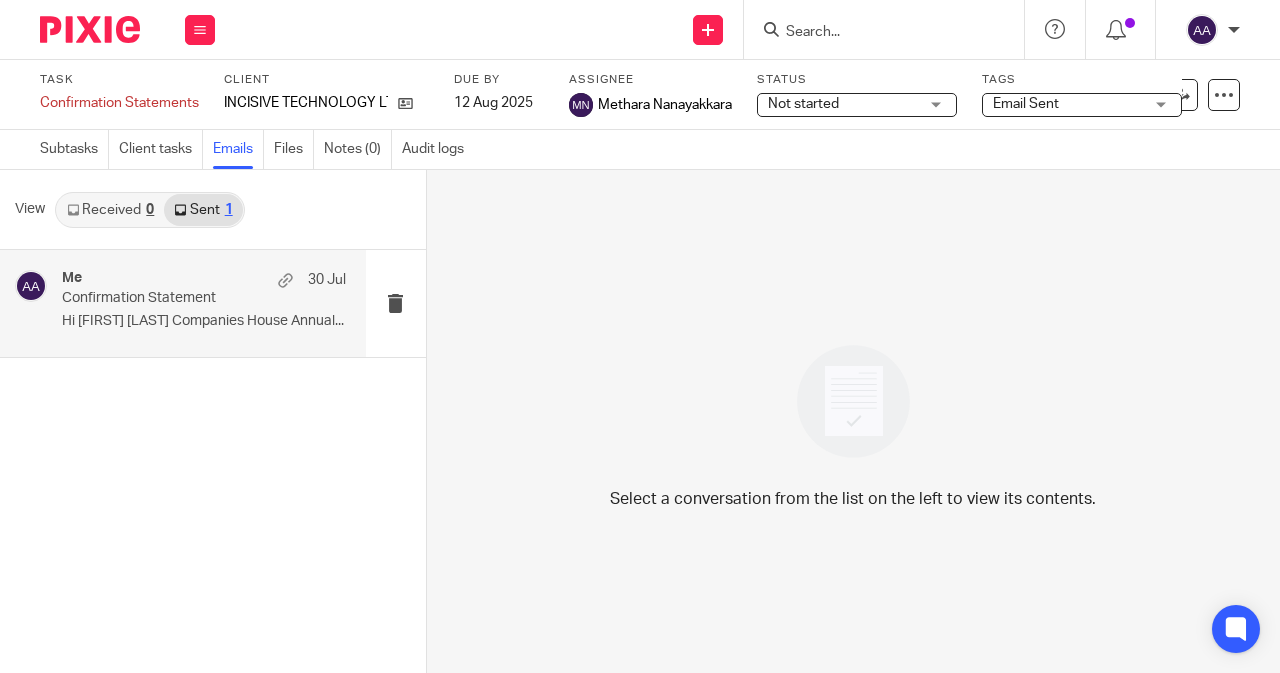 click on "Hi [FIRST] [LAST]     Companies House Annual..." at bounding box center (204, 321) 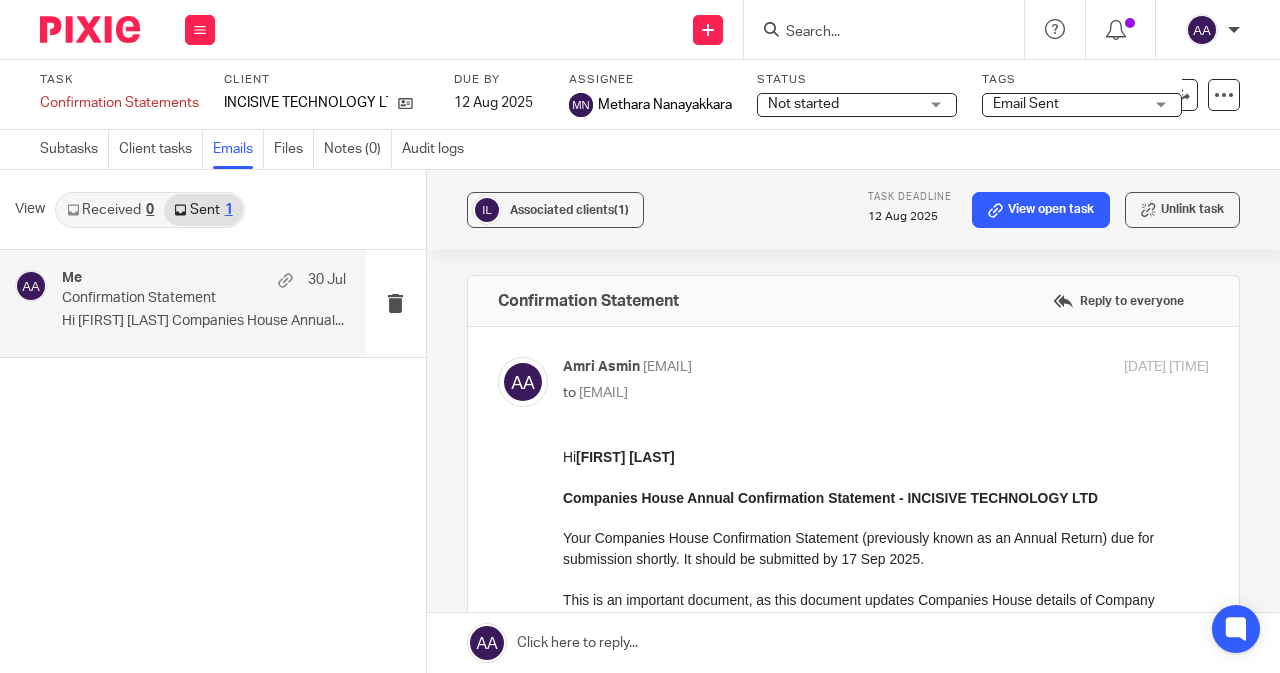 scroll, scrollTop: 0, scrollLeft: 0, axis: both 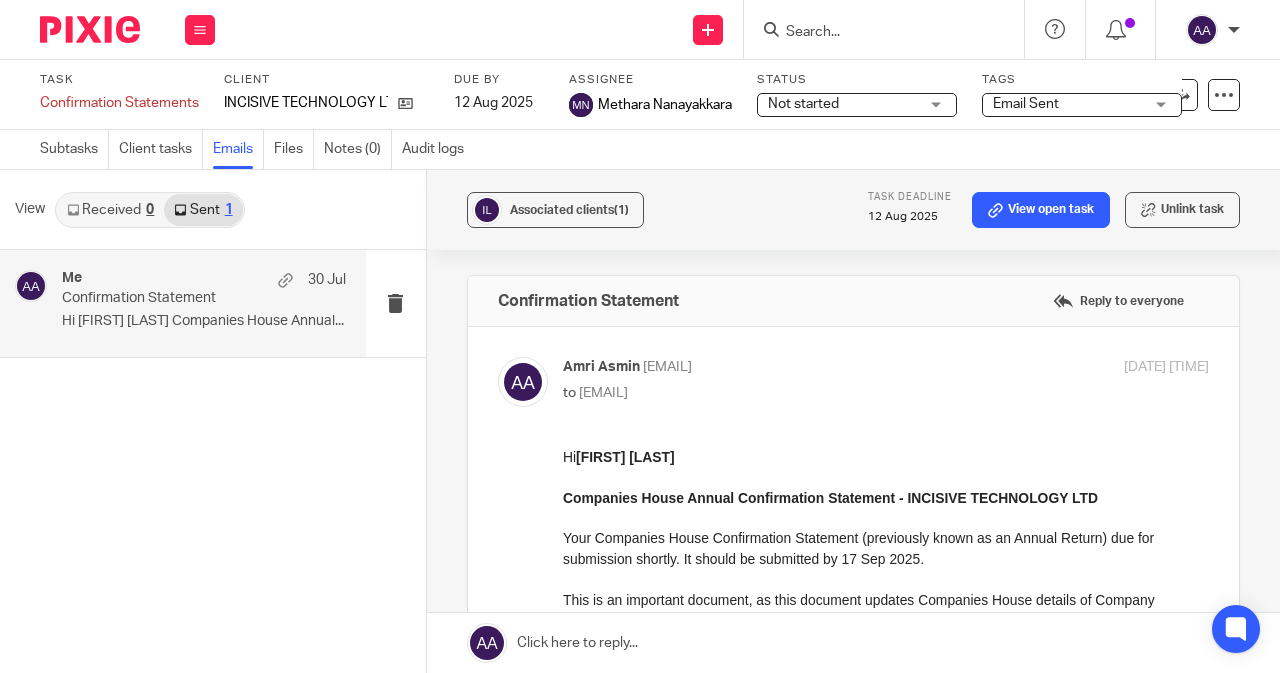 click at bounding box center [874, 33] 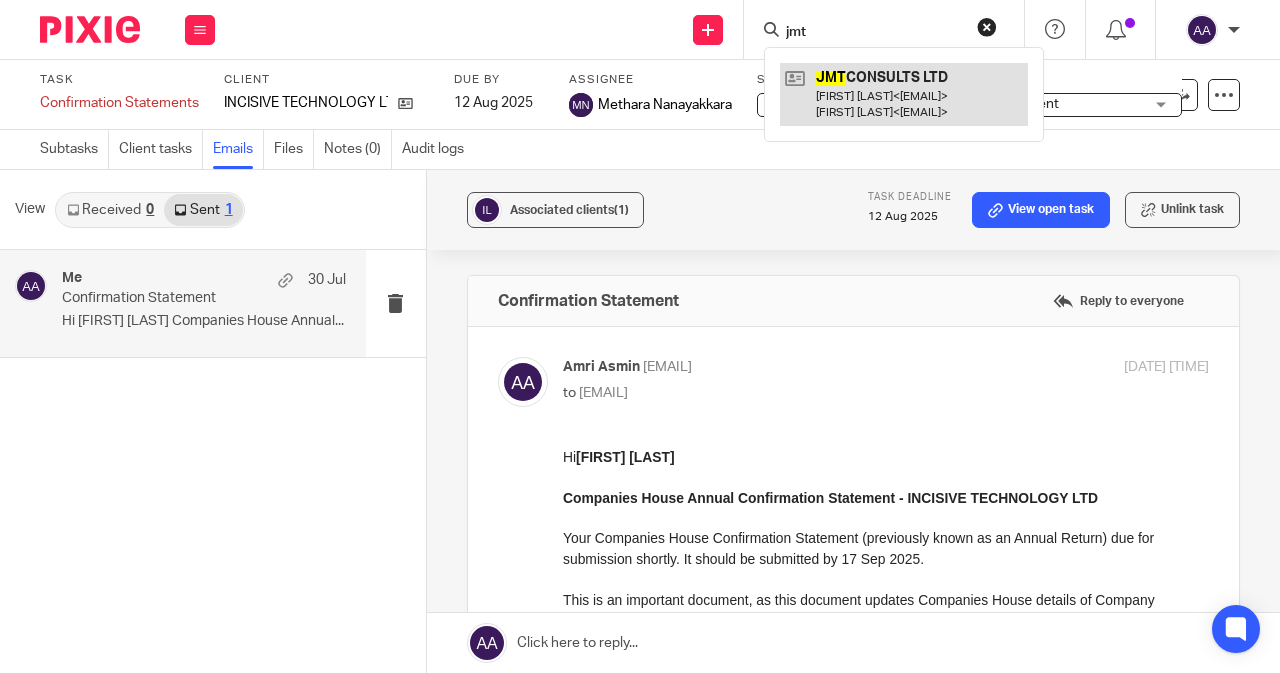 type on "jmt" 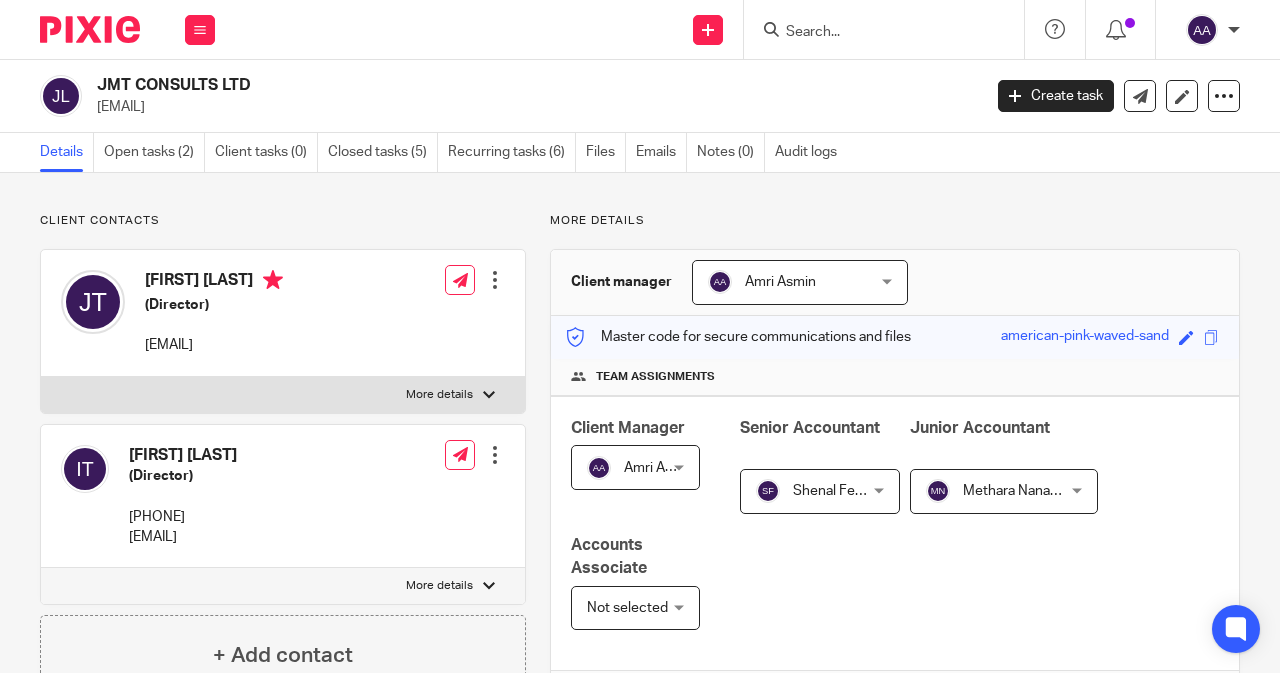 scroll, scrollTop: 0, scrollLeft: 0, axis: both 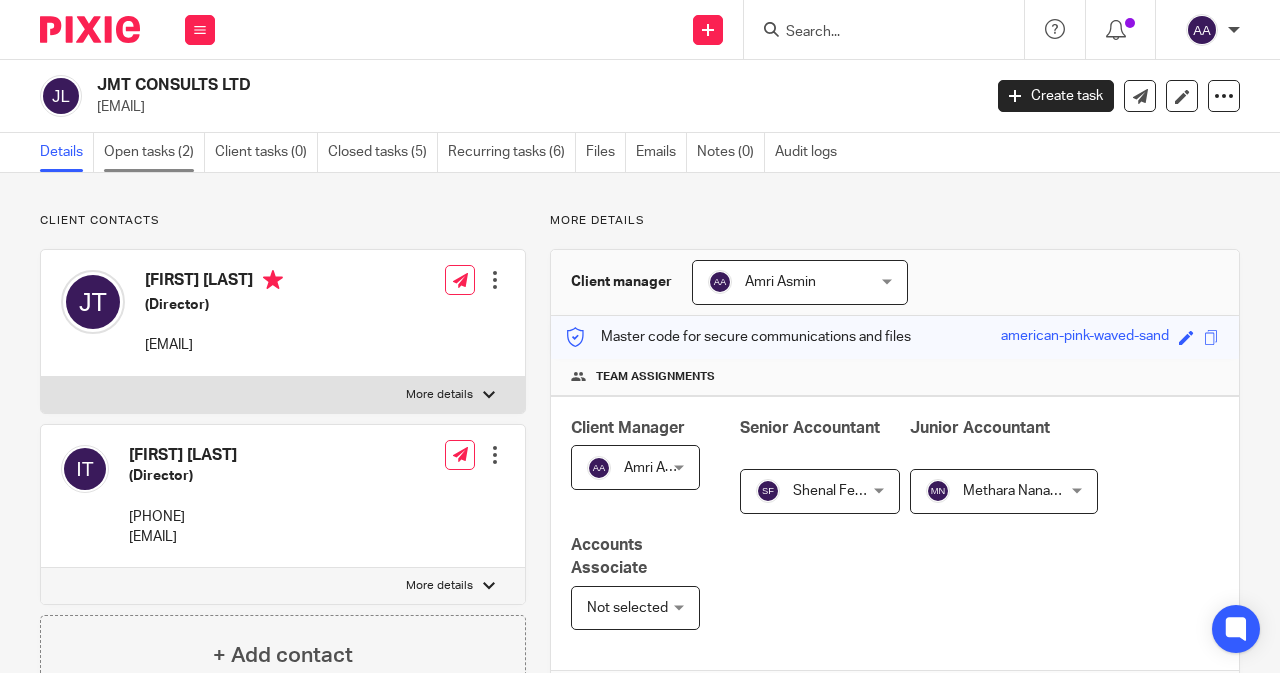 click on "Open tasks (2)" at bounding box center (154, 152) 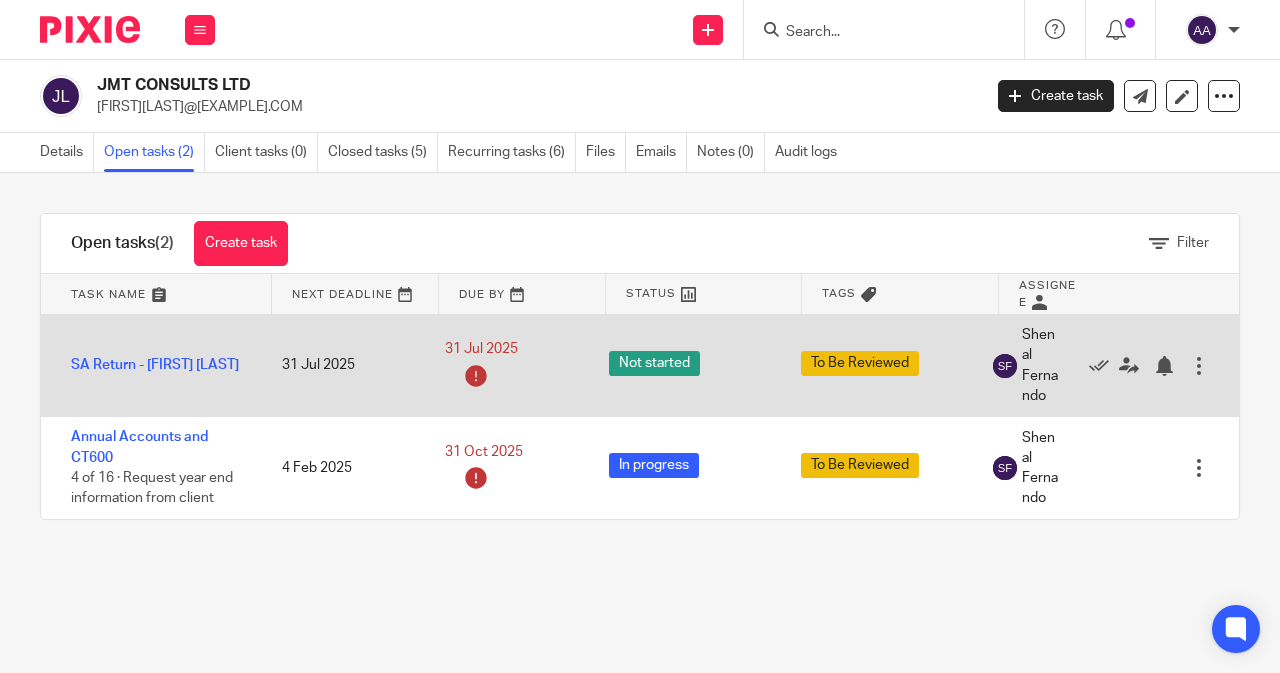 scroll, scrollTop: 0, scrollLeft: 0, axis: both 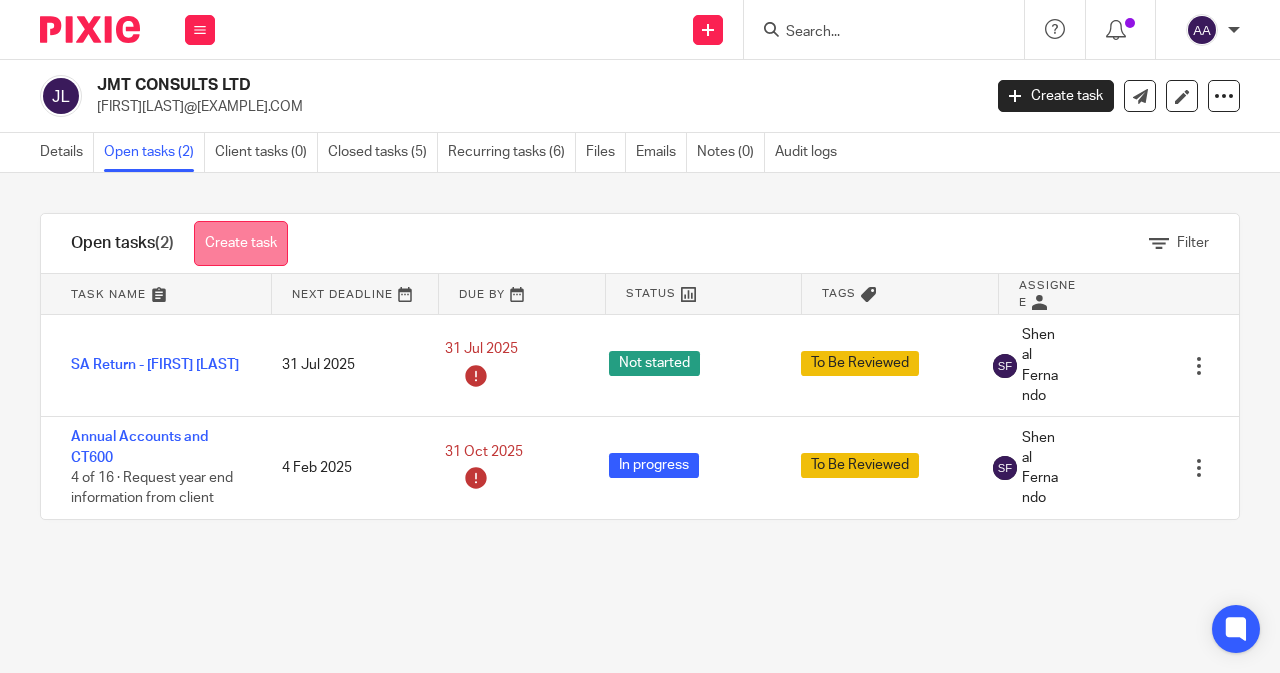 click on "Create task" at bounding box center [241, 243] 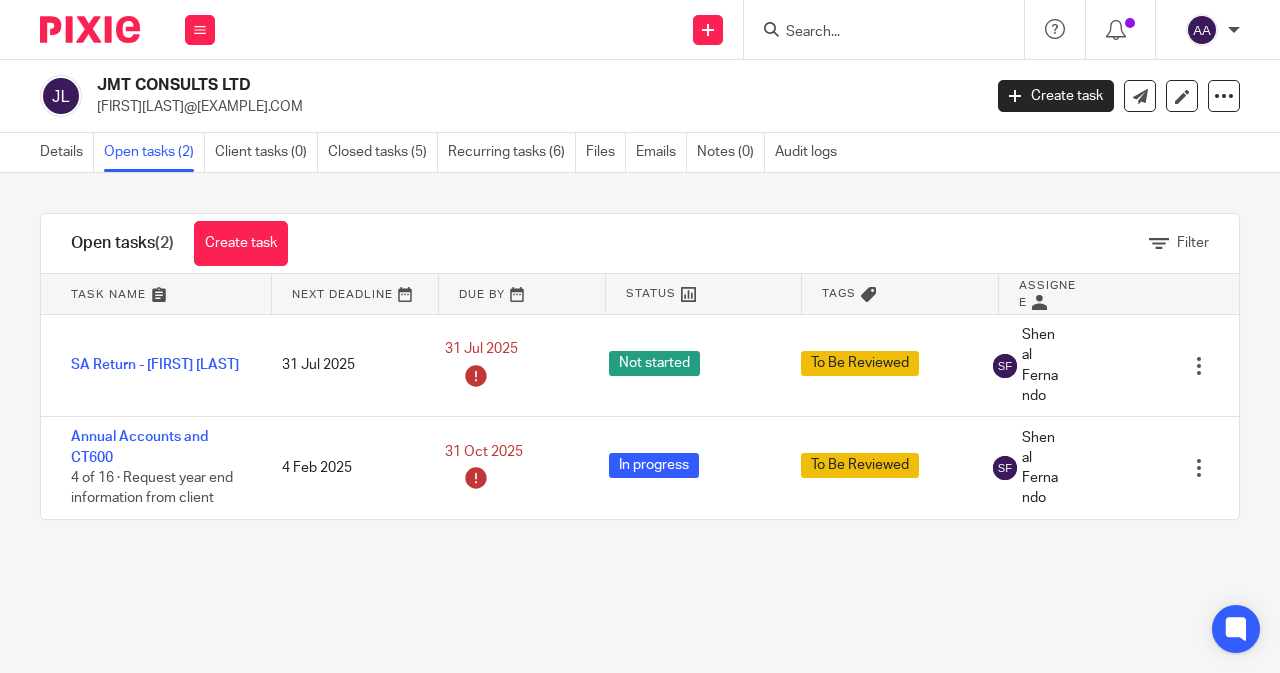click at bounding box center [874, 33] 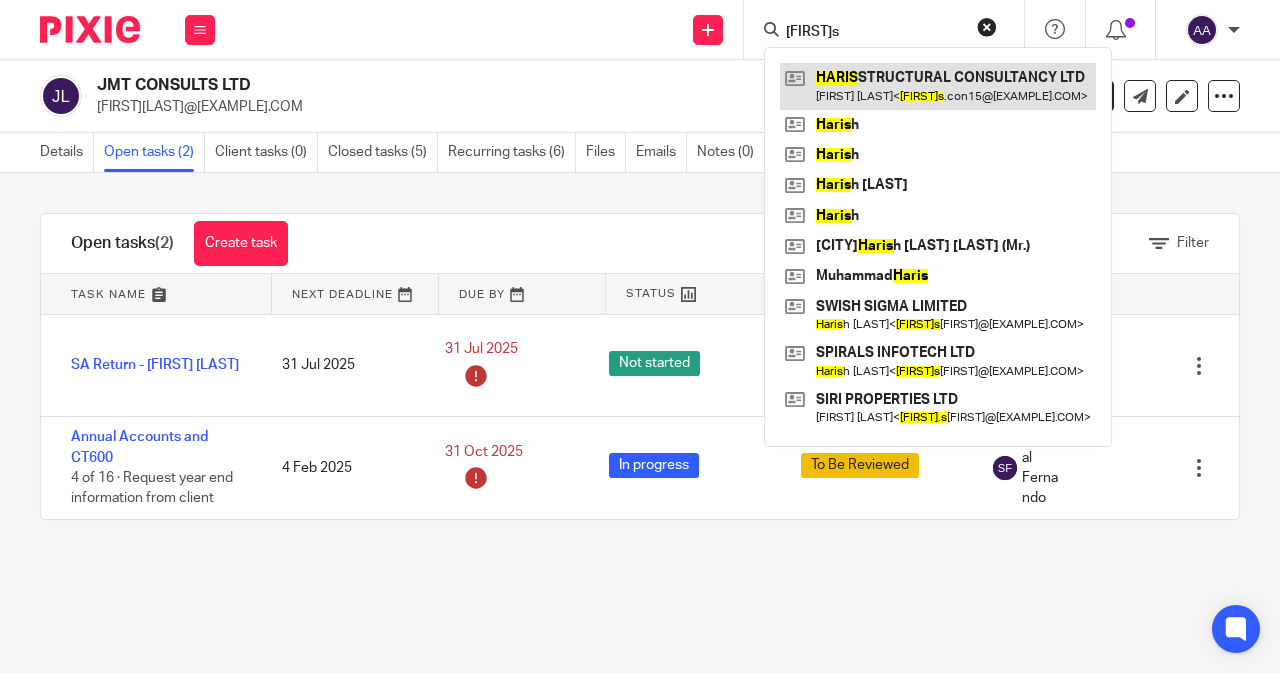 type on "[FIRST]s" 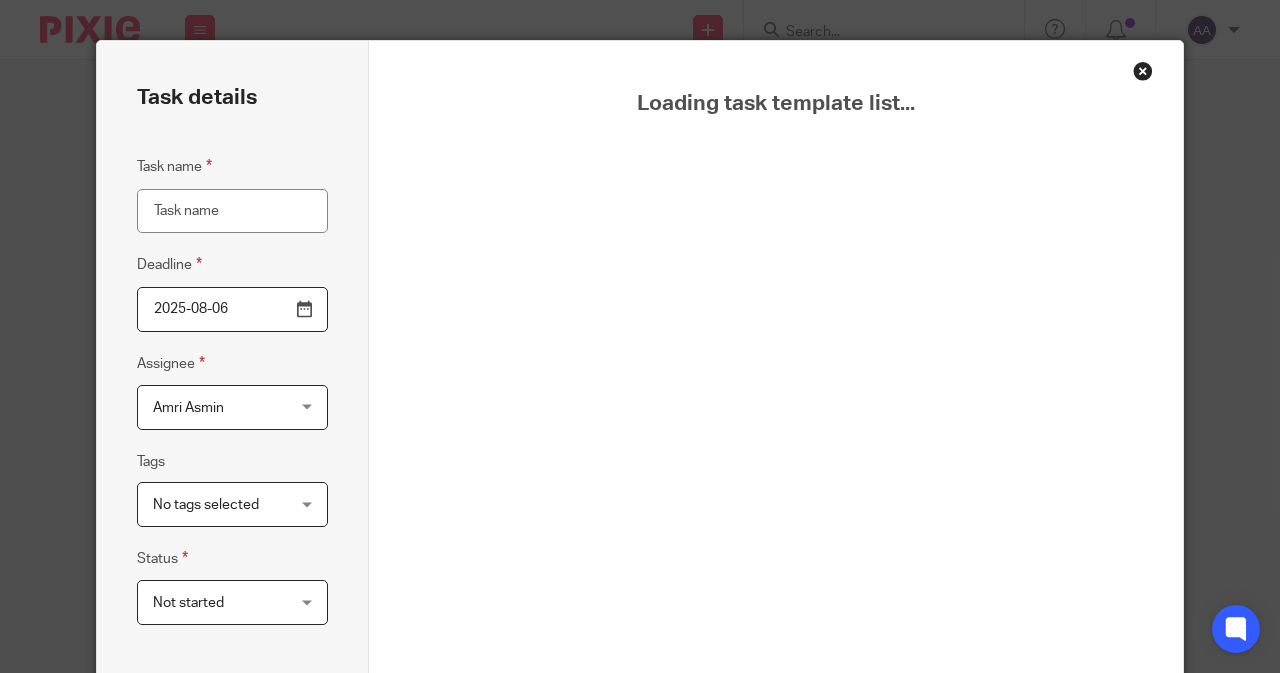 scroll, scrollTop: 0, scrollLeft: 0, axis: both 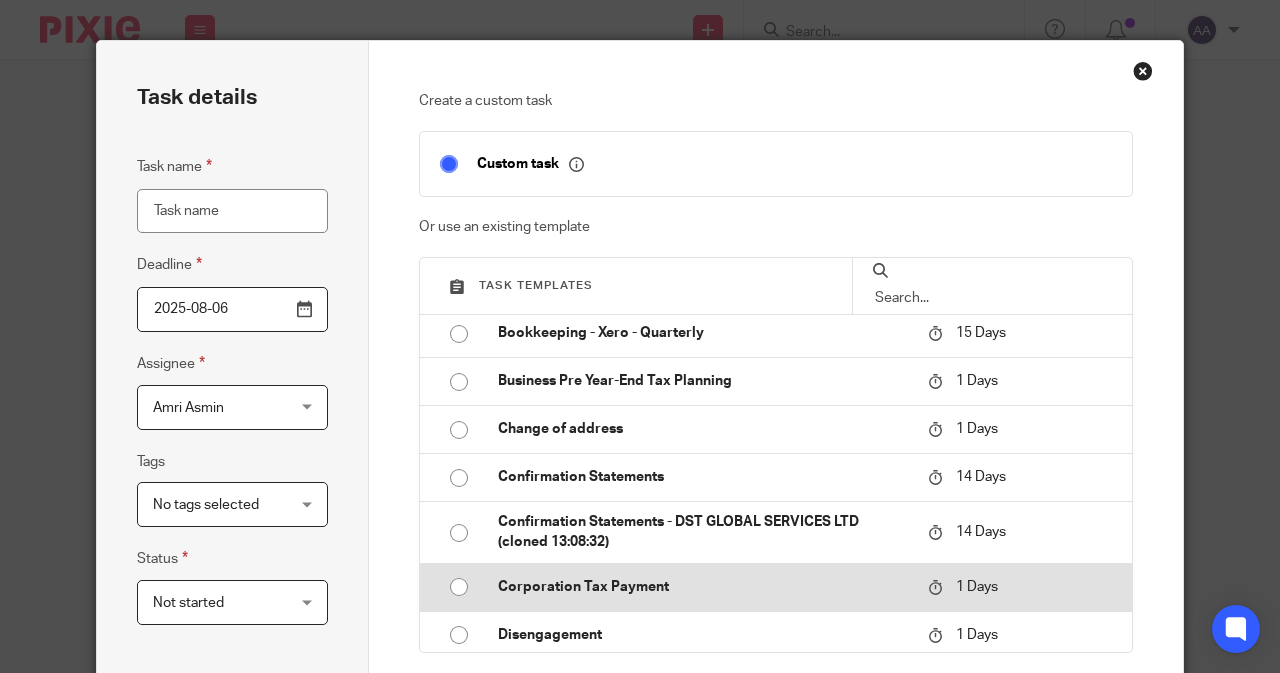 click on "Confirmation Statements" at bounding box center (703, 477) 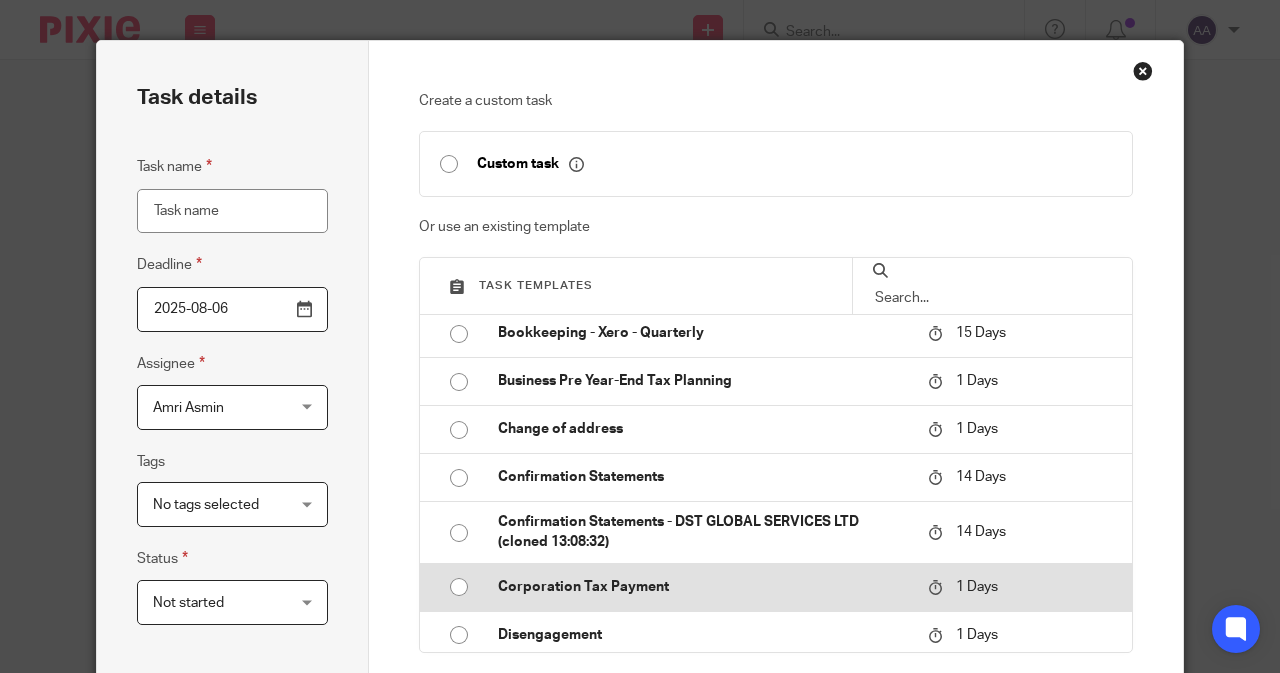 type on "2025-08-20" 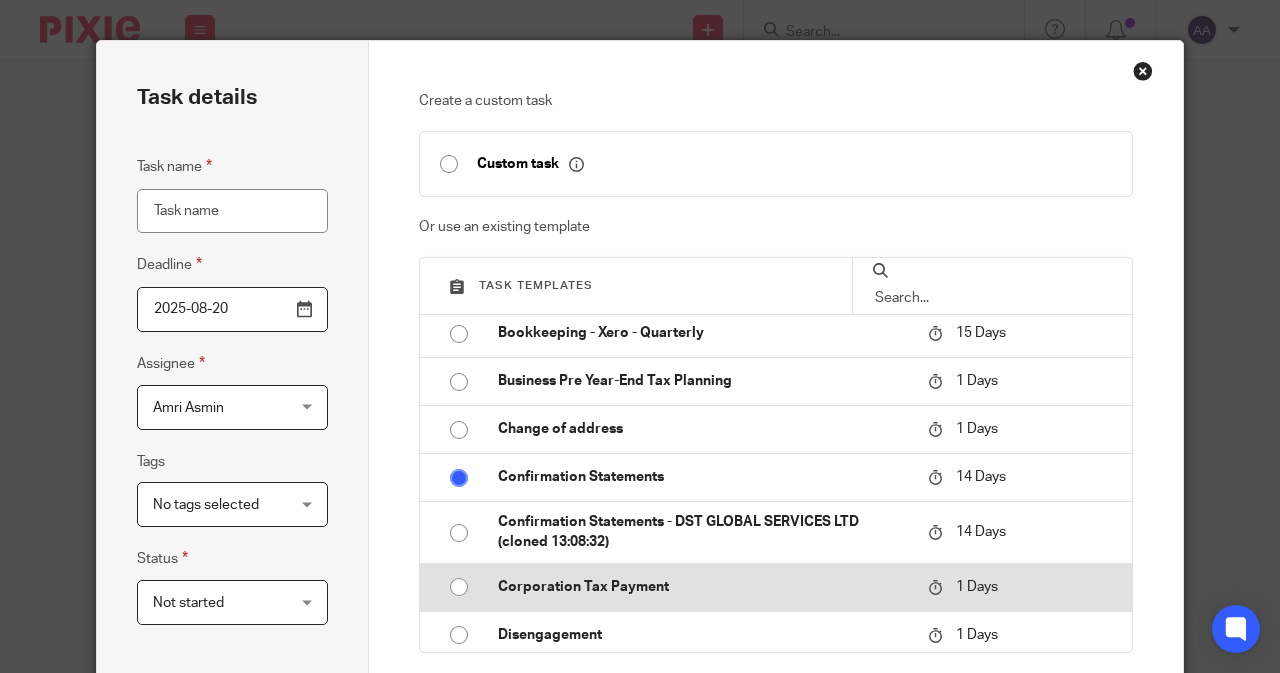 type on "Confirmation Statements" 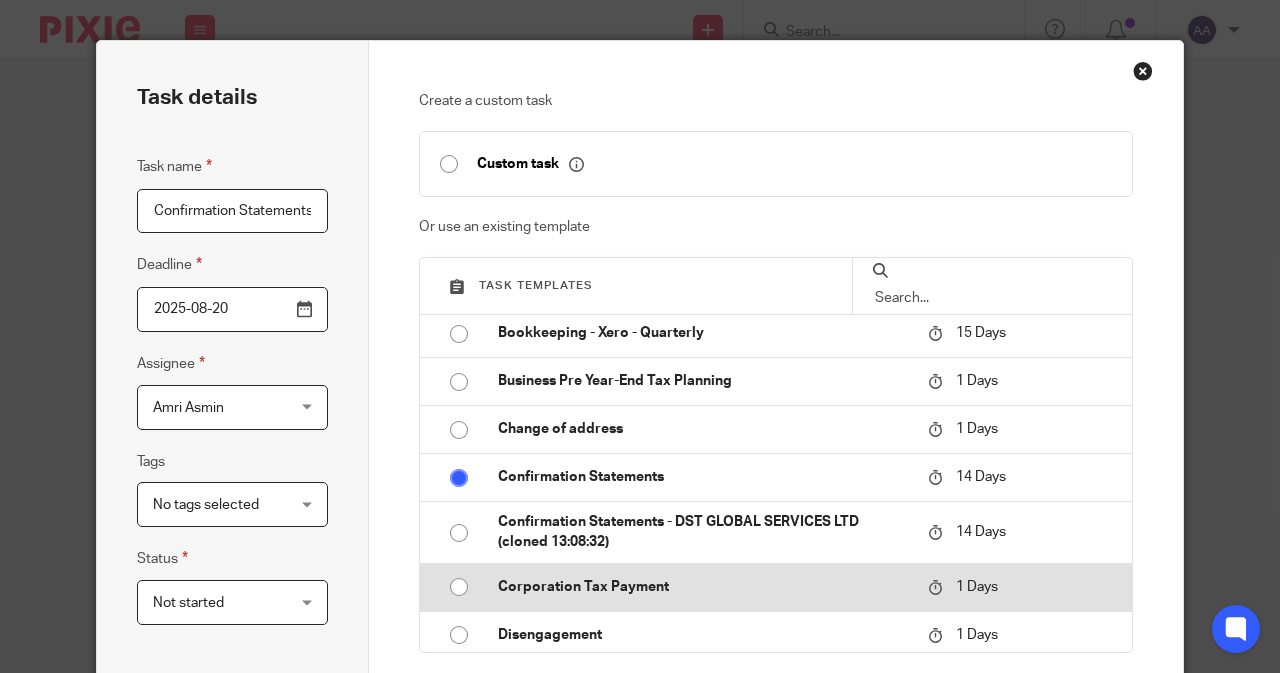 radio on "true" 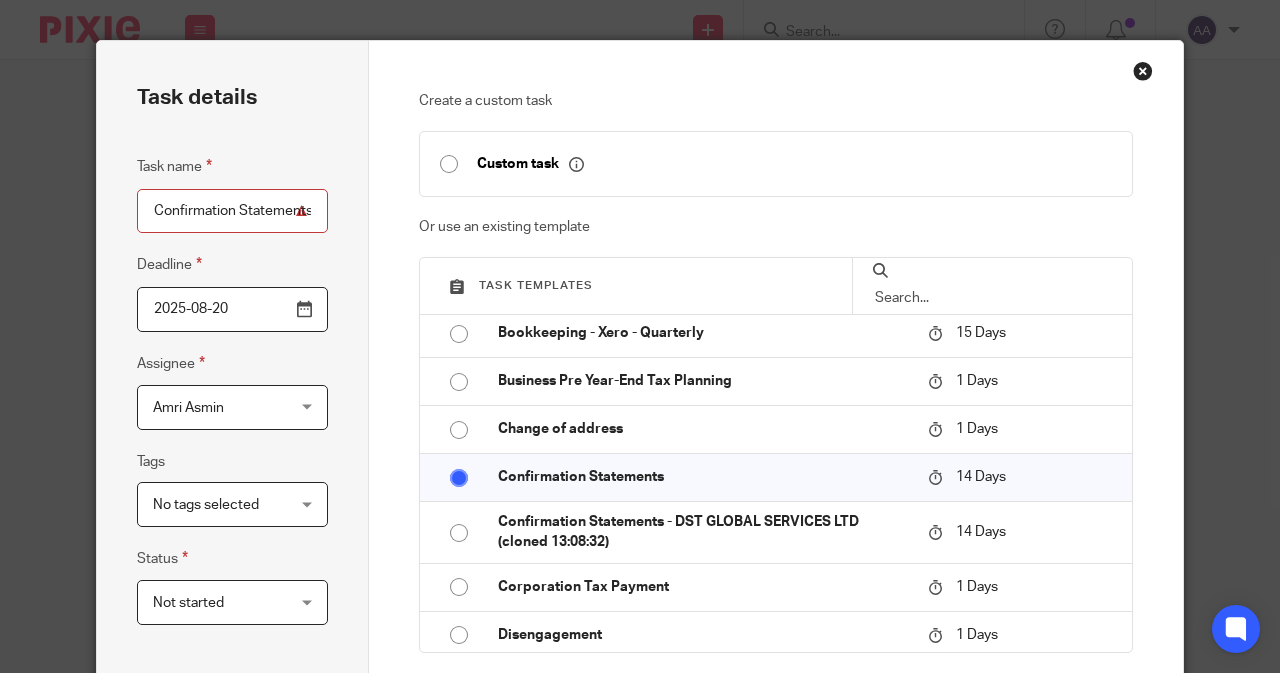 click on "Not started" at bounding box center [222, 602] 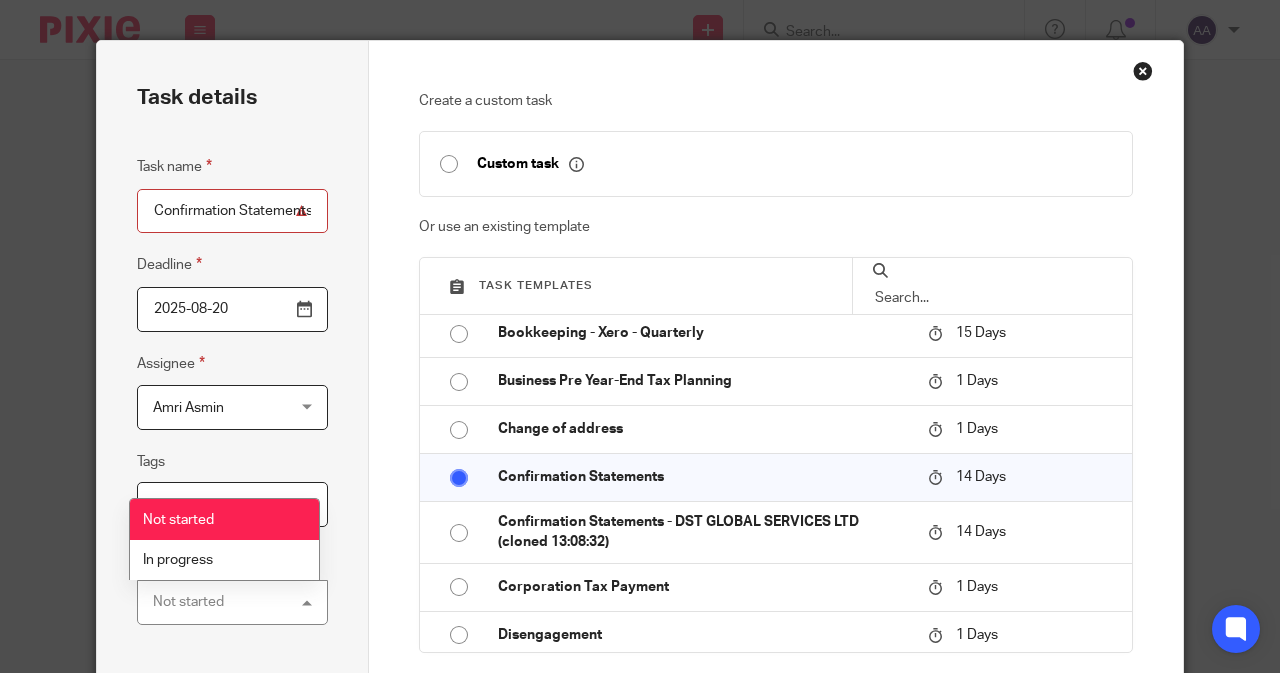 click on "Task details
Task name   Confirmation Statements
Deadline
2025-08-20   Assignee
Amri Asmin
Amri Asmin
Client manager
Abdul Mannaan
Akeel Mohammed
Allen Anton
Amri Asmin
Anuradha Hataraliyadda
Avishka Peiris
Dhanush Rajah
Esther Guy
Esther David
Ifthikar mohamed
Kaveesha Aththanayake
Khalid Azeez
Kithmi Gunawardhana
Lindujan Sundararjan
Methara Nanayakkara
Mithunraj Packiyanathan
Mohamed Azam
Moksha Jeerasinghe
Nadeera Weerasinghe" at bounding box center (233, 561) 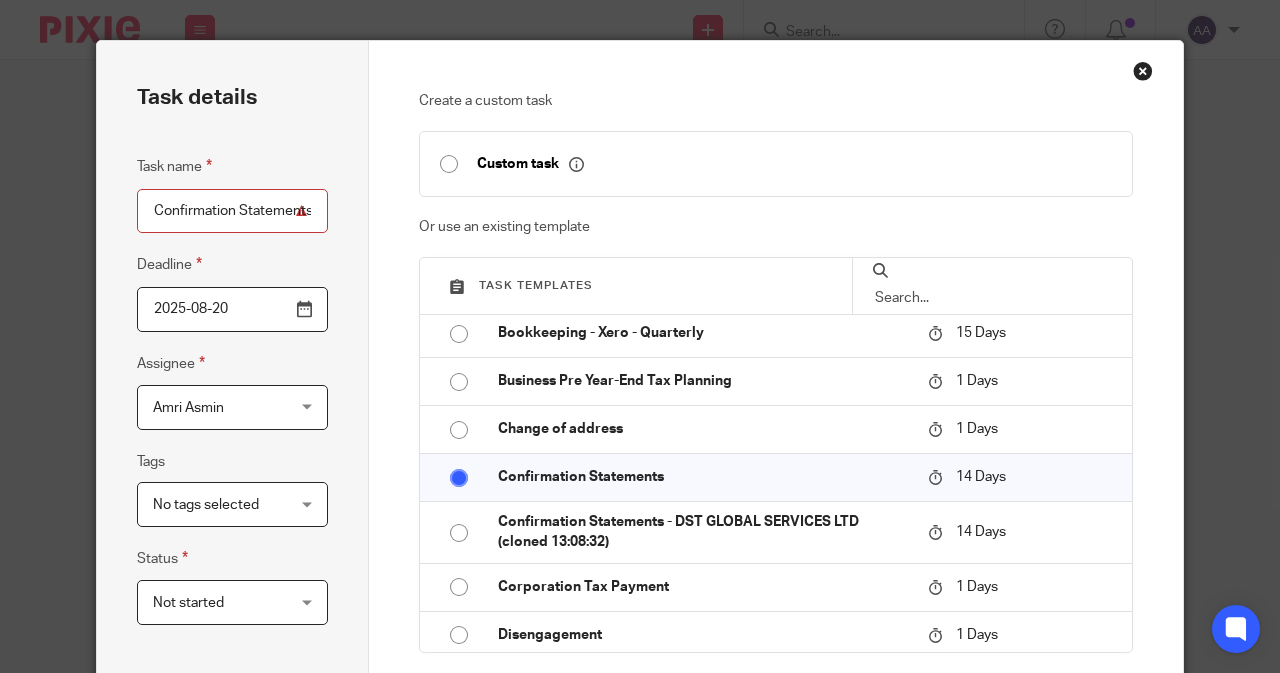 click on "Amri Asmin" at bounding box center [222, 407] 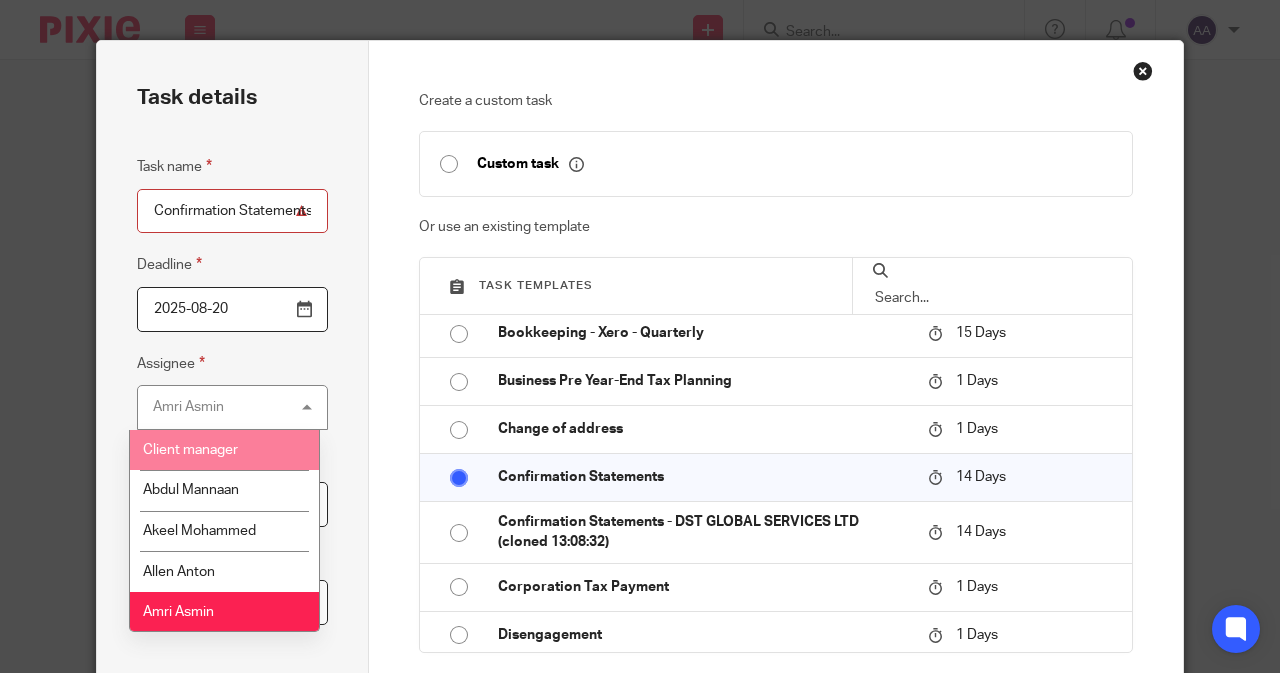 click on "Task details
Task name   Confirmation Statements
Deadline
2025-08-20   Assignee
Amri Asmin
Amri Asmin
Client manager
Abdul Mannaan
Akeel Mohammed
Allen Anton
Amri Asmin
Anuradha Hataraliyadda
Avishka Peiris
Dhanush Rajah
Esther Guy
Esther David
Ifthikar mohamed
Kaveesha Aththanayake
Khalid Azeez
Kithmi Gunawardhana
Lindujan Sundararjan
Methara Nanayakkara
Mithunraj Packiyanathan
Mohamed Azam
Moksha Jeerasinghe
Nadeera Weerasinghe" at bounding box center (233, 561) 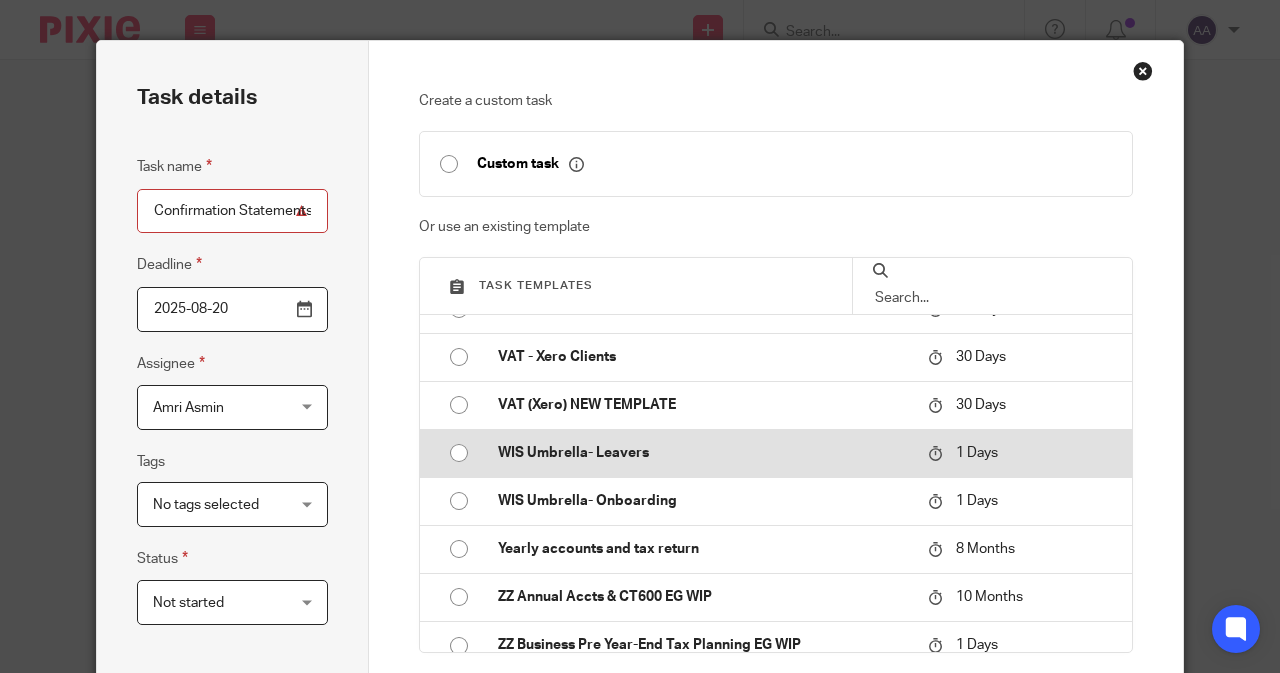 scroll, scrollTop: 1898, scrollLeft: 0, axis: vertical 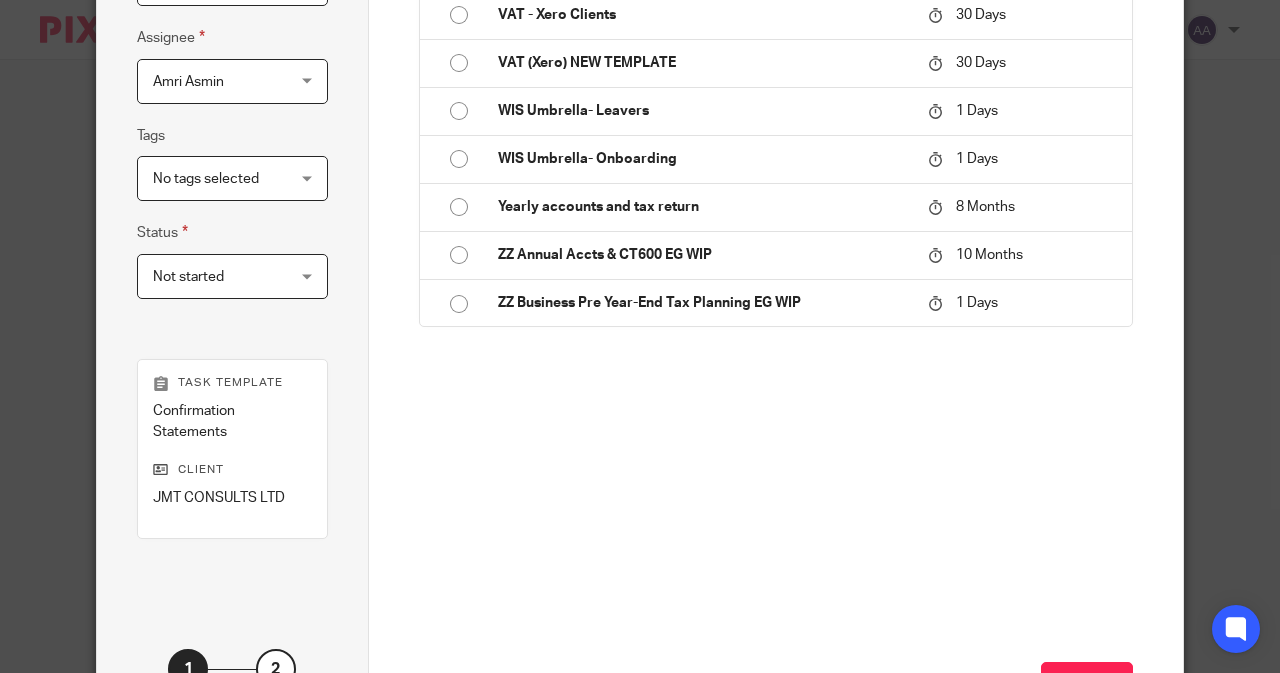 click on "Amri Asmin" at bounding box center [222, 81] 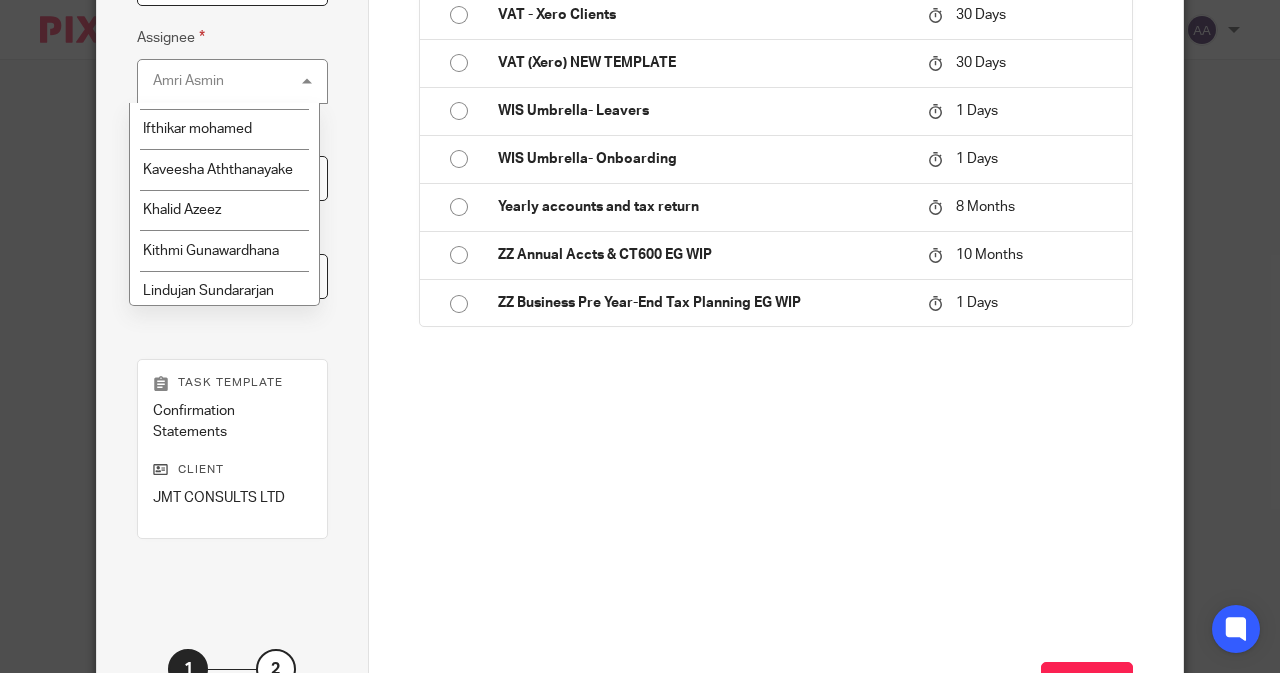 scroll, scrollTop: 600, scrollLeft: 0, axis: vertical 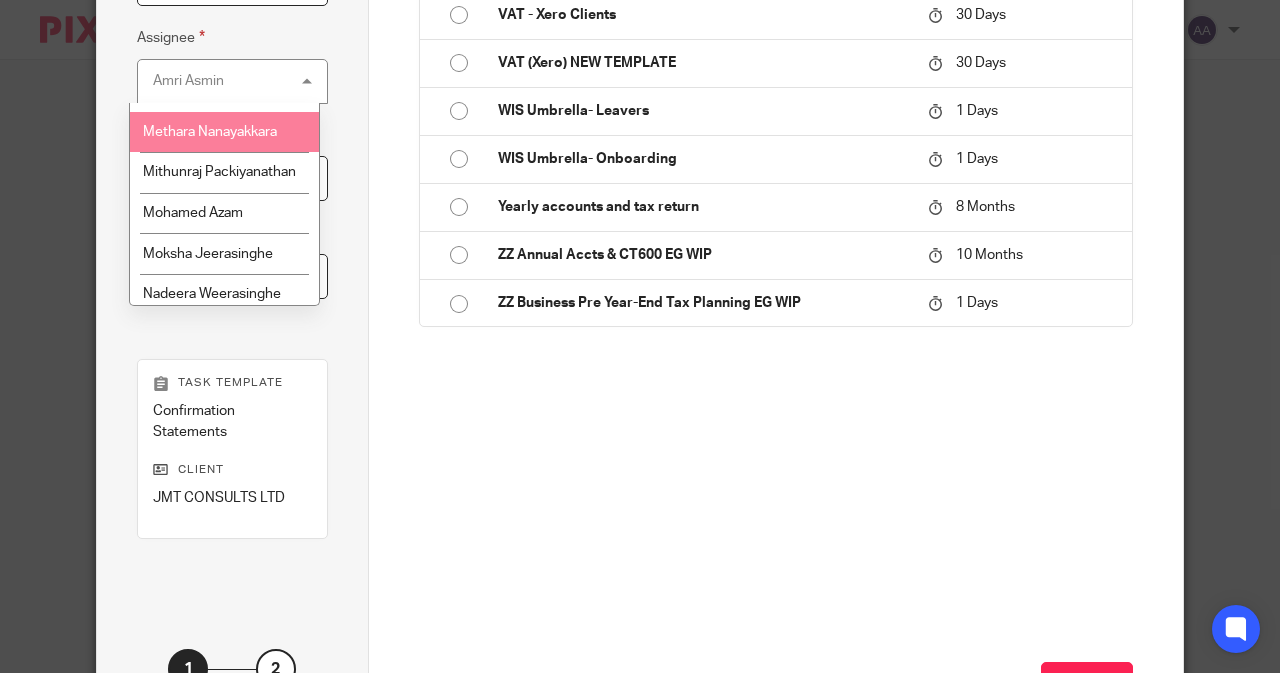 click on "Methara Nanayakkara" at bounding box center (224, 132) 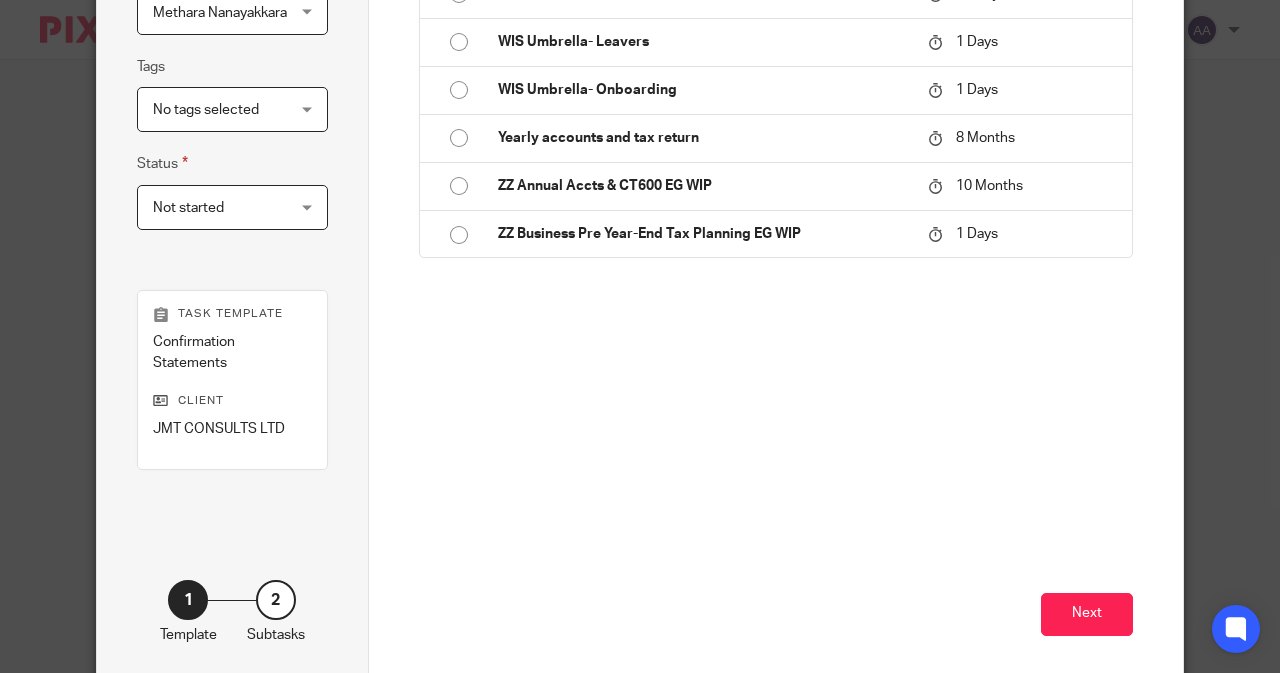 scroll, scrollTop: 426, scrollLeft: 0, axis: vertical 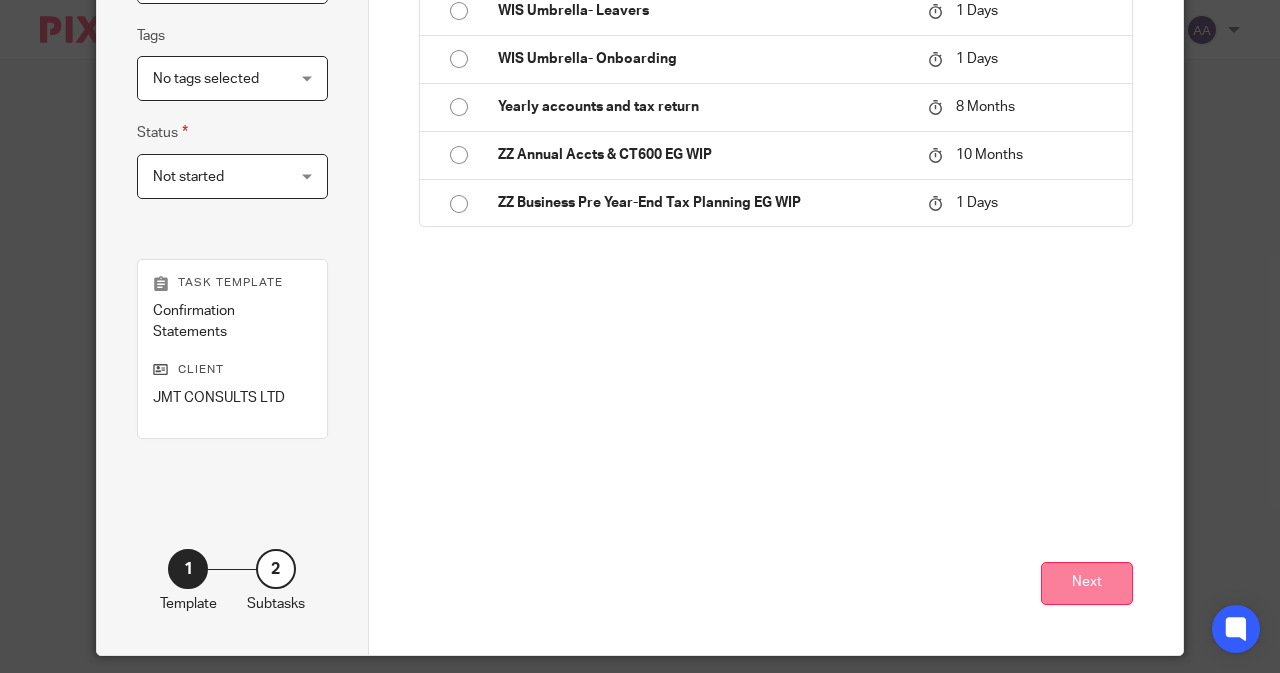 click on "Next" at bounding box center (1087, 583) 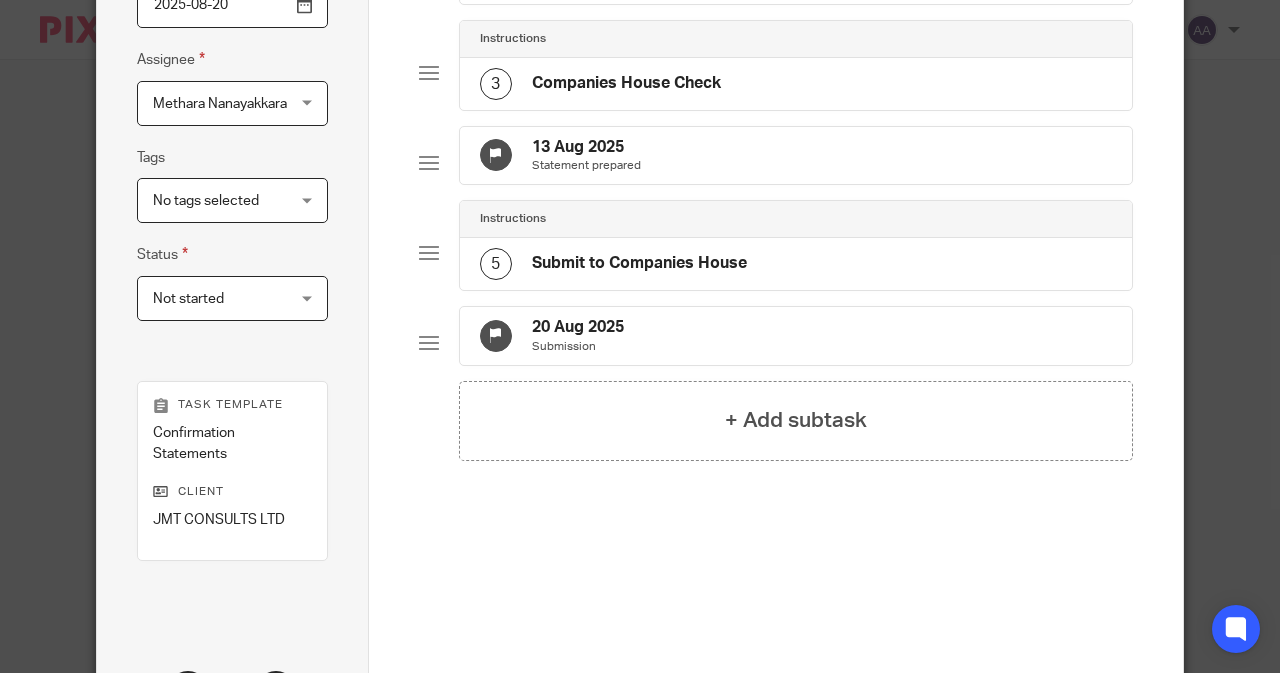 scroll, scrollTop: 426, scrollLeft: 0, axis: vertical 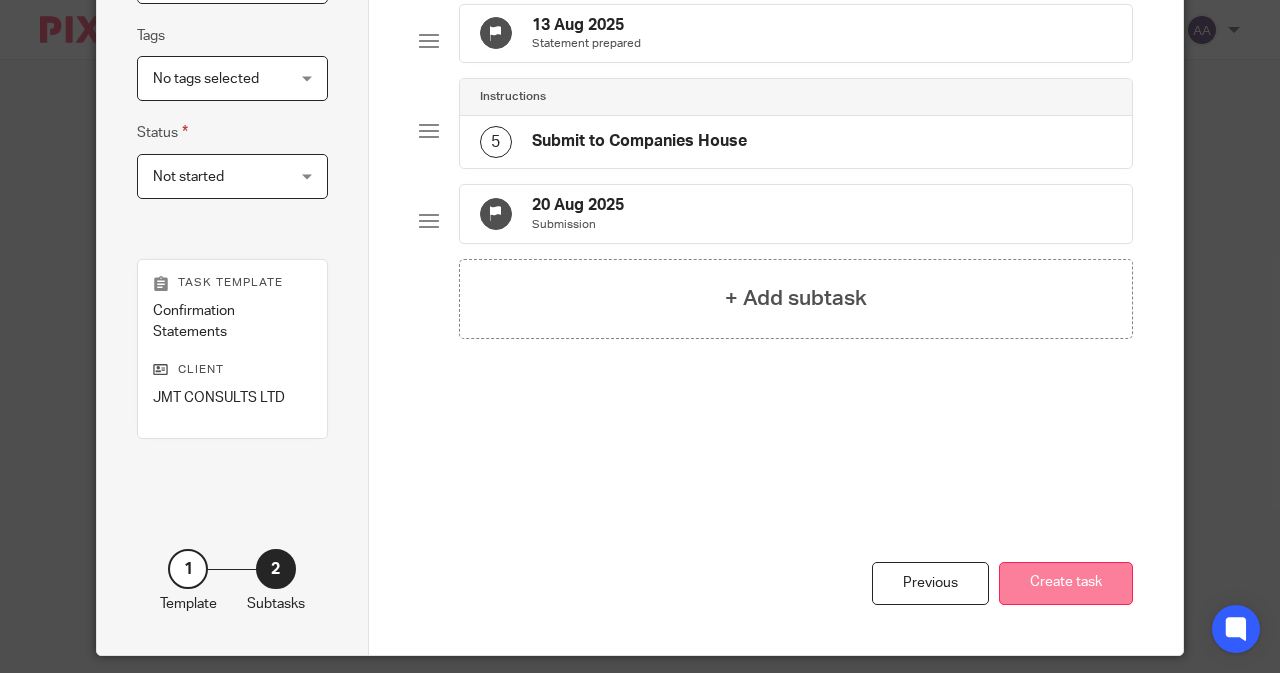 click on "Create task" at bounding box center [1066, 583] 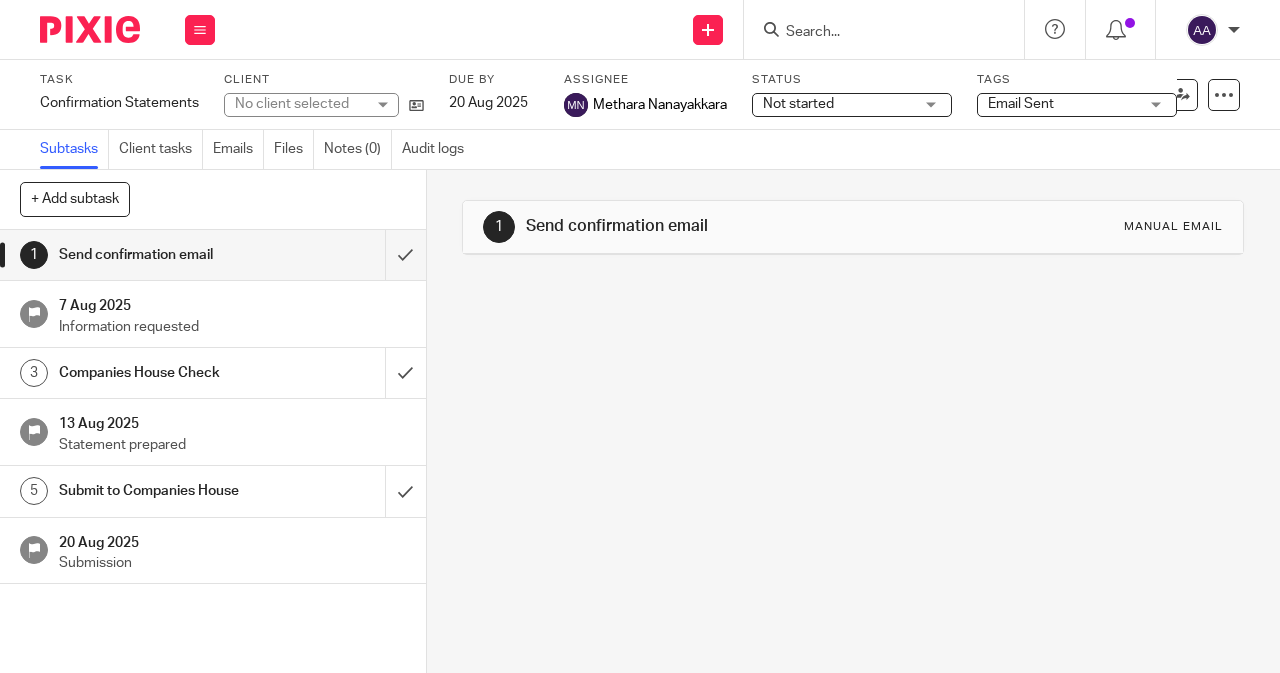 scroll, scrollTop: 0, scrollLeft: 0, axis: both 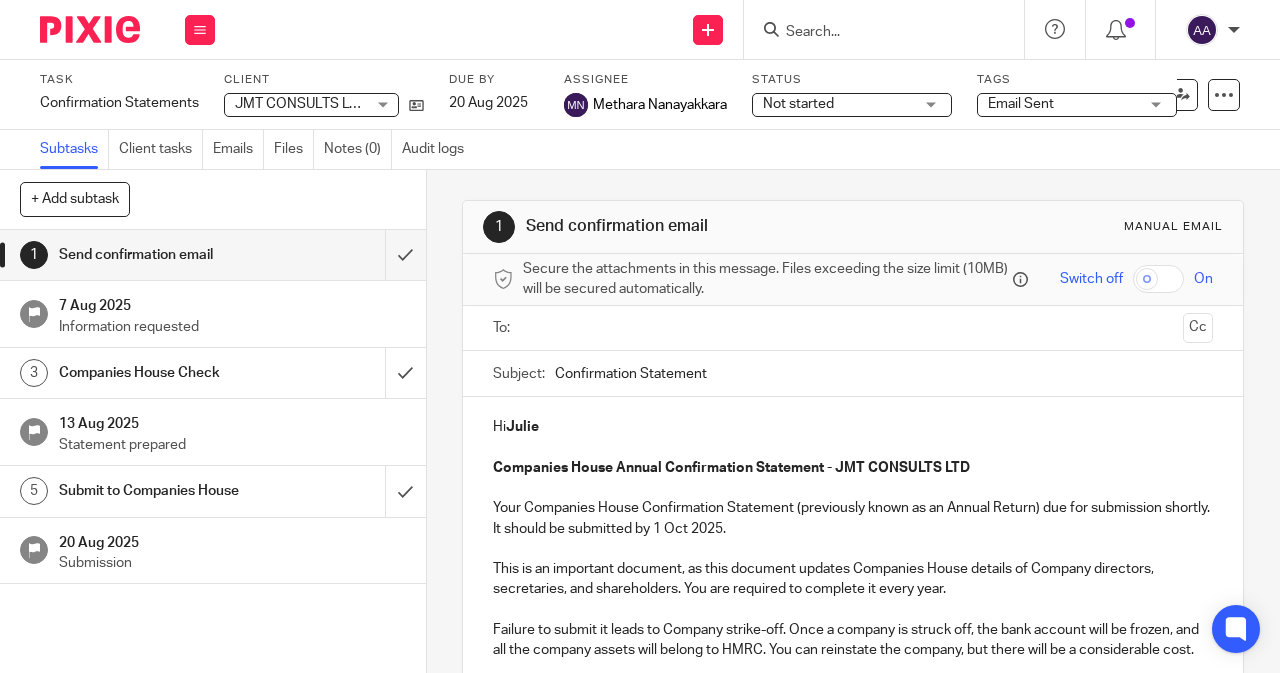 click at bounding box center (852, 328) 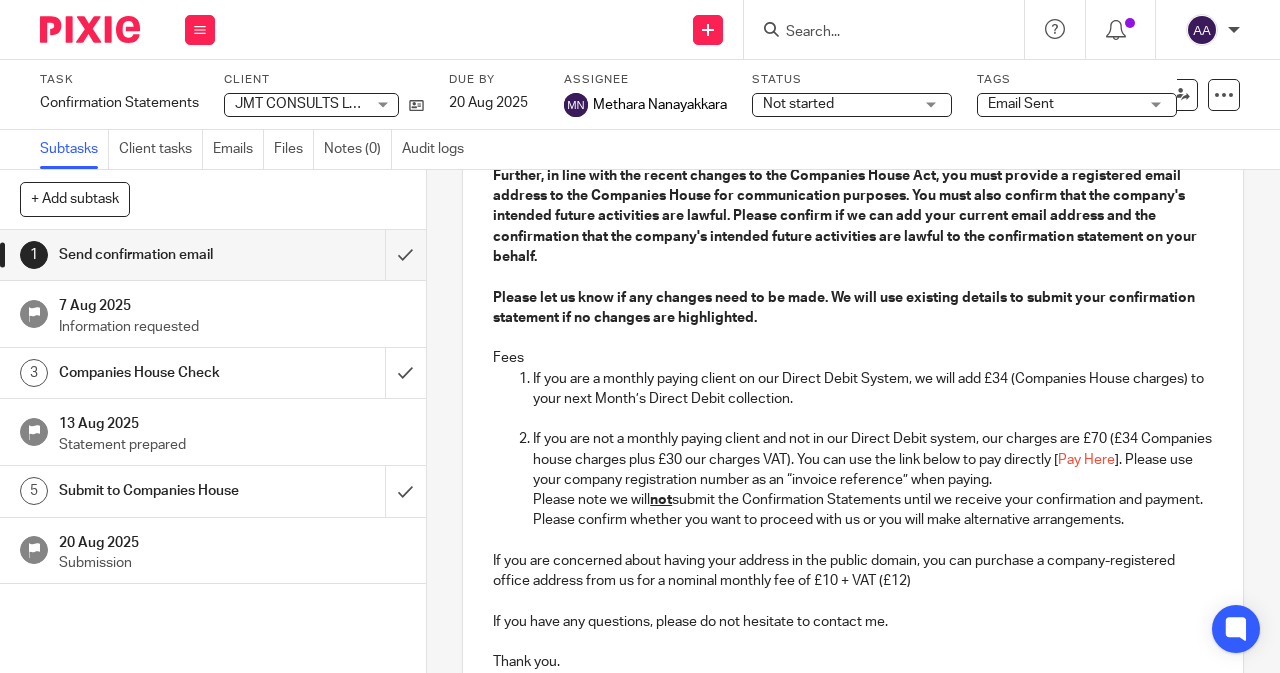 scroll, scrollTop: 837, scrollLeft: 0, axis: vertical 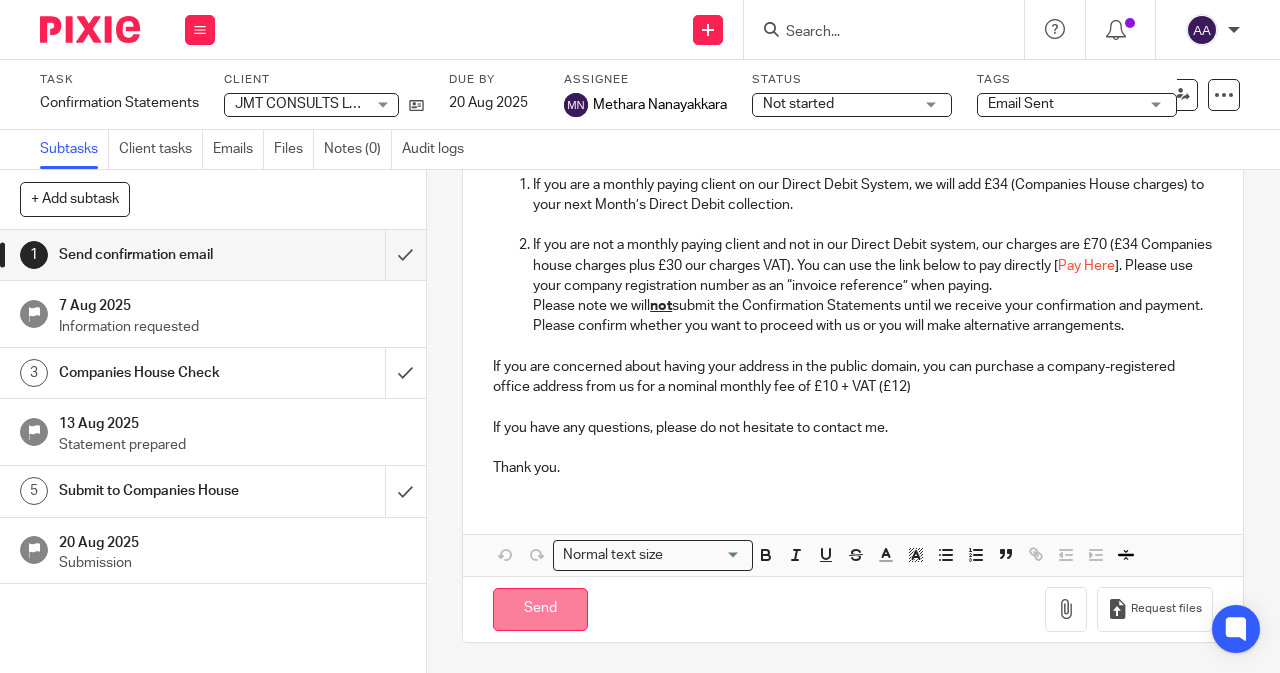 click on "Send" at bounding box center (540, 609) 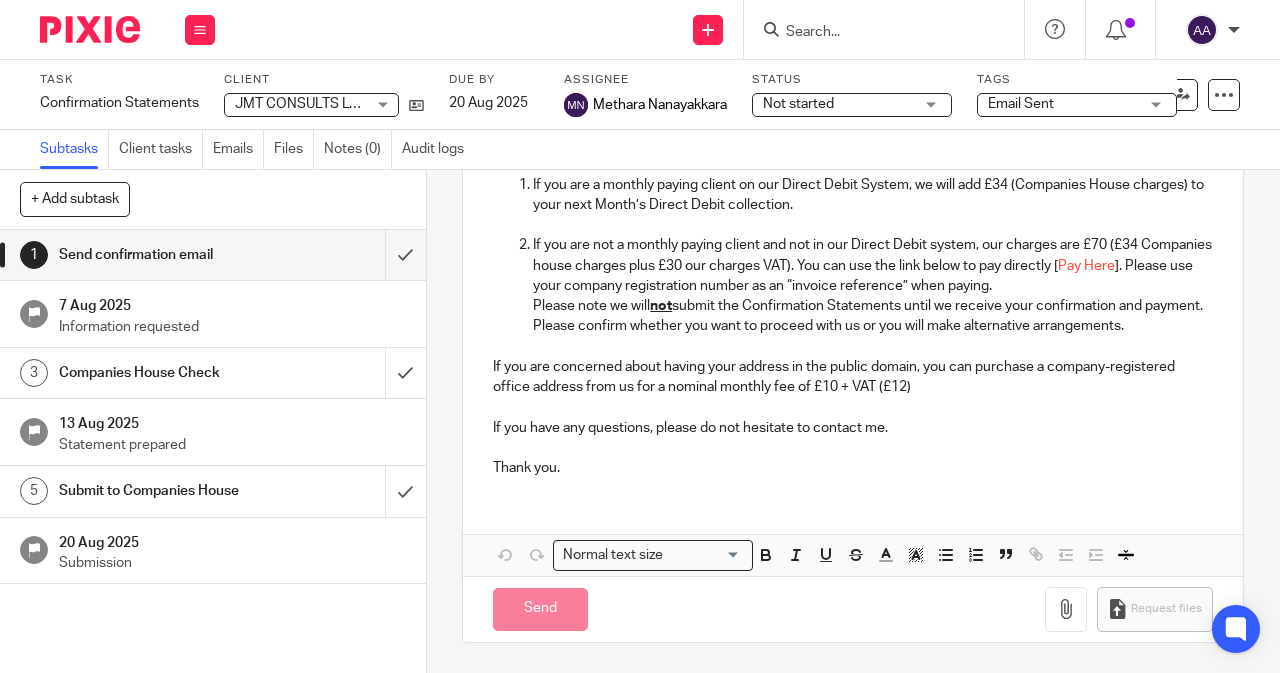 type on "Sent" 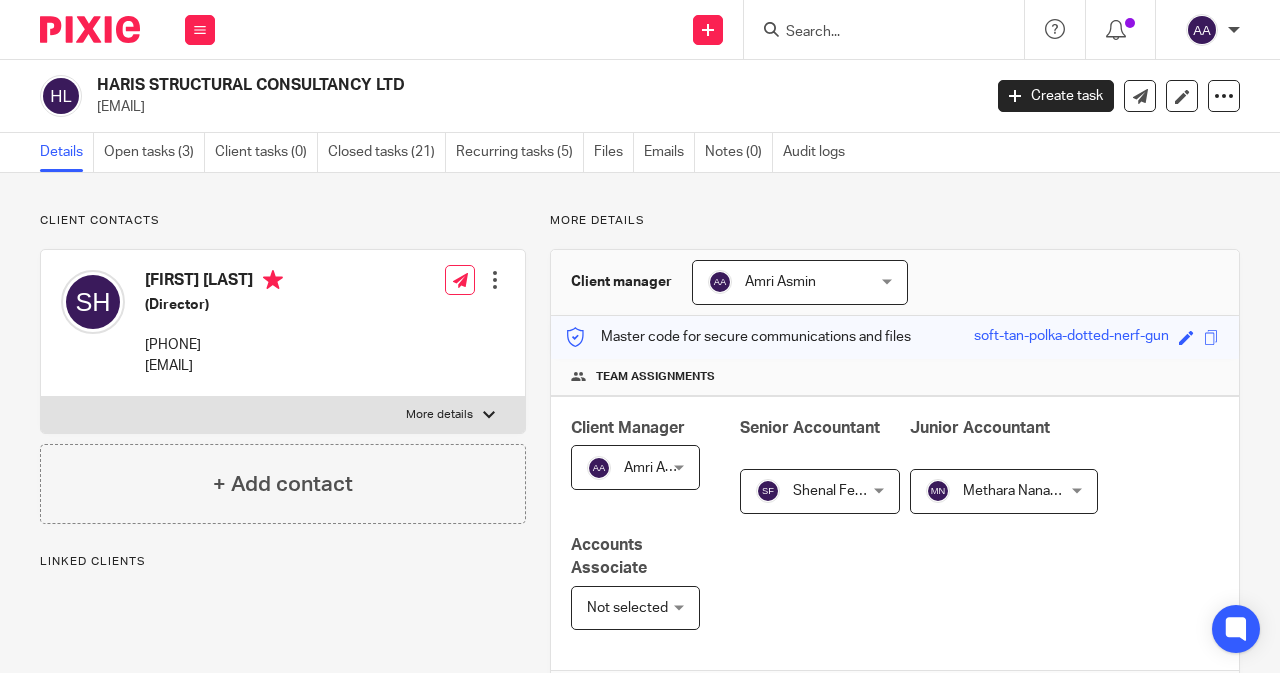 scroll, scrollTop: 0, scrollLeft: 0, axis: both 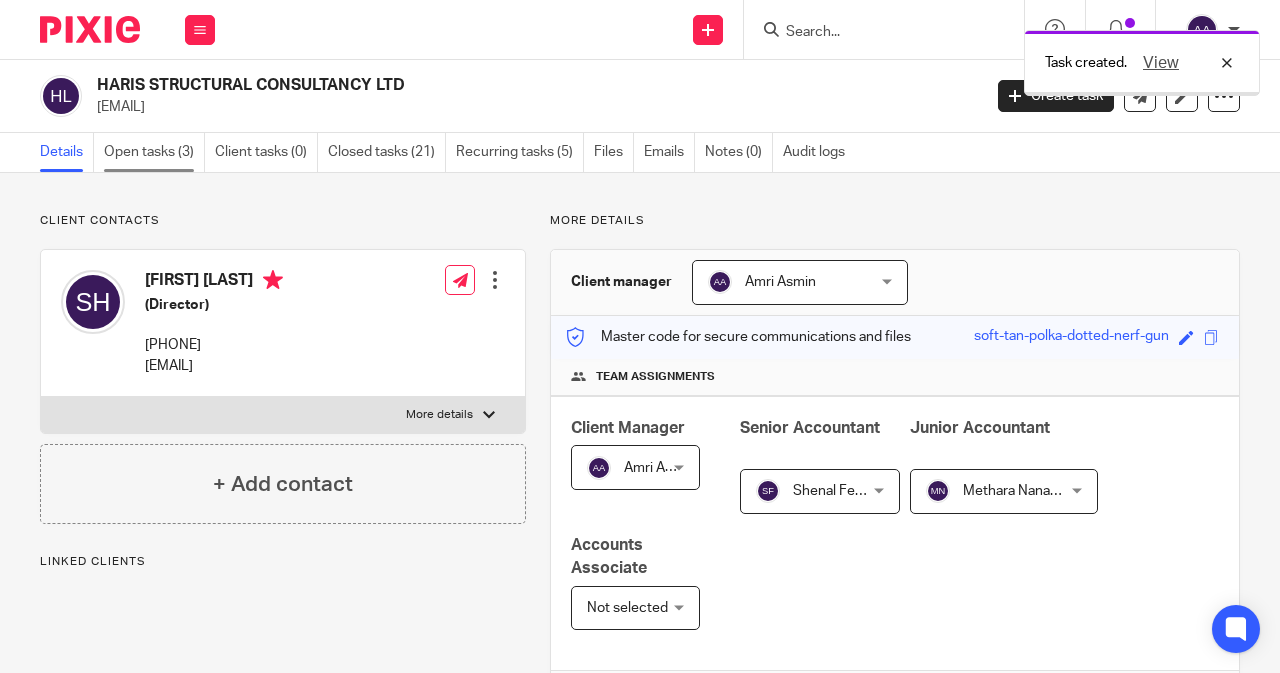 click on "Open tasks (3)" at bounding box center [154, 152] 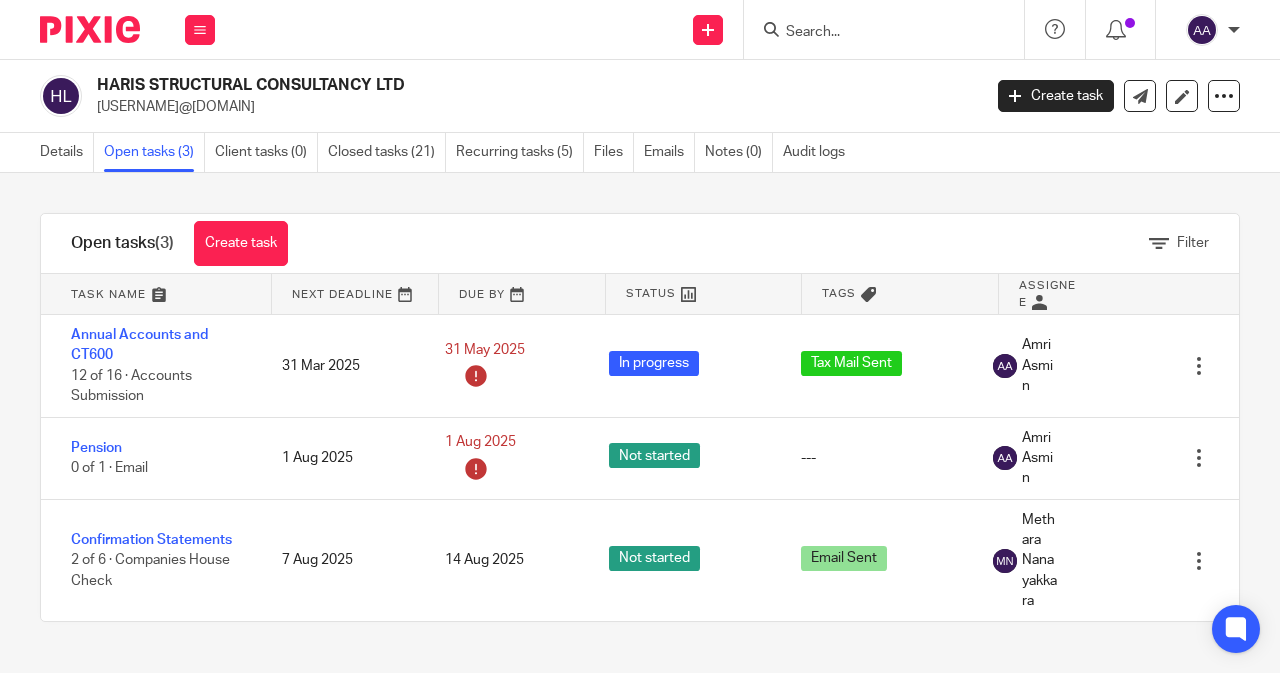 scroll, scrollTop: 0, scrollLeft: 0, axis: both 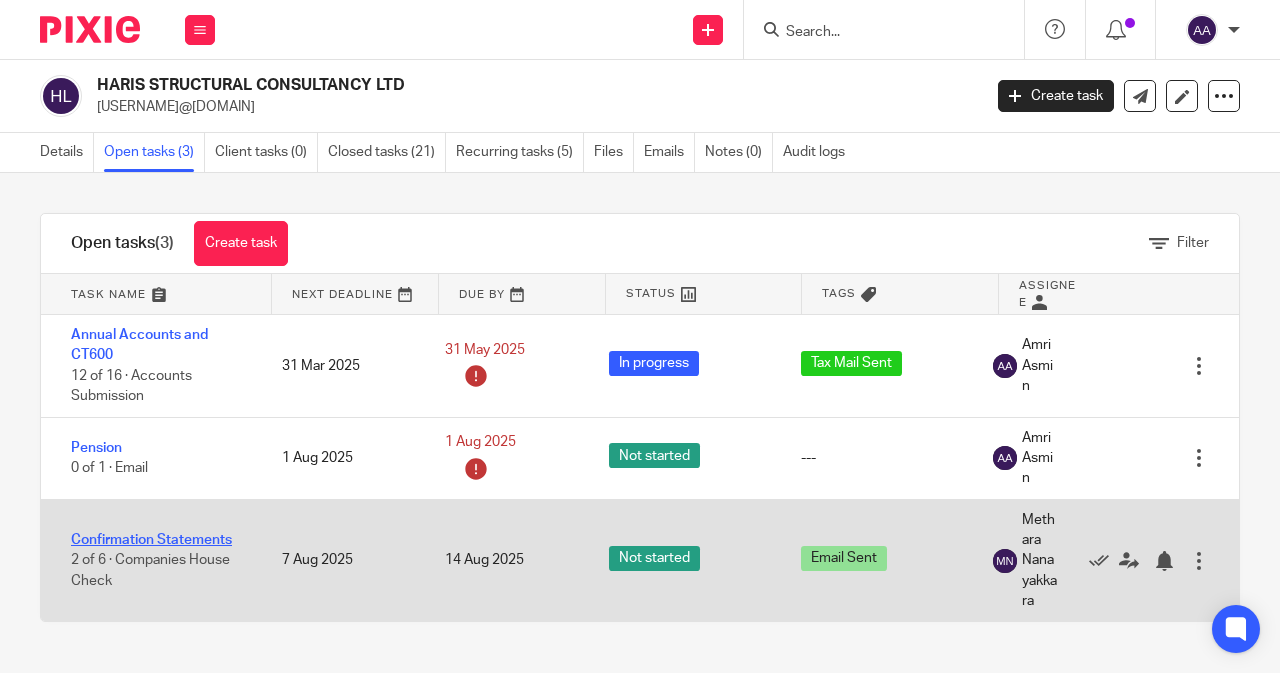 click on "Confirmation Statements" at bounding box center [151, 540] 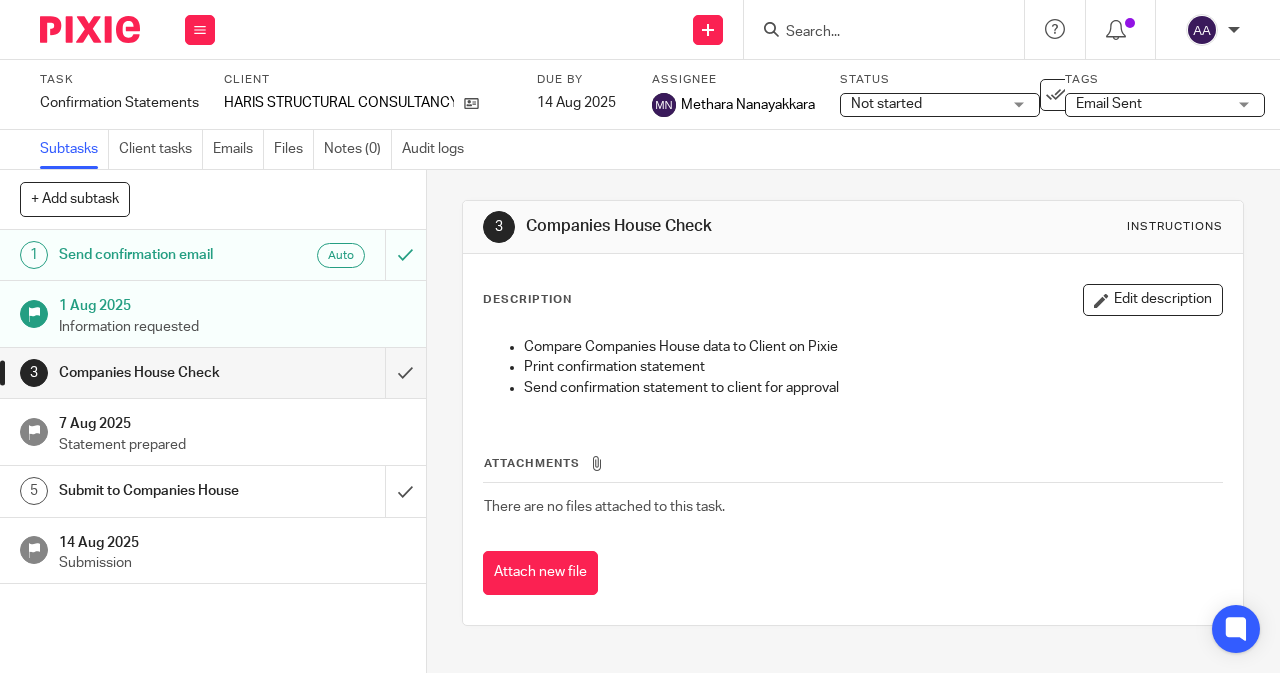 scroll, scrollTop: 0, scrollLeft: 0, axis: both 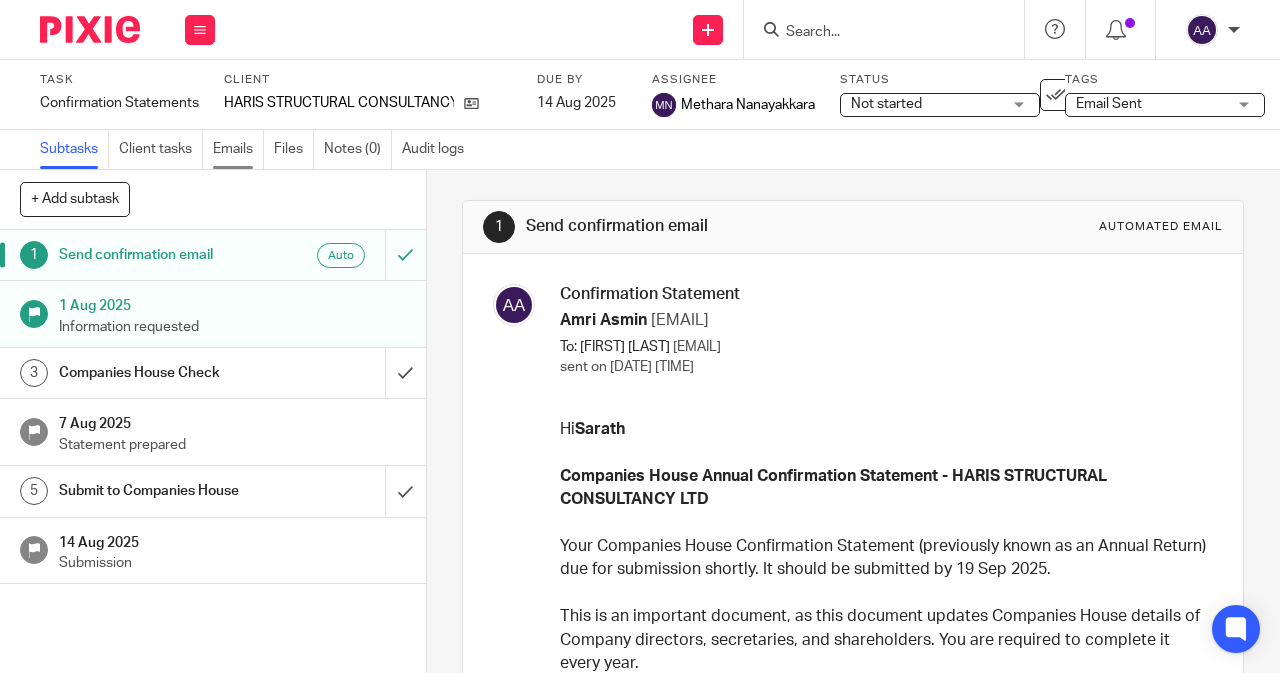 click on "Emails" at bounding box center [238, 149] 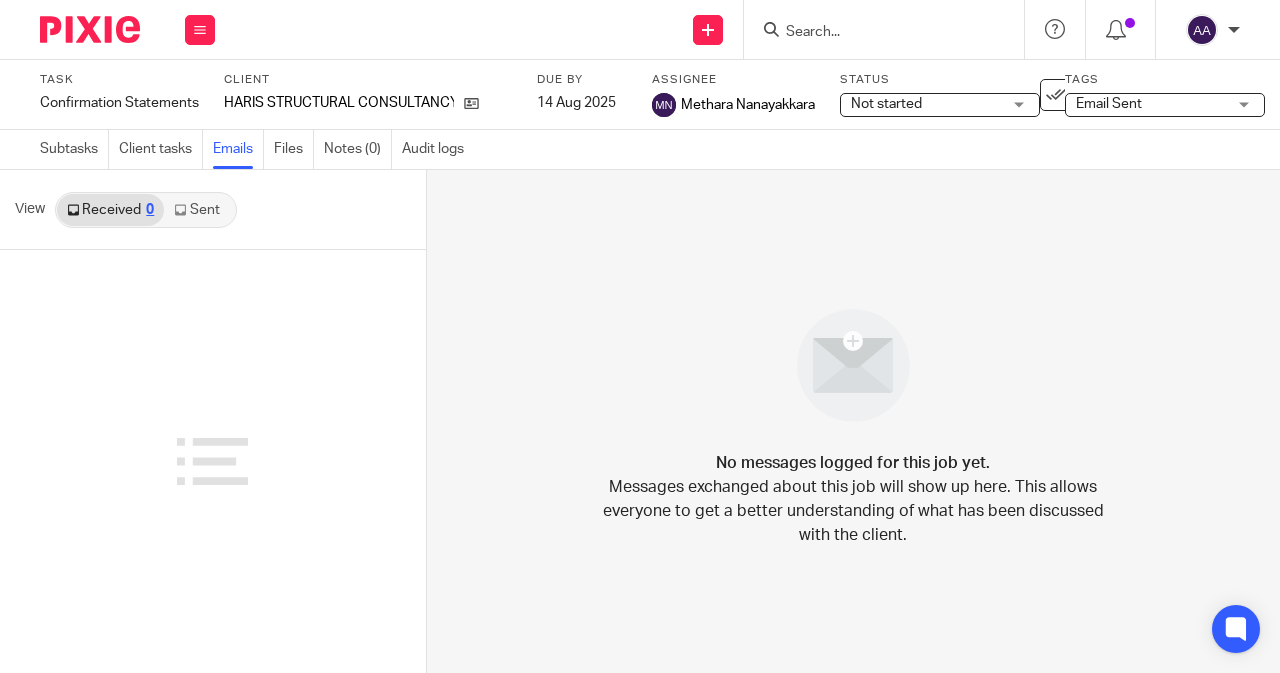 scroll, scrollTop: 0, scrollLeft: 0, axis: both 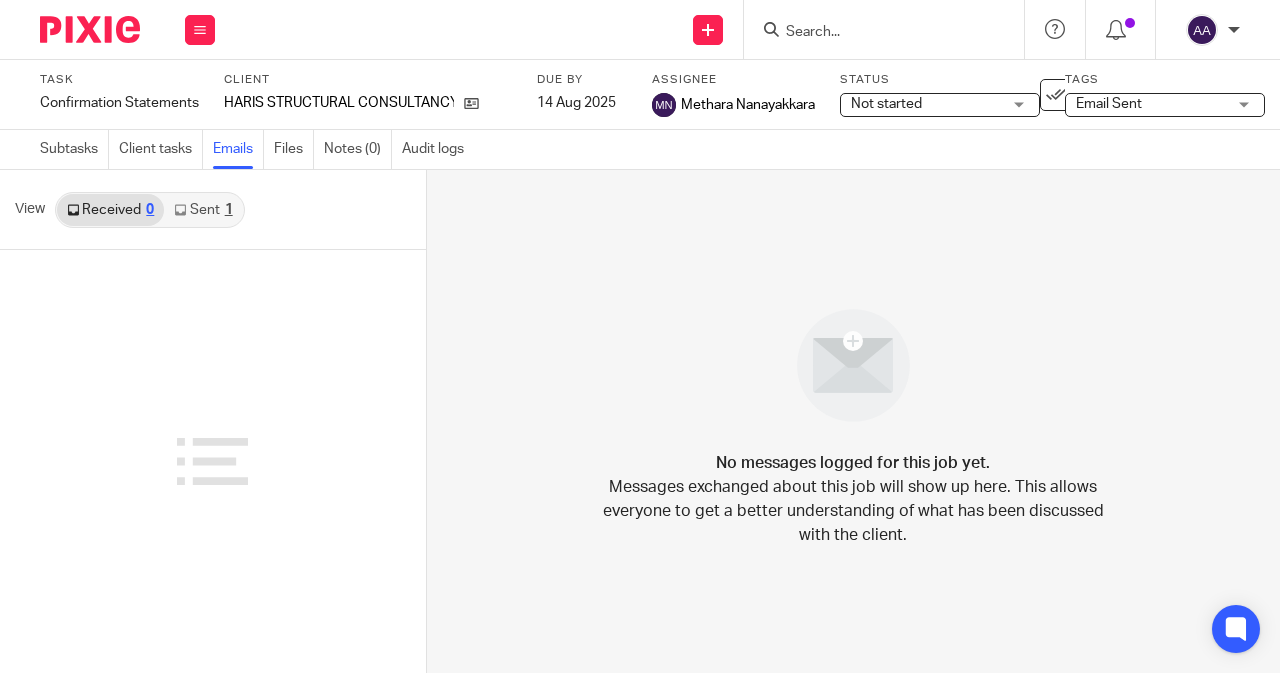 click on "Sent
1" at bounding box center (203, 210) 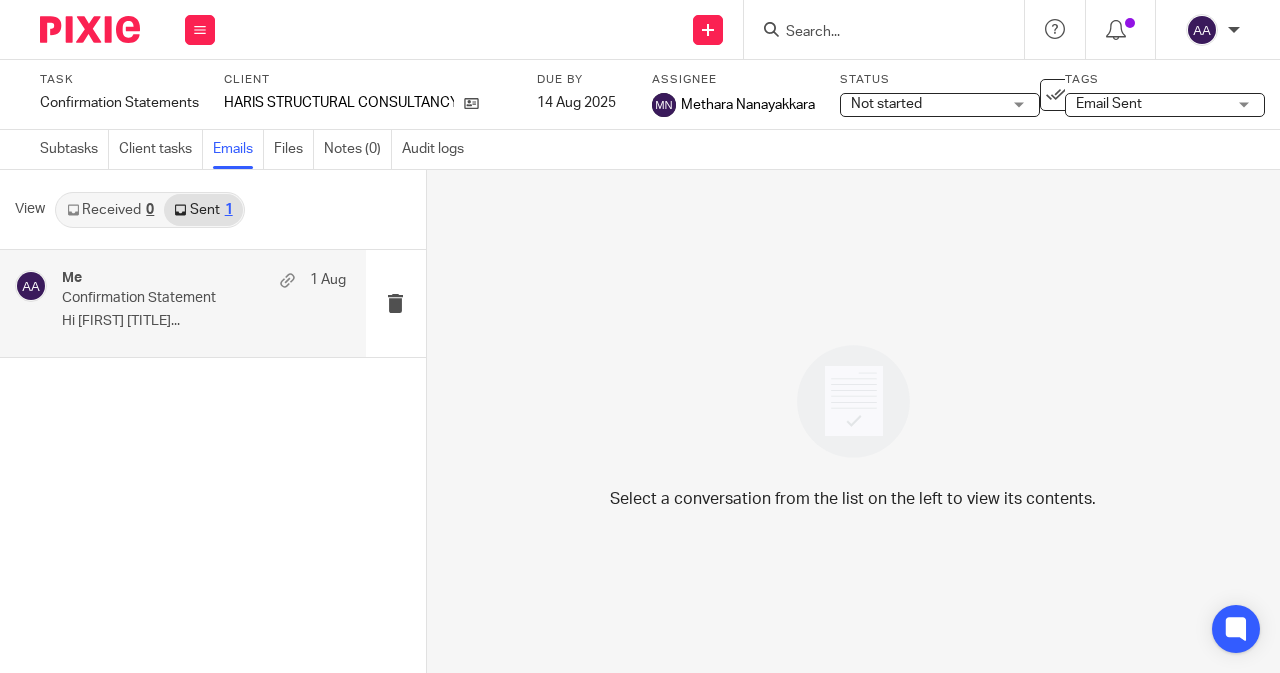 click on "Hi Sarath     Companies House Annual..." at bounding box center (204, 321) 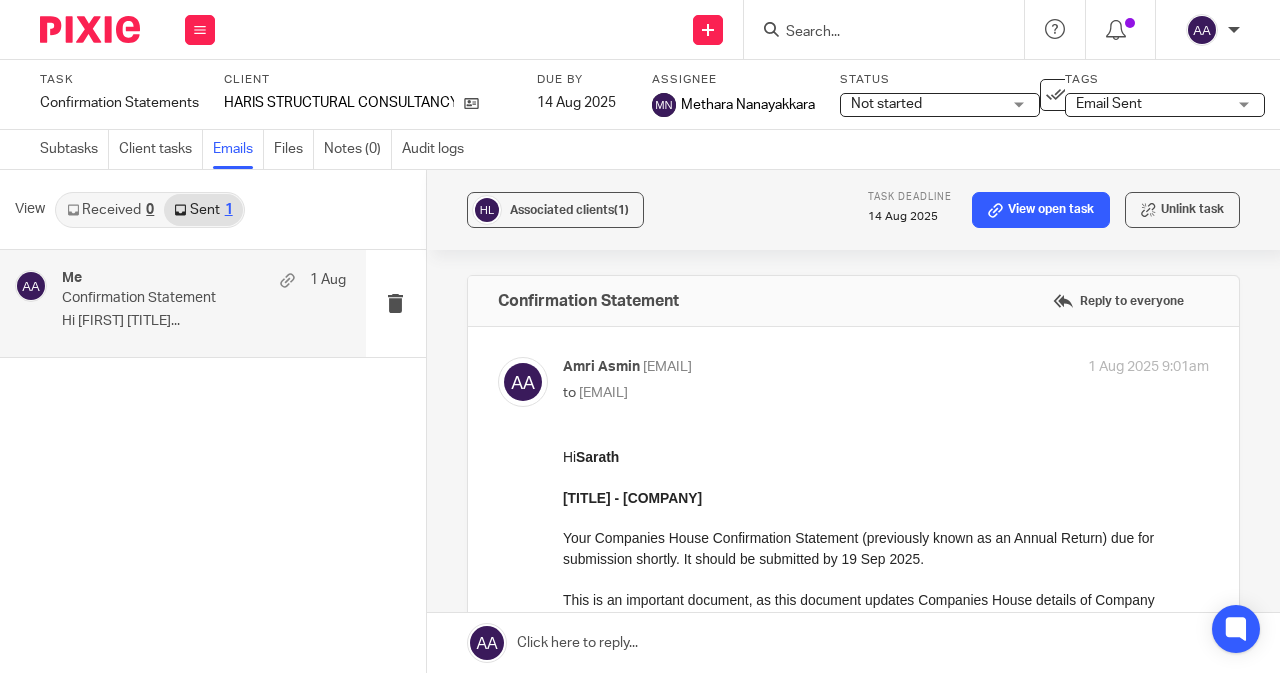 scroll, scrollTop: 0, scrollLeft: 0, axis: both 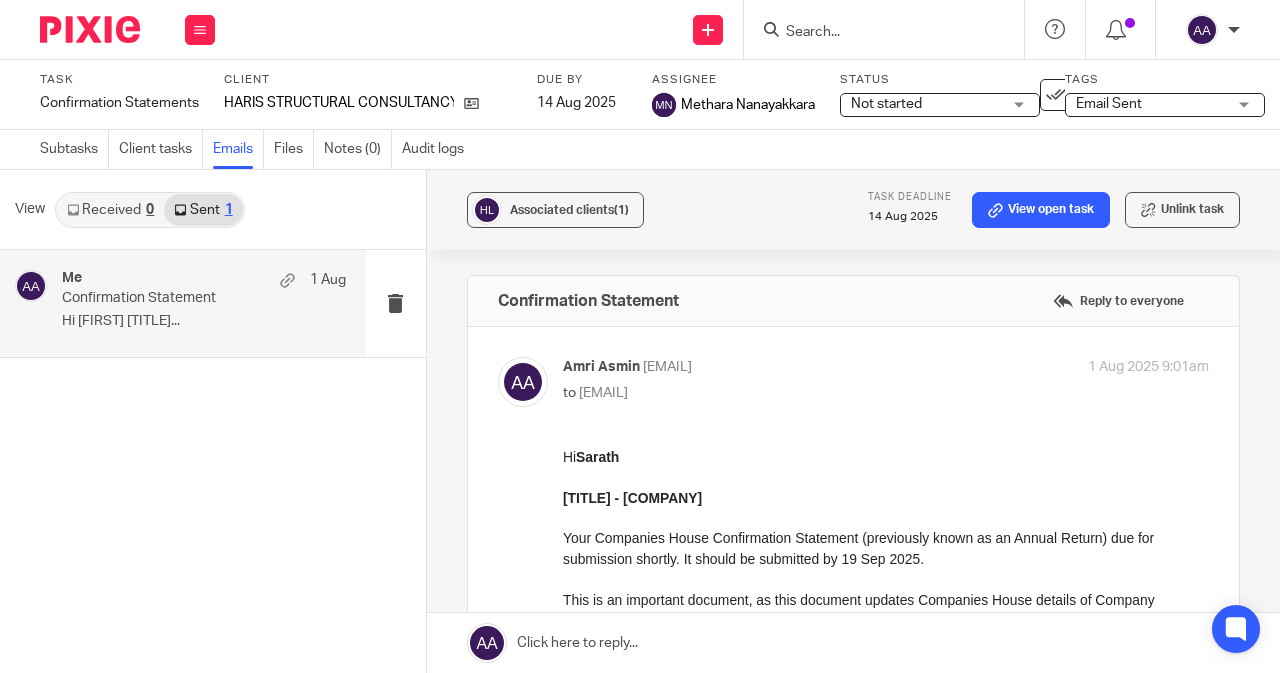 click at bounding box center (890, 29) 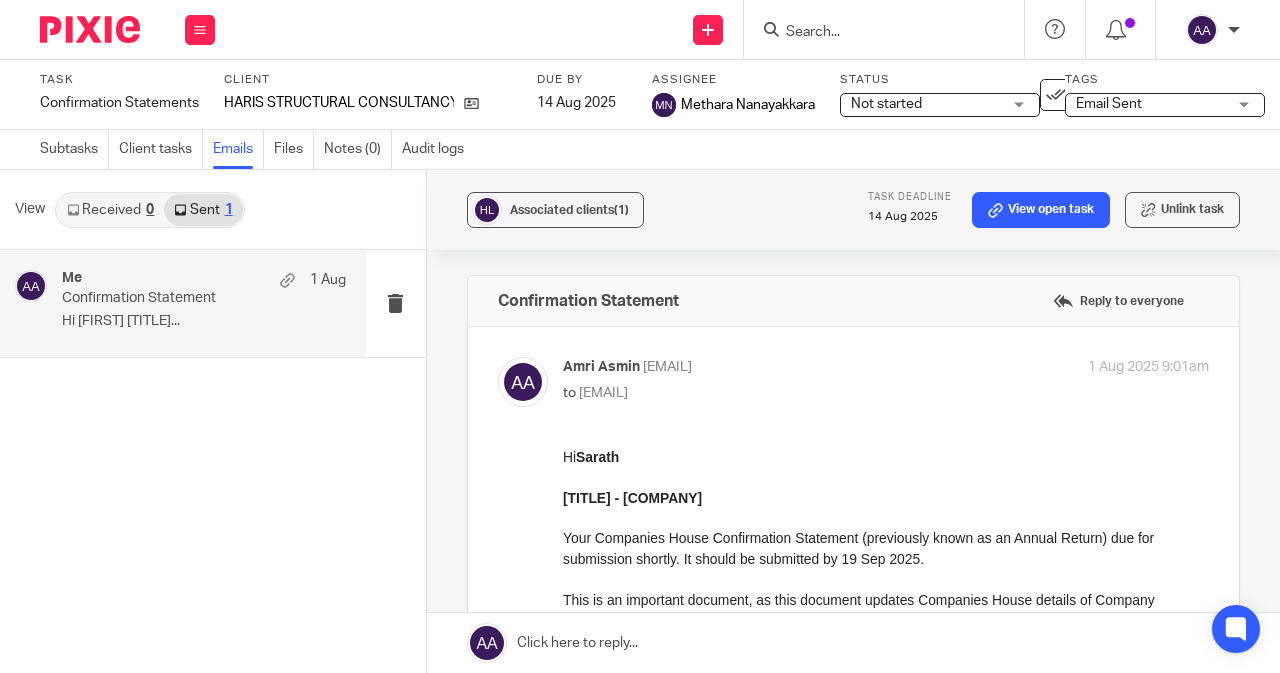 click at bounding box center (874, 33) 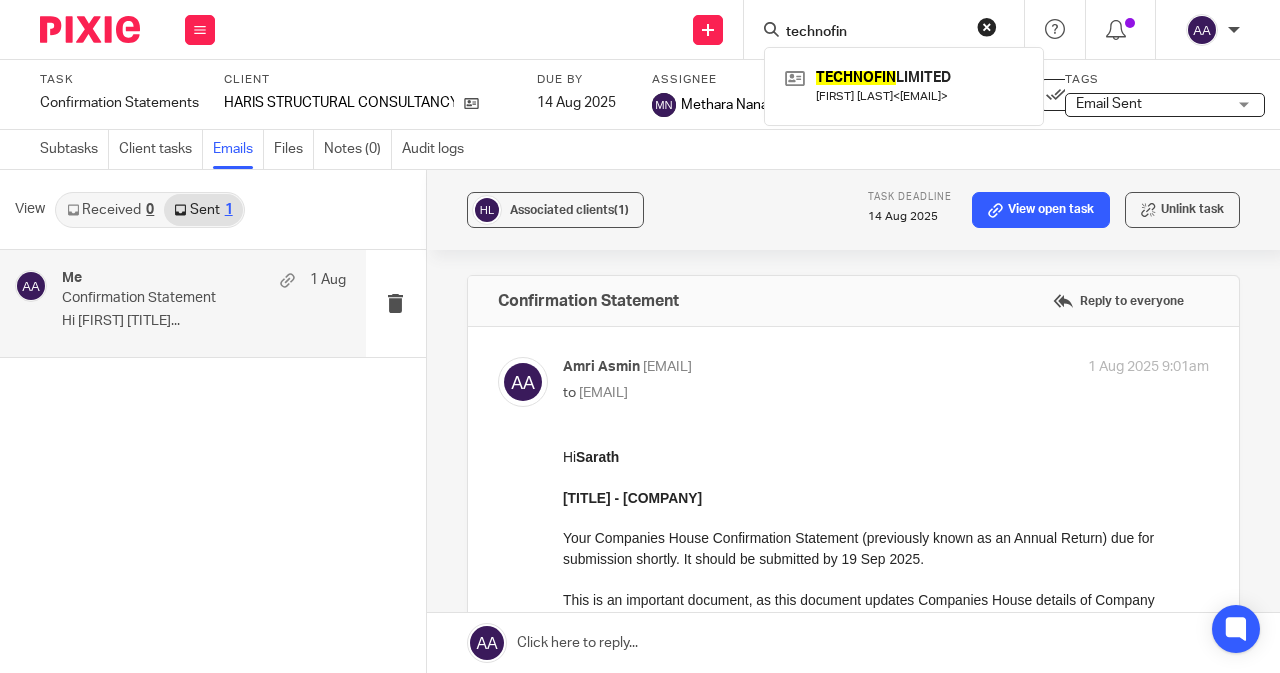 type on "technofin" 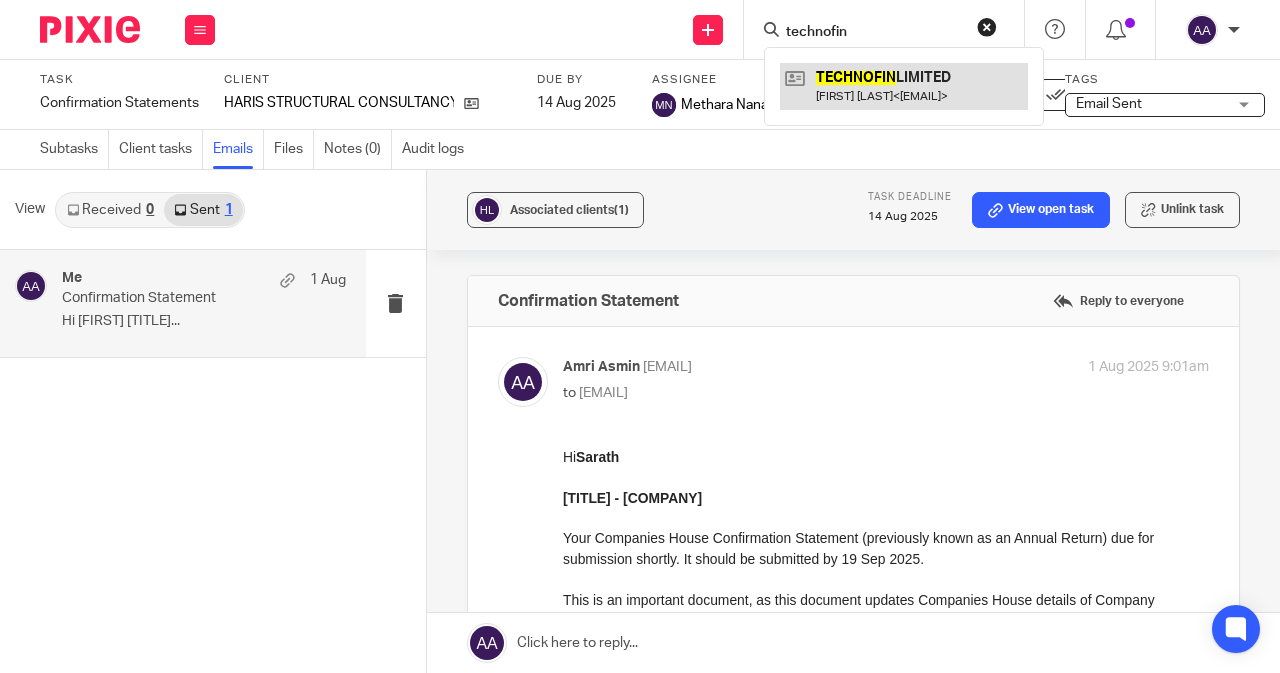 click at bounding box center (904, 86) 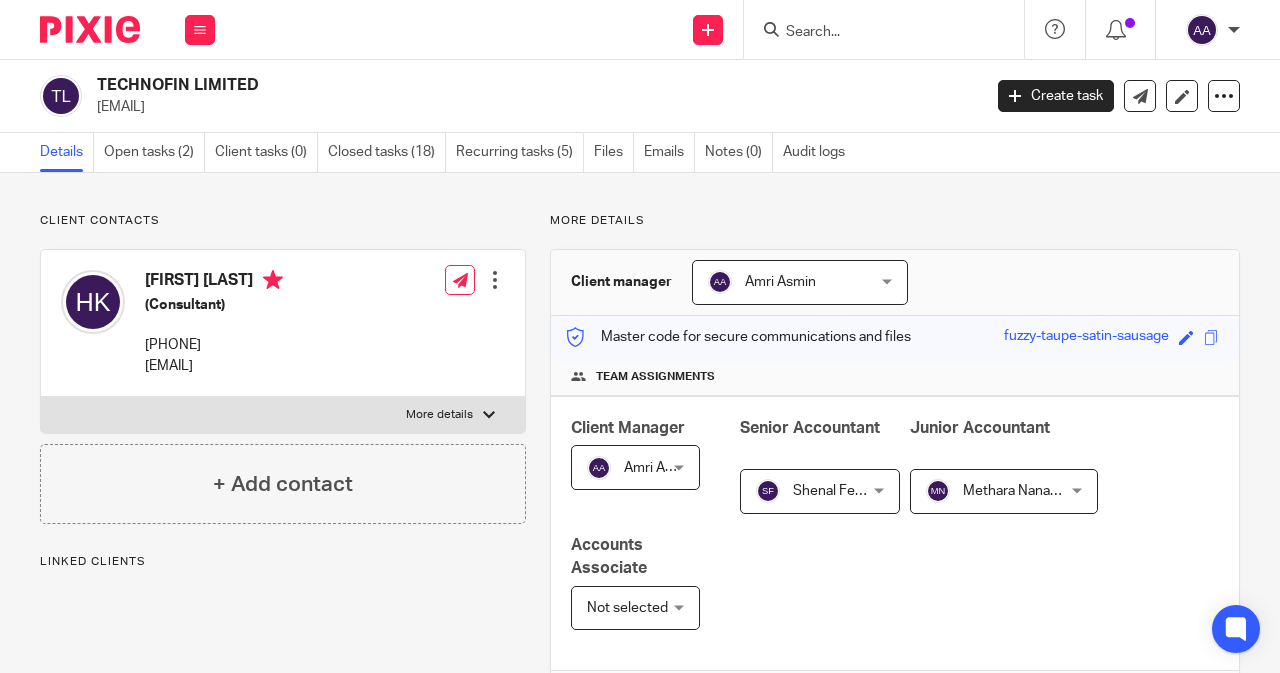 scroll, scrollTop: 0, scrollLeft: 0, axis: both 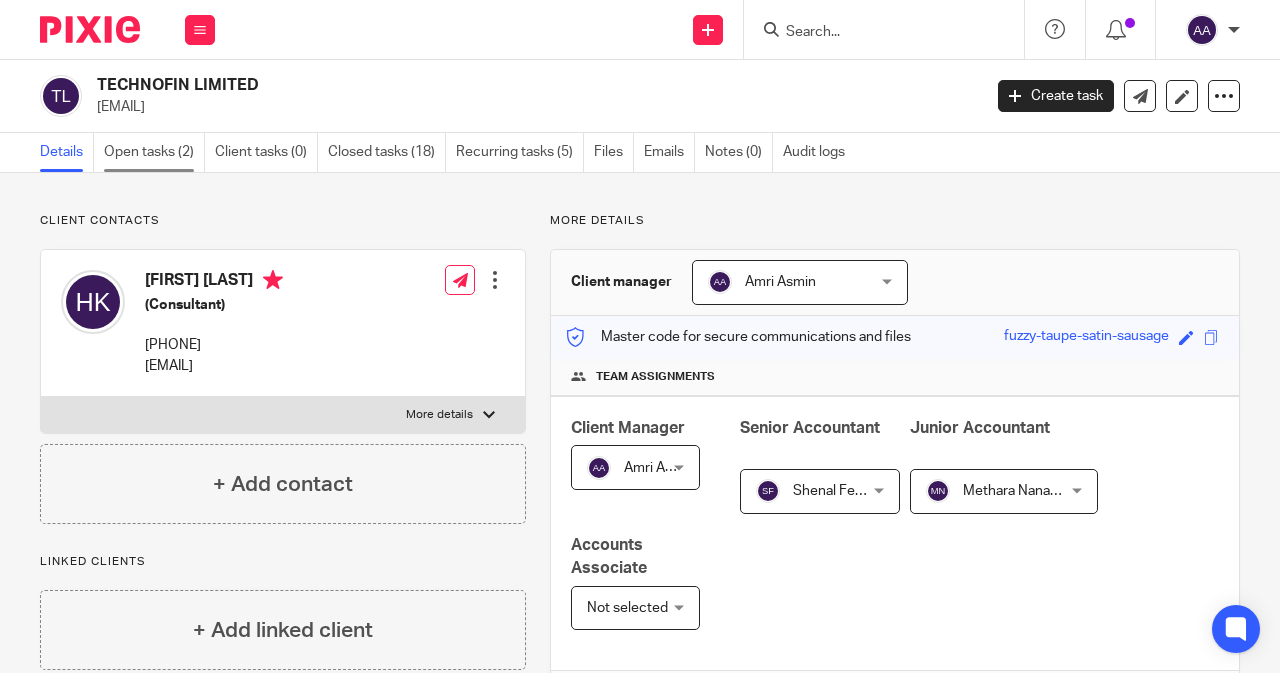 click on "Open tasks (2)" at bounding box center [154, 152] 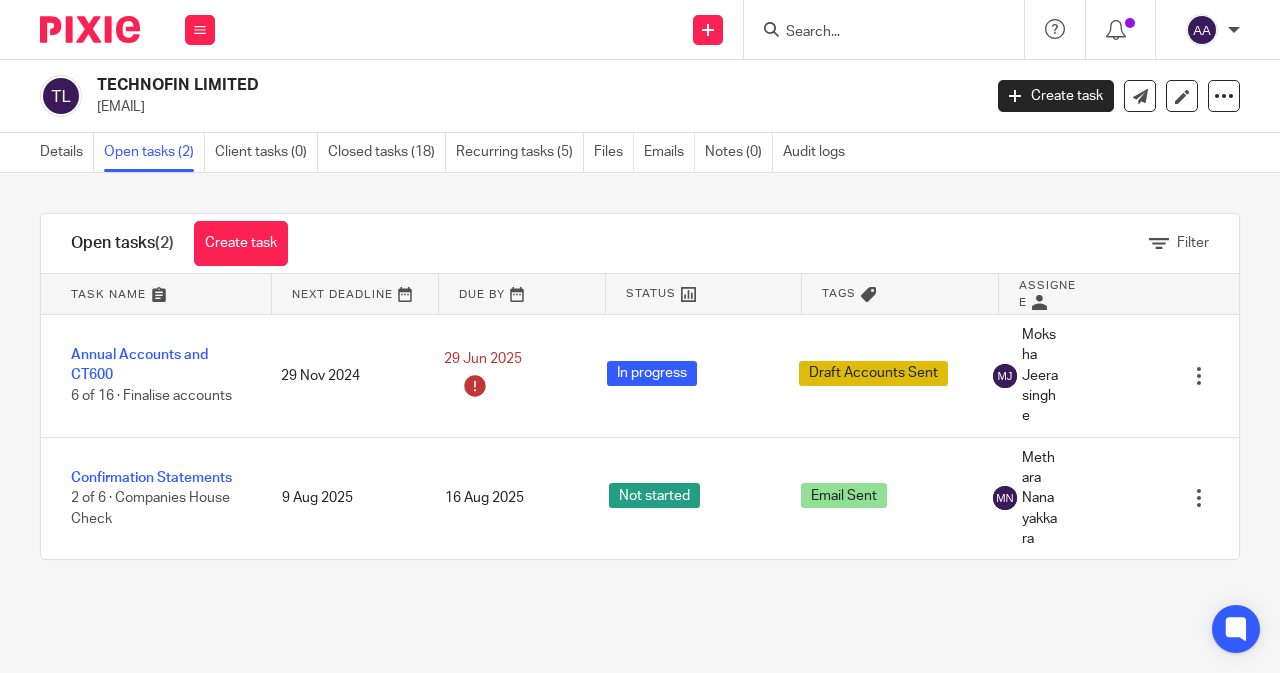 scroll, scrollTop: 0, scrollLeft: 0, axis: both 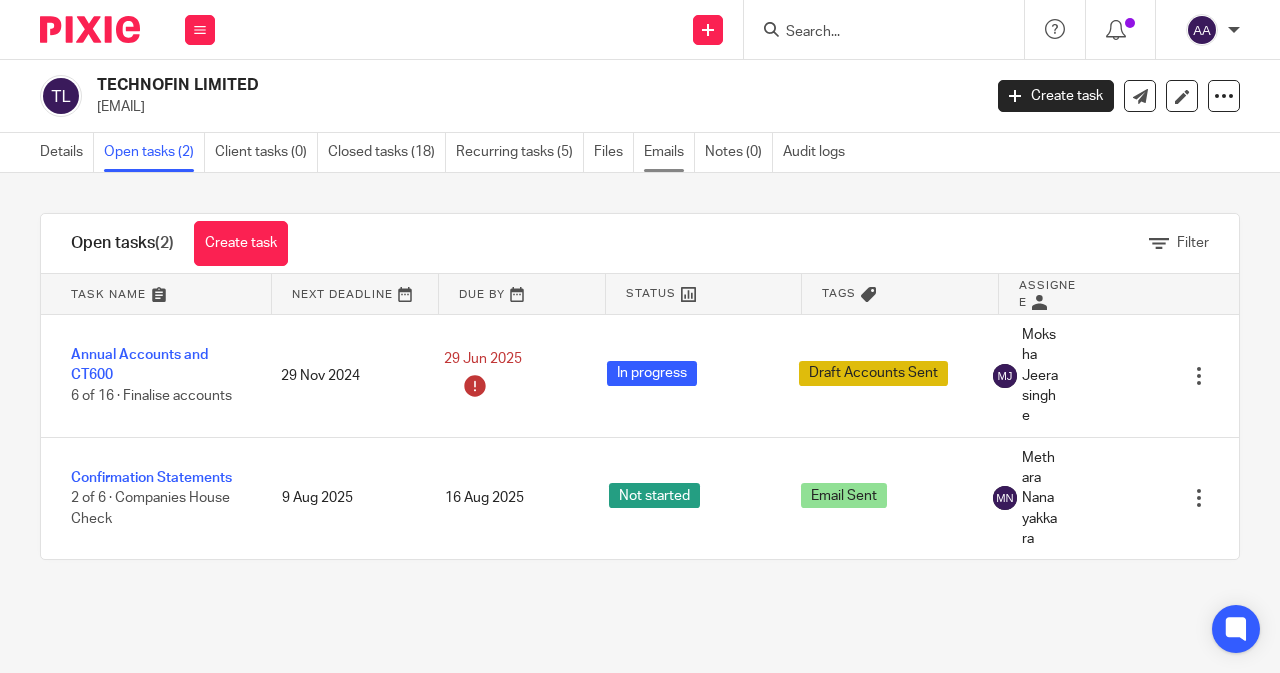 click on "Emails" at bounding box center (669, 152) 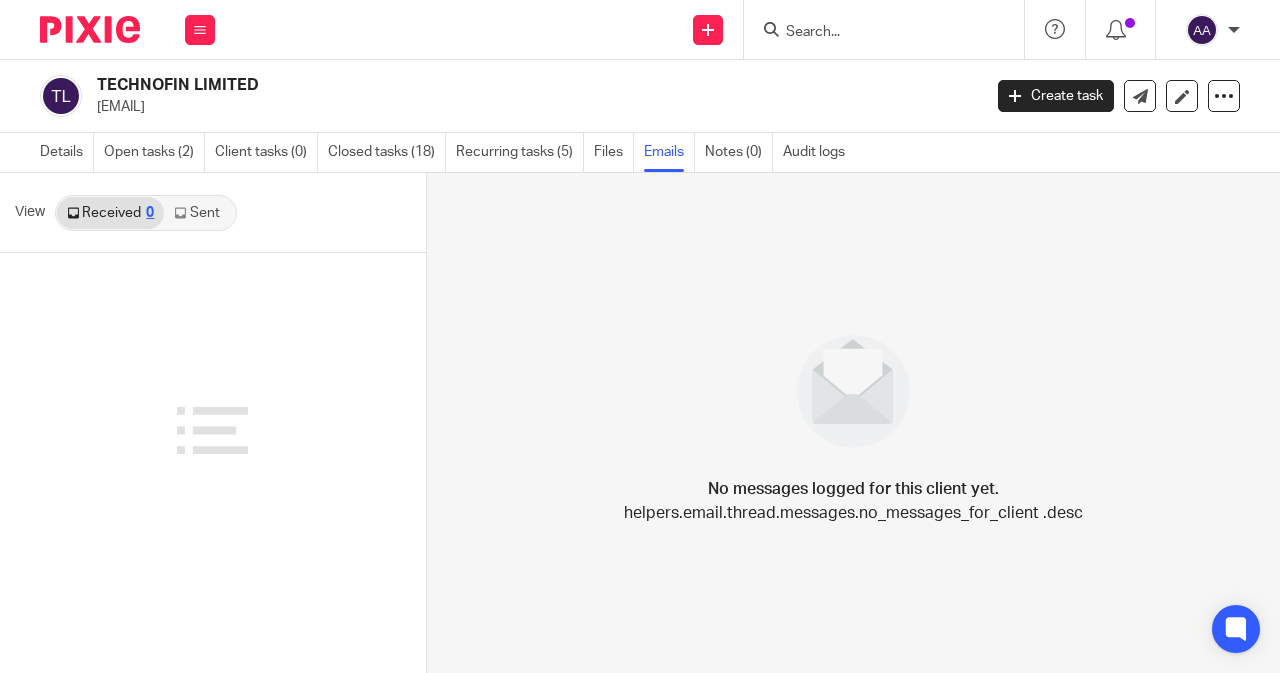 scroll, scrollTop: 0, scrollLeft: 0, axis: both 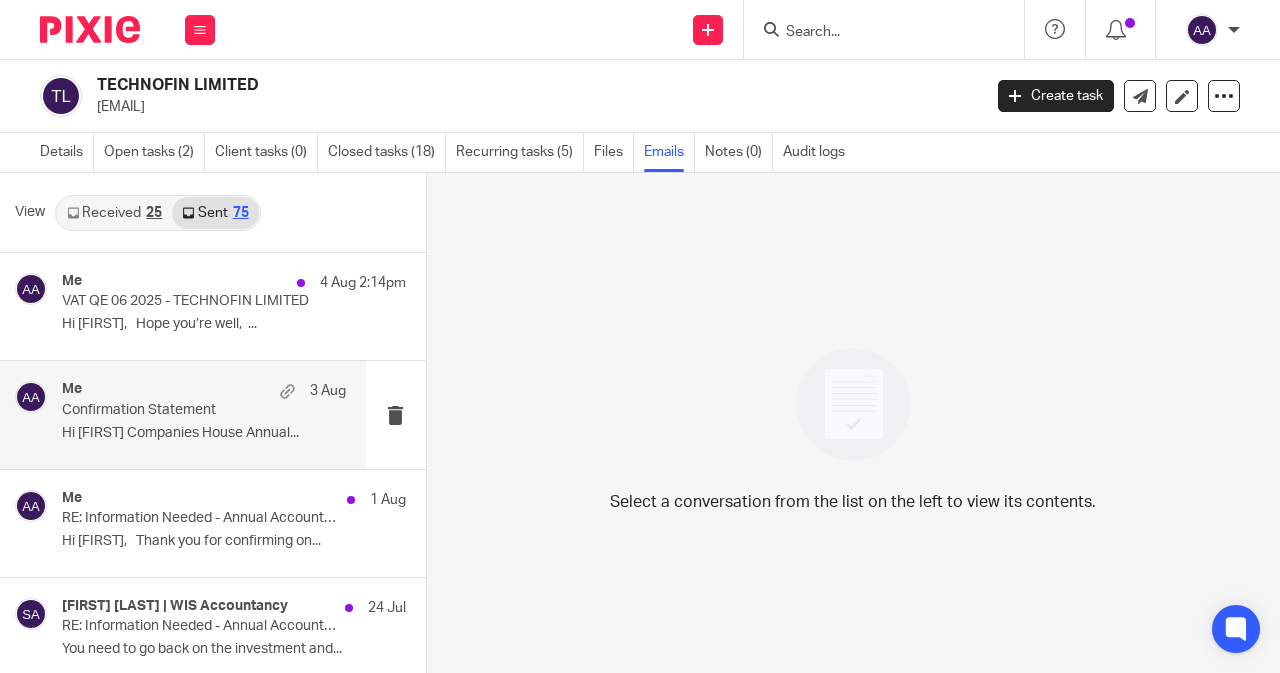 click on "Me
3 Aug   Confirmation Statement   Hi Hacene     Companies House Annual..." at bounding box center [204, 414] 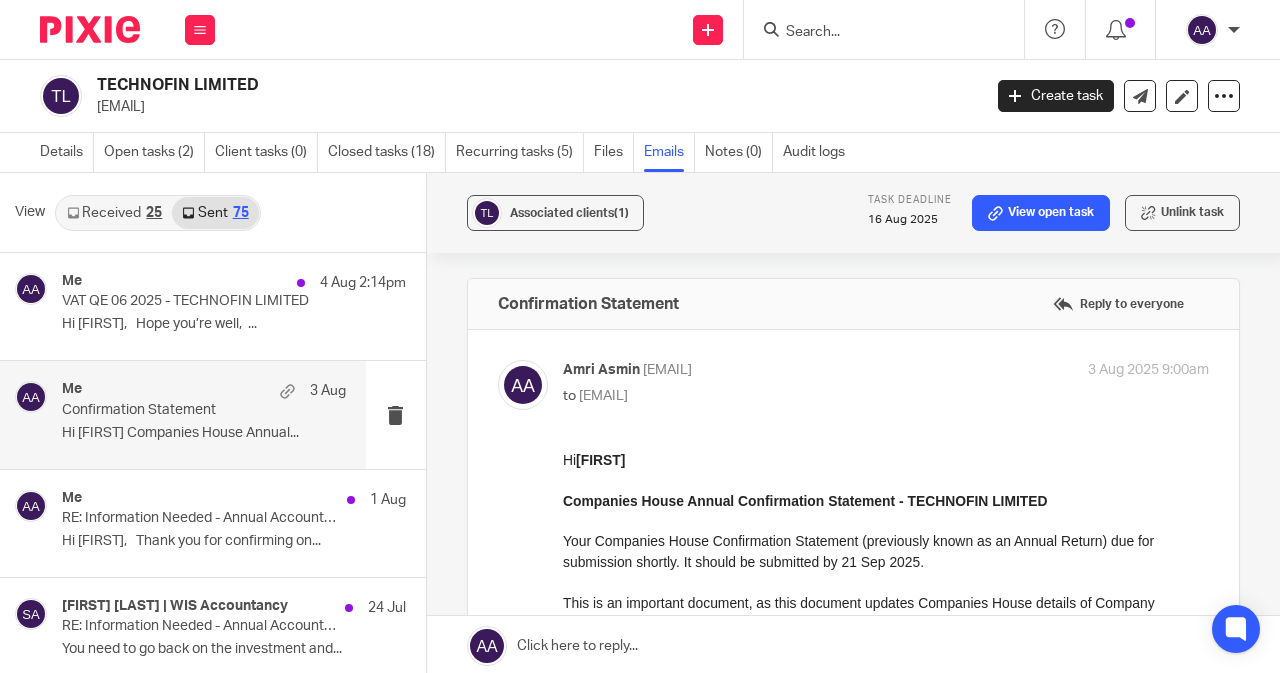 scroll, scrollTop: 0, scrollLeft: 0, axis: both 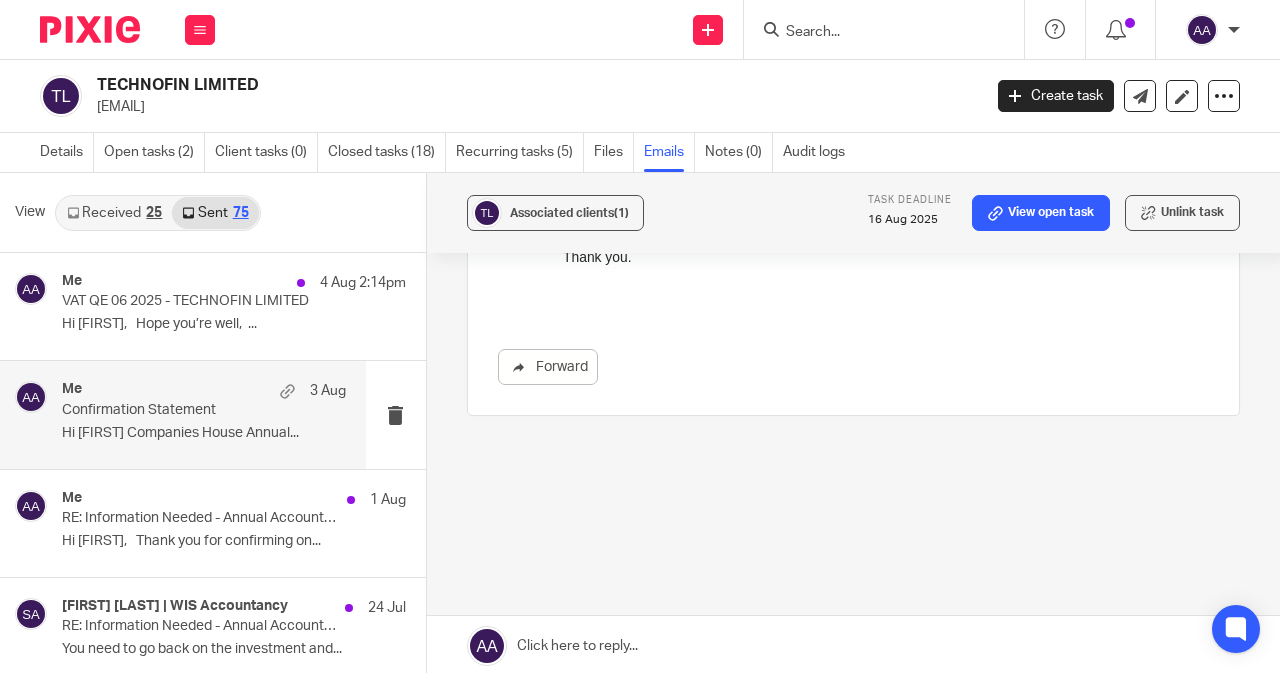 click at bounding box center [890, 29] 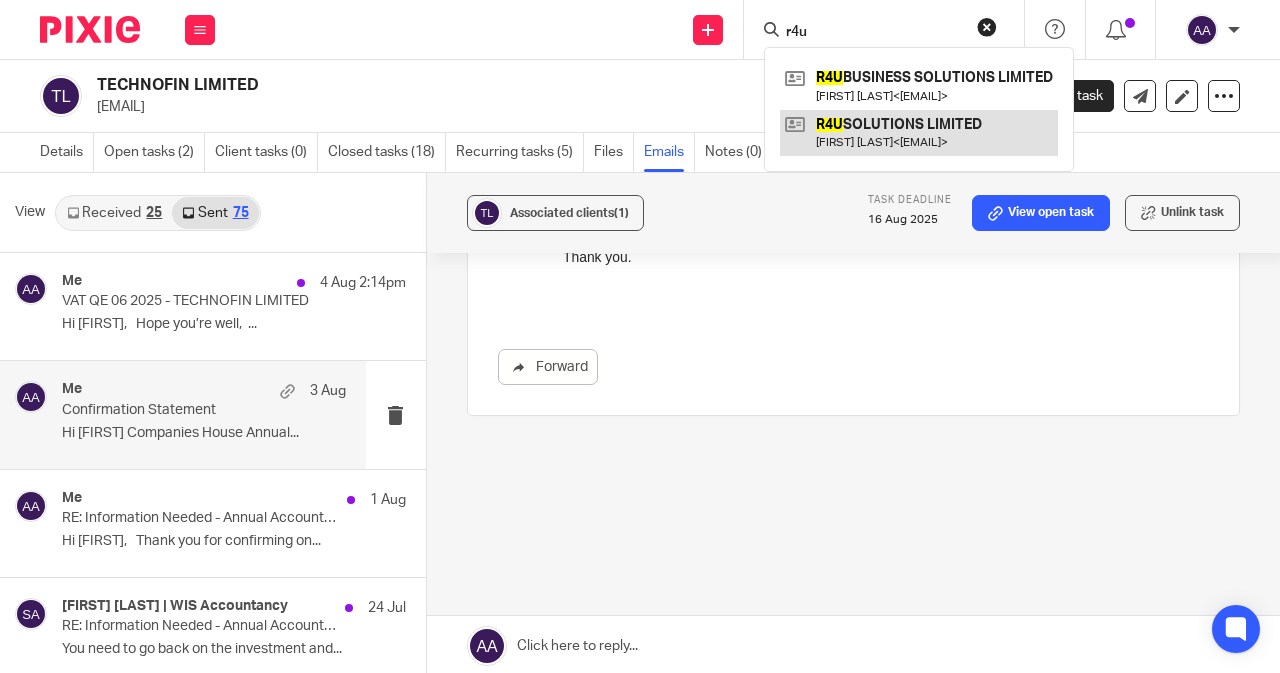 type on "r4u" 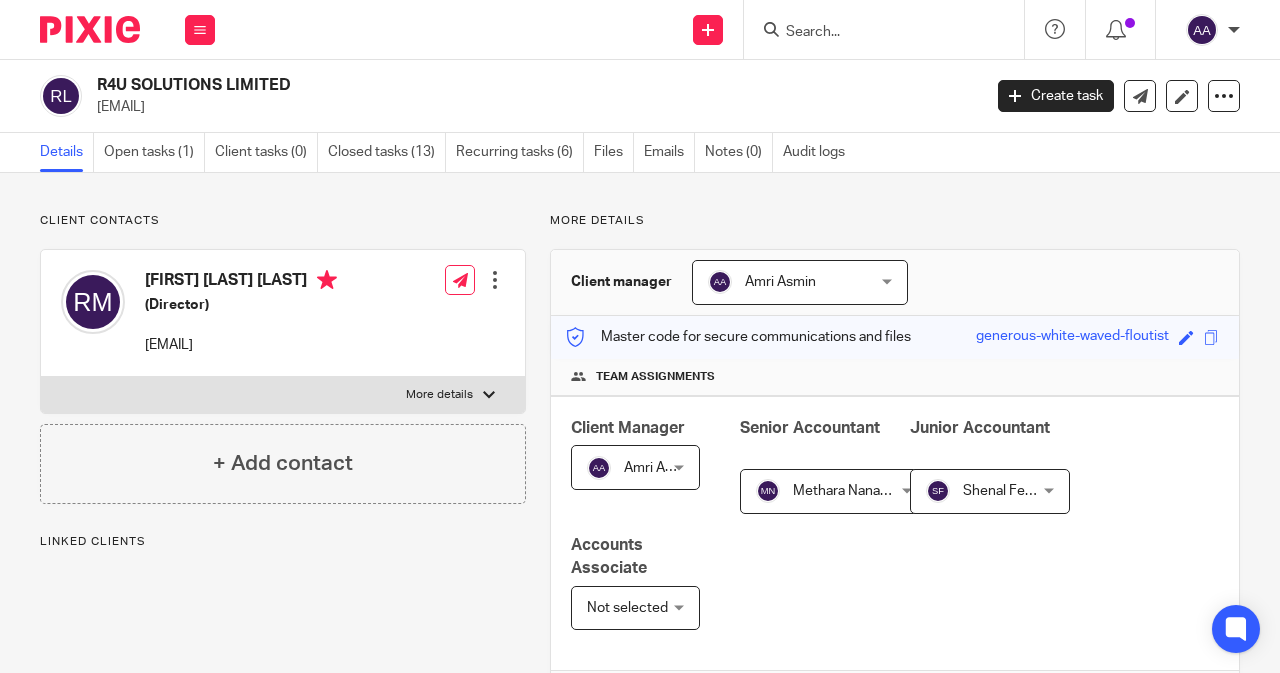 scroll, scrollTop: 0, scrollLeft: 0, axis: both 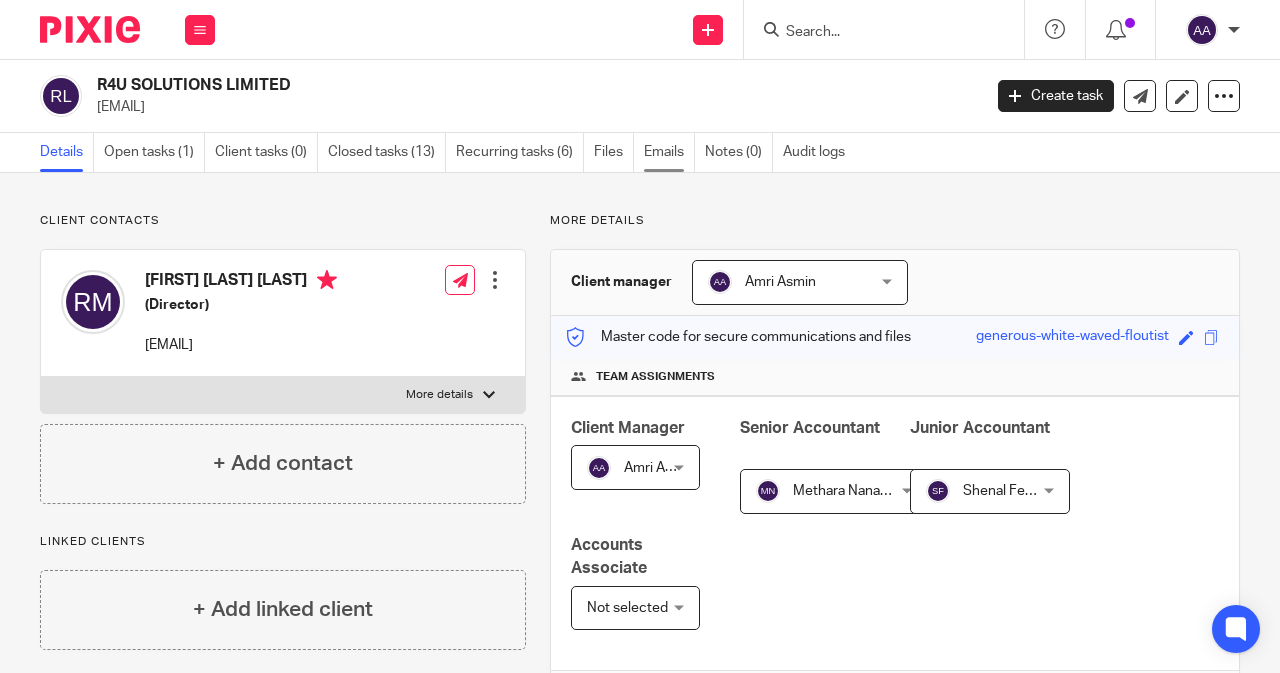 click on "Emails" at bounding box center (669, 152) 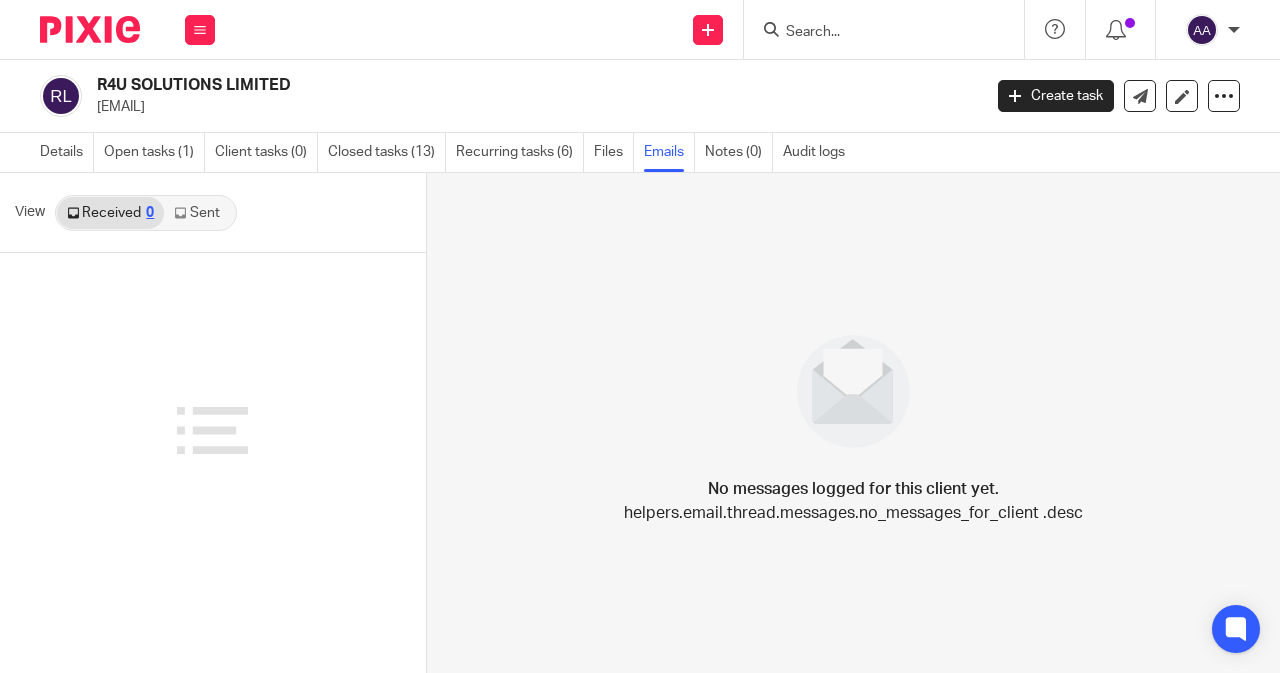 scroll, scrollTop: 0, scrollLeft: 0, axis: both 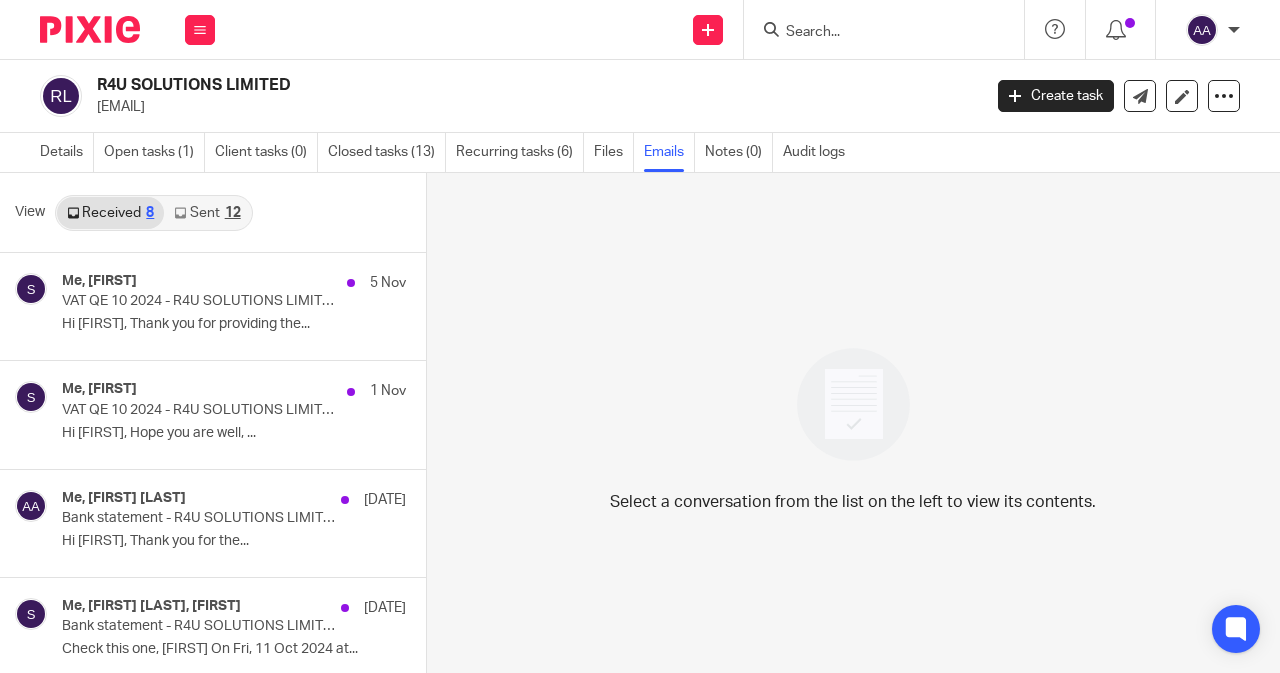 click on "Sent
12" at bounding box center [207, 213] 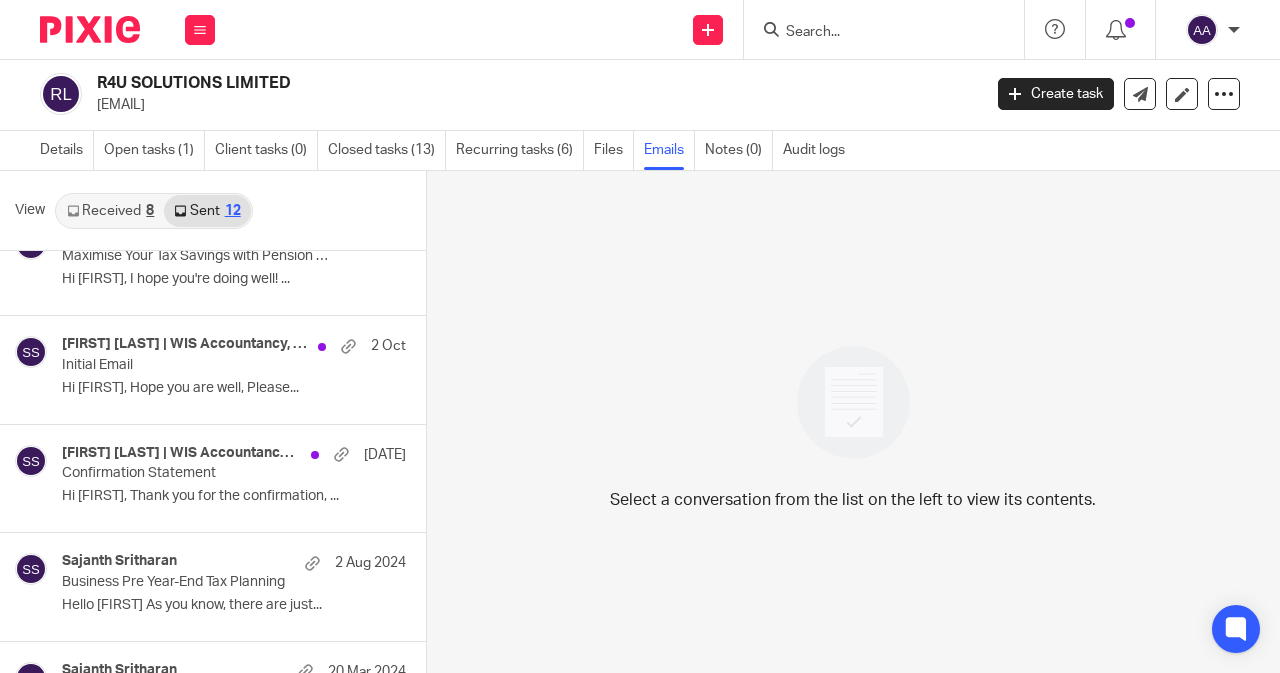 scroll, scrollTop: 400, scrollLeft: 0, axis: vertical 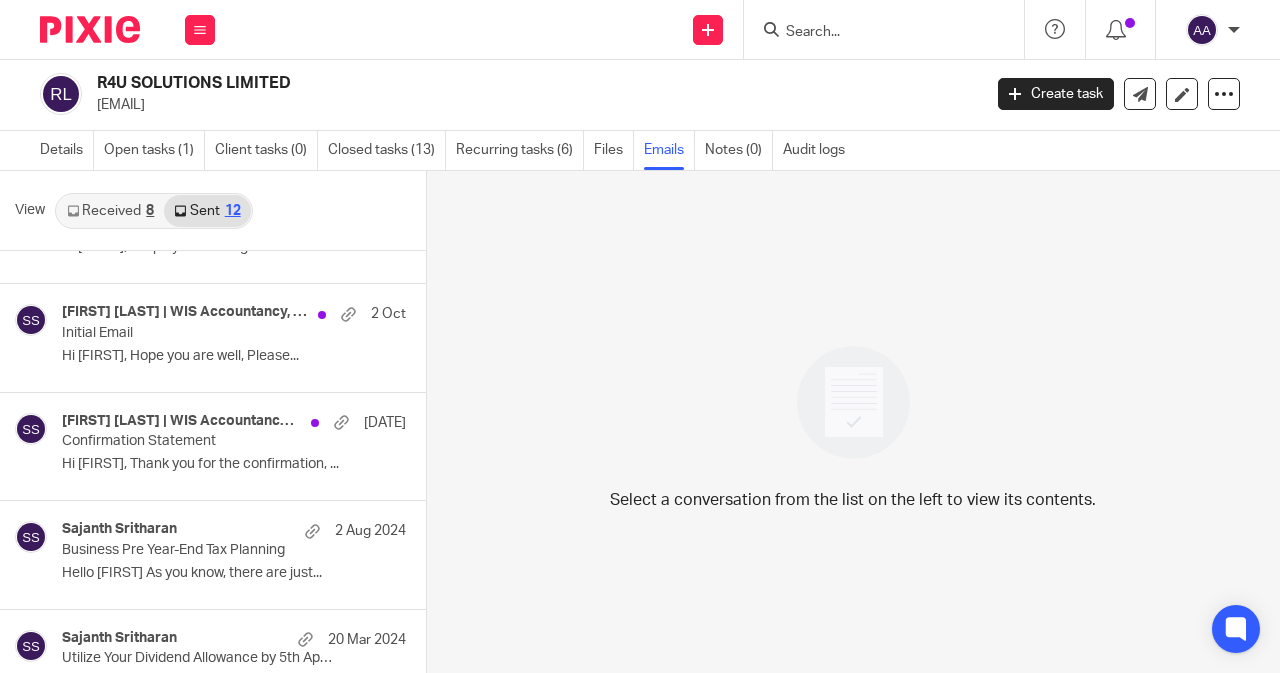click on "Confirmation Statement" at bounding box center (199, 441) 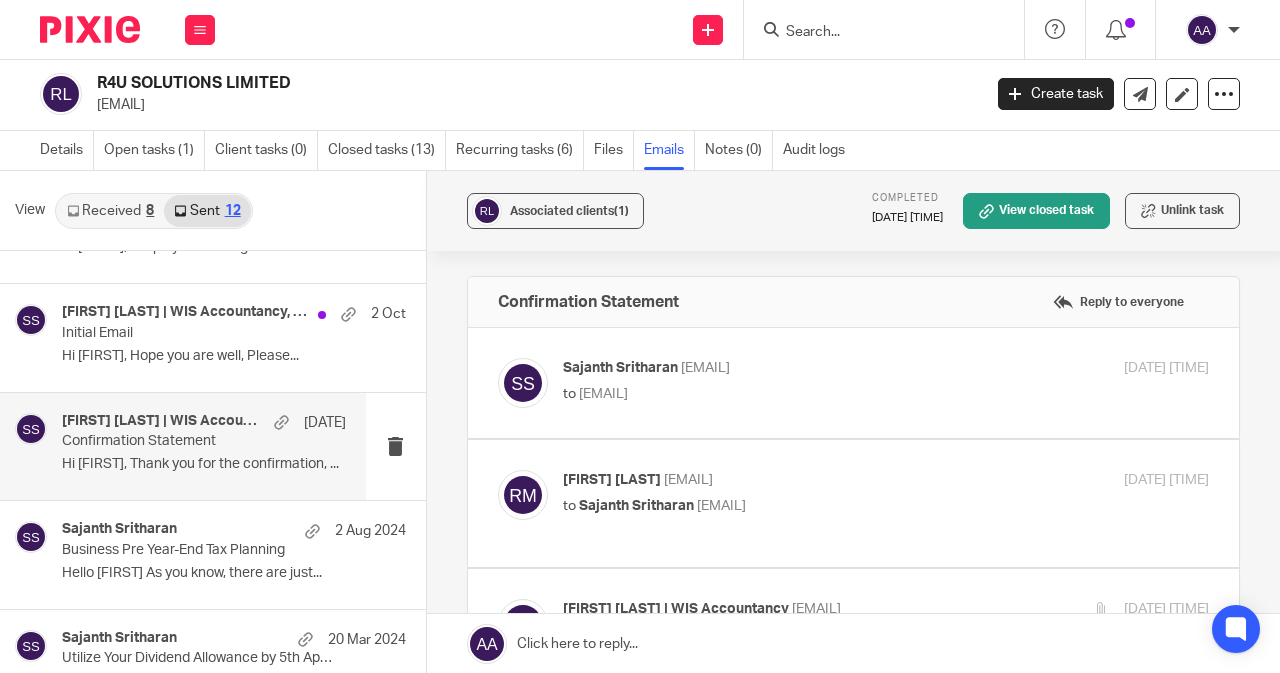 scroll, scrollTop: 0, scrollLeft: 0, axis: both 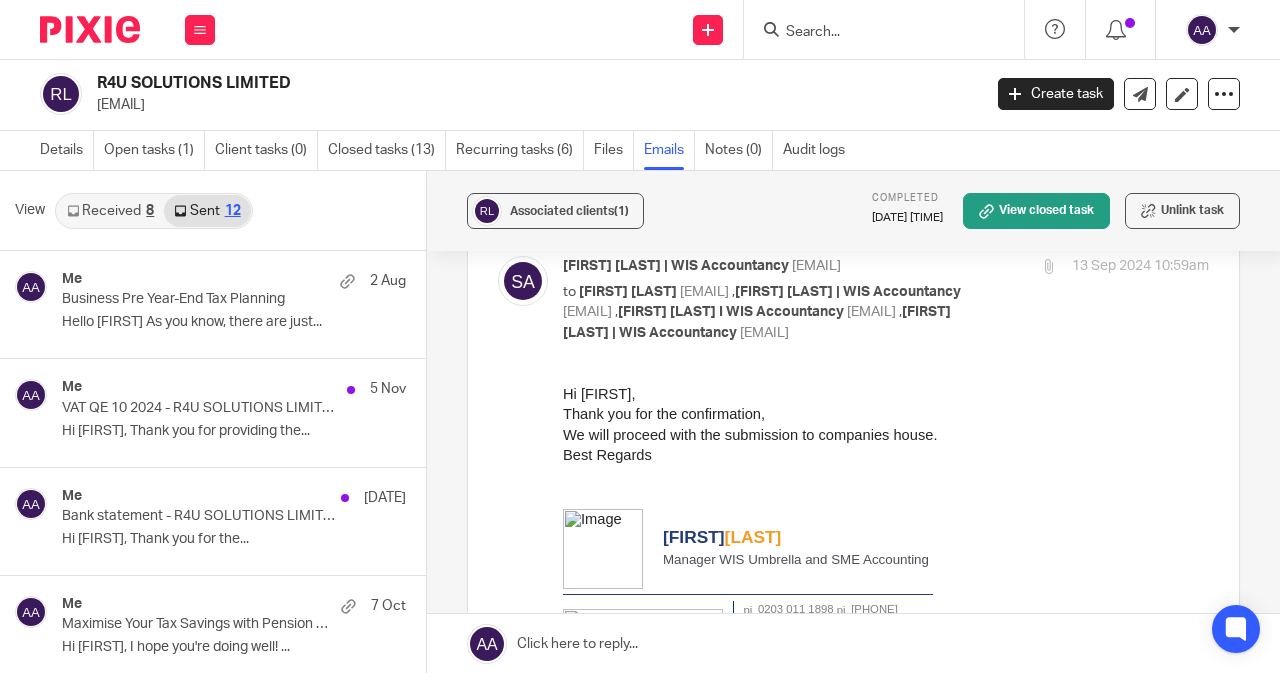 click on "Received
8" at bounding box center [110, 211] 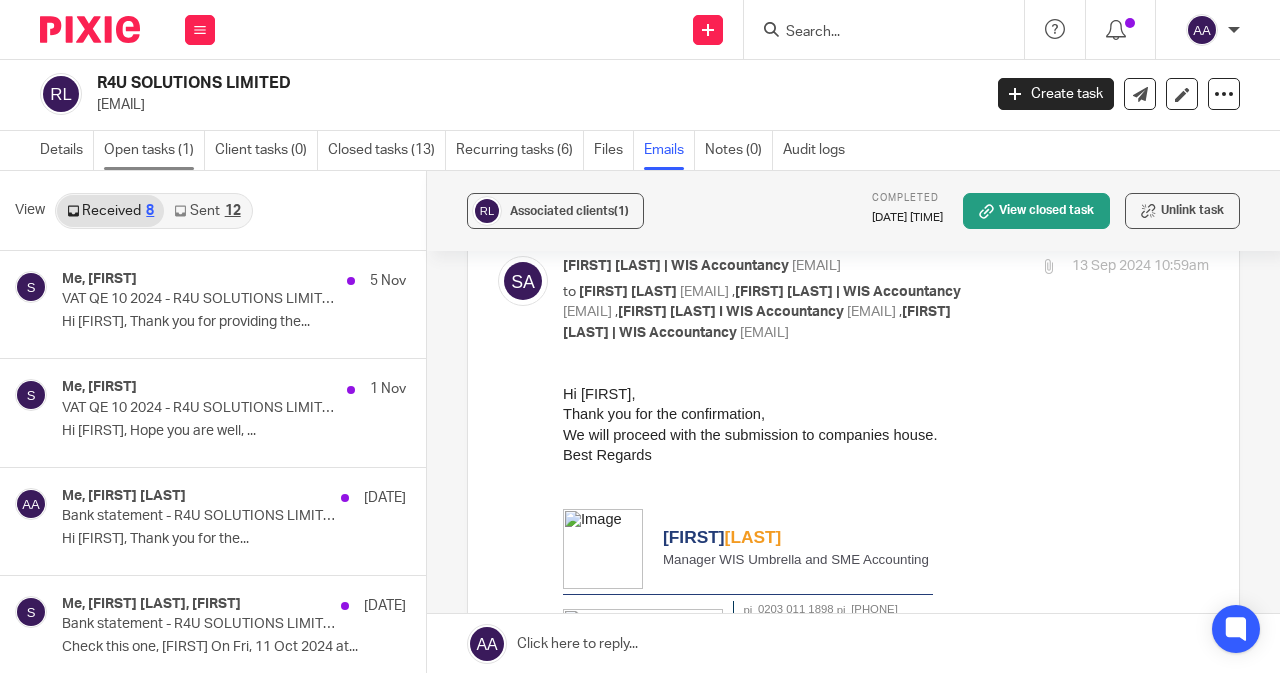 click on "Open tasks (1)" at bounding box center [154, 150] 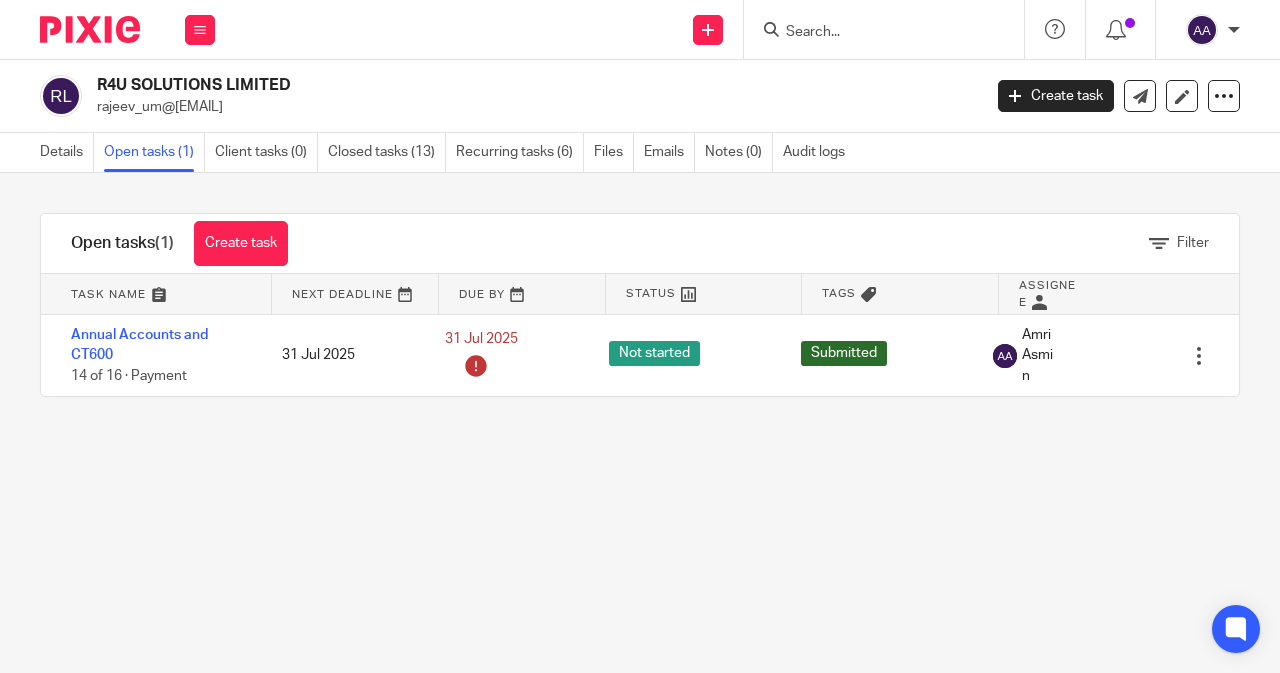 scroll, scrollTop: 0, scrollLeft: 0, axis: both 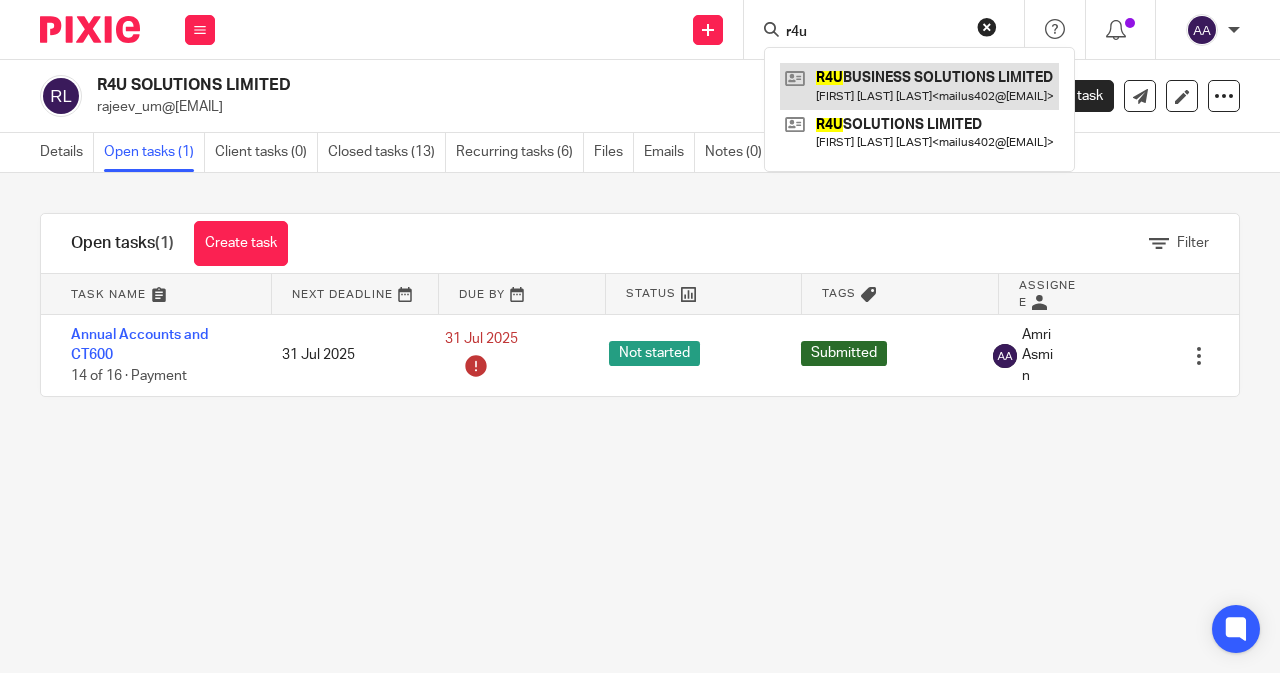 type on "r4u" 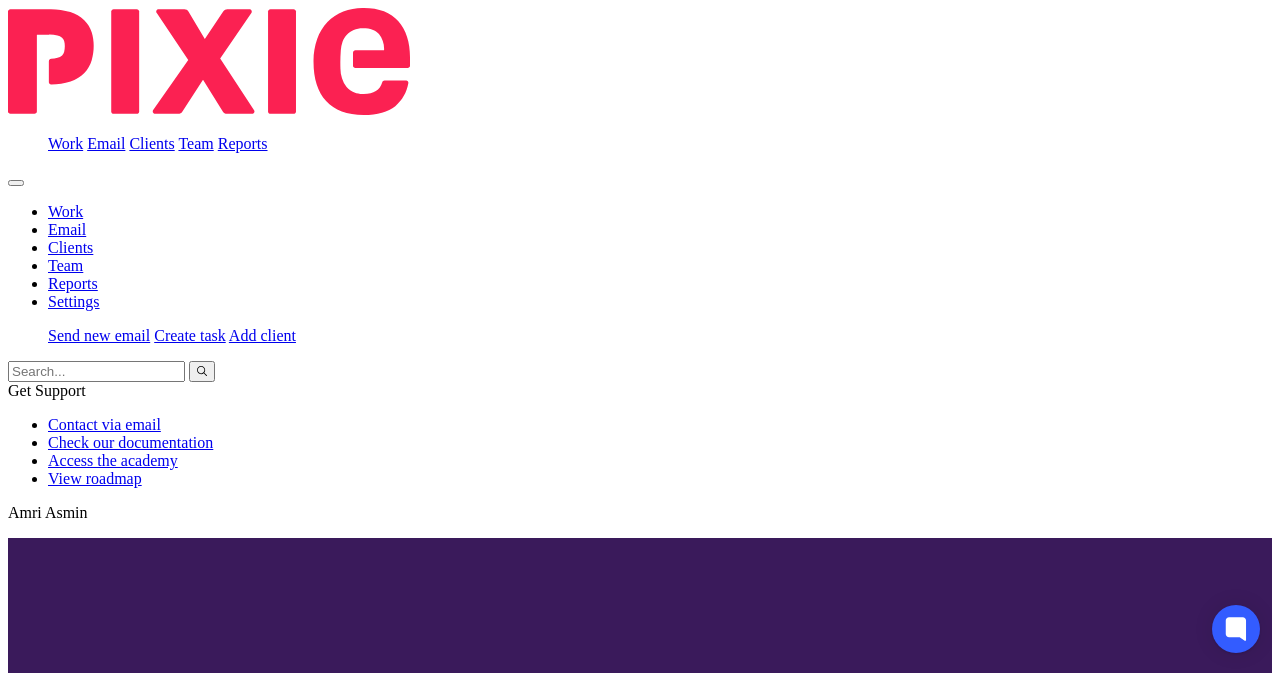 scroll, scrollTop: 0, scrollLeft: 0, axis: both 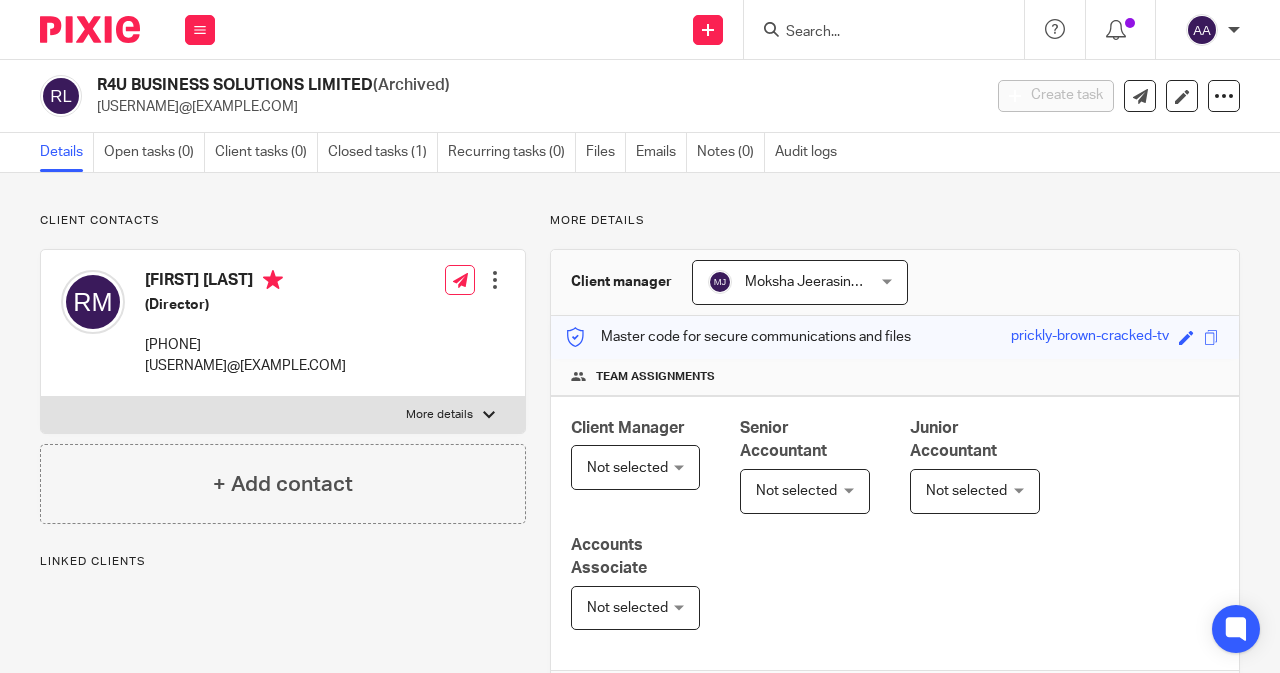 click at bounding box center (874, 33) 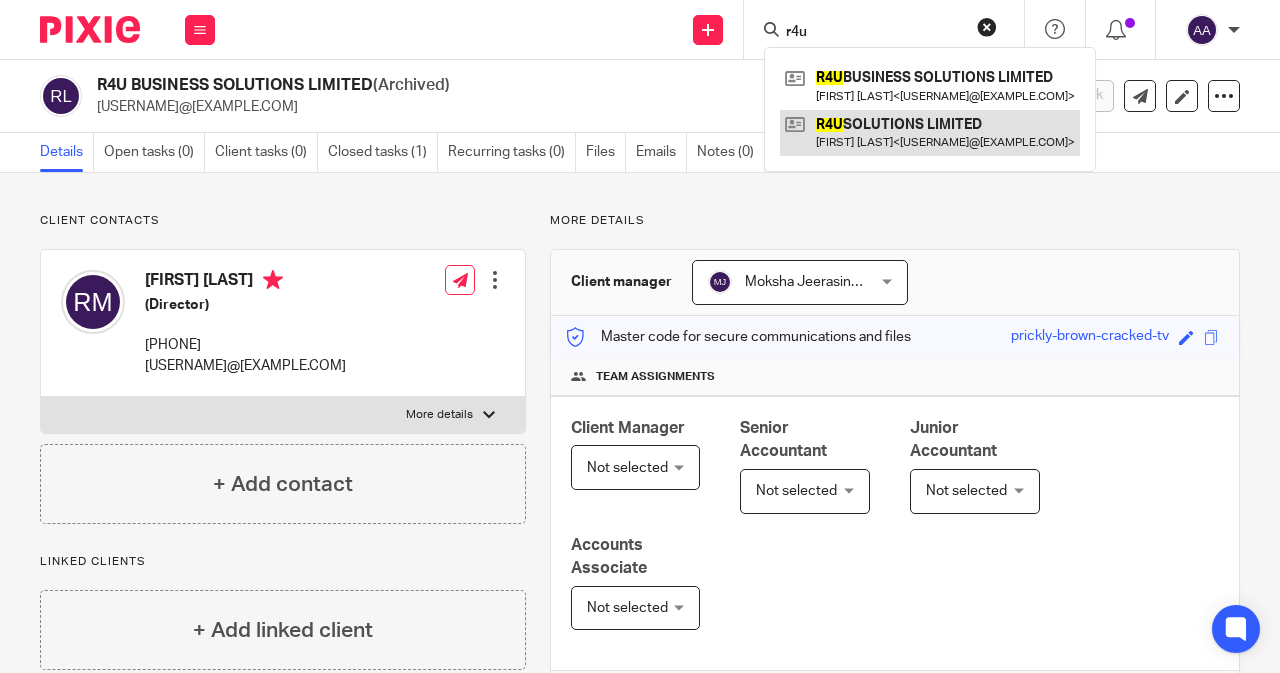 type on "r4u" 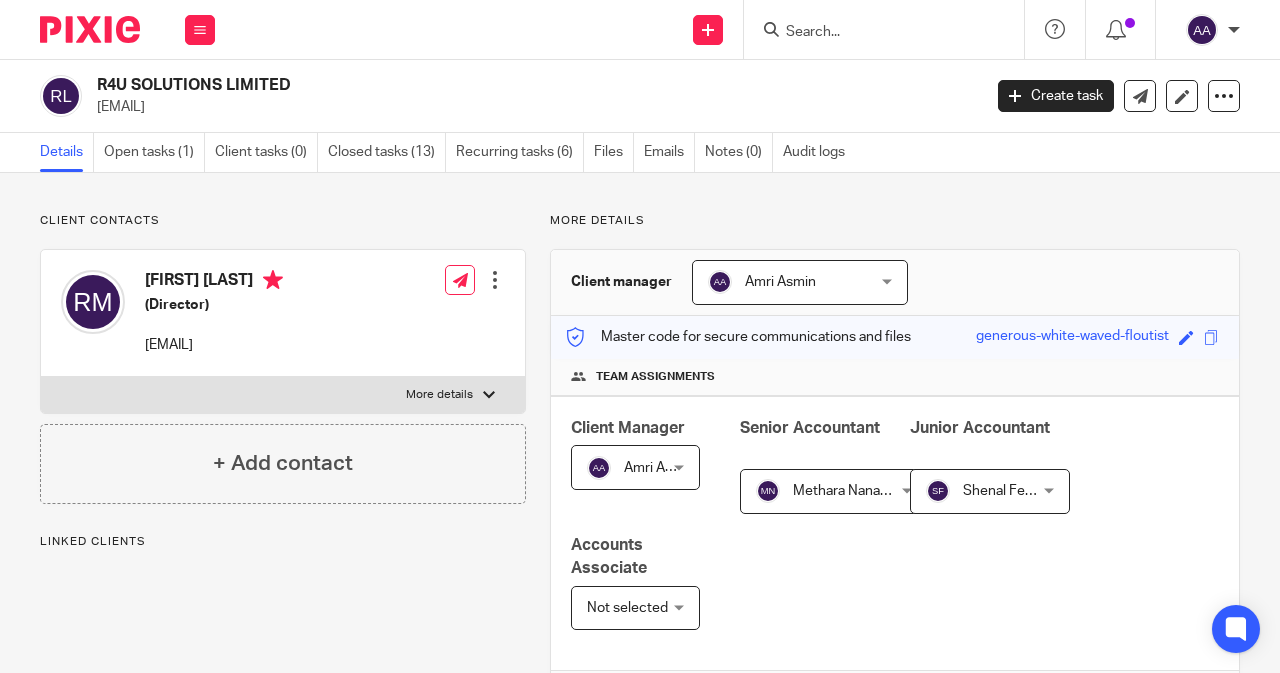 scroll, scrollTop: 0, scrollLeft: 0, axis: both 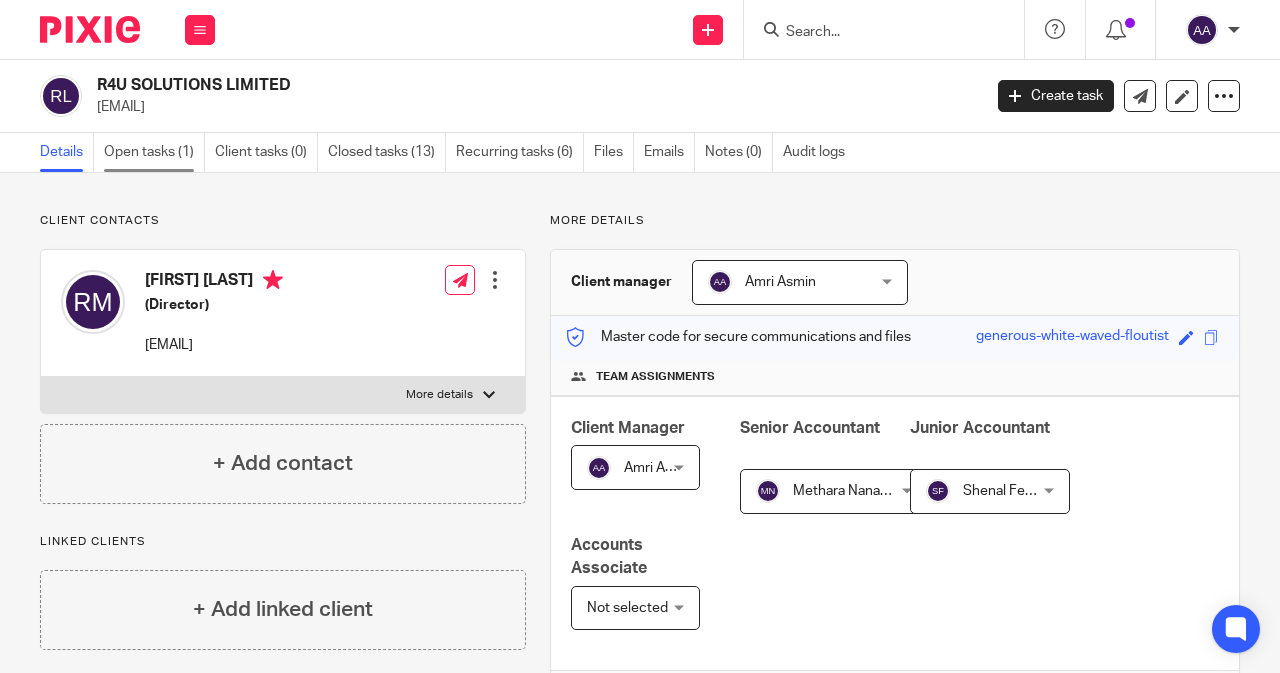 click on "Open tasks (1)" at bounding box center (154, 152) 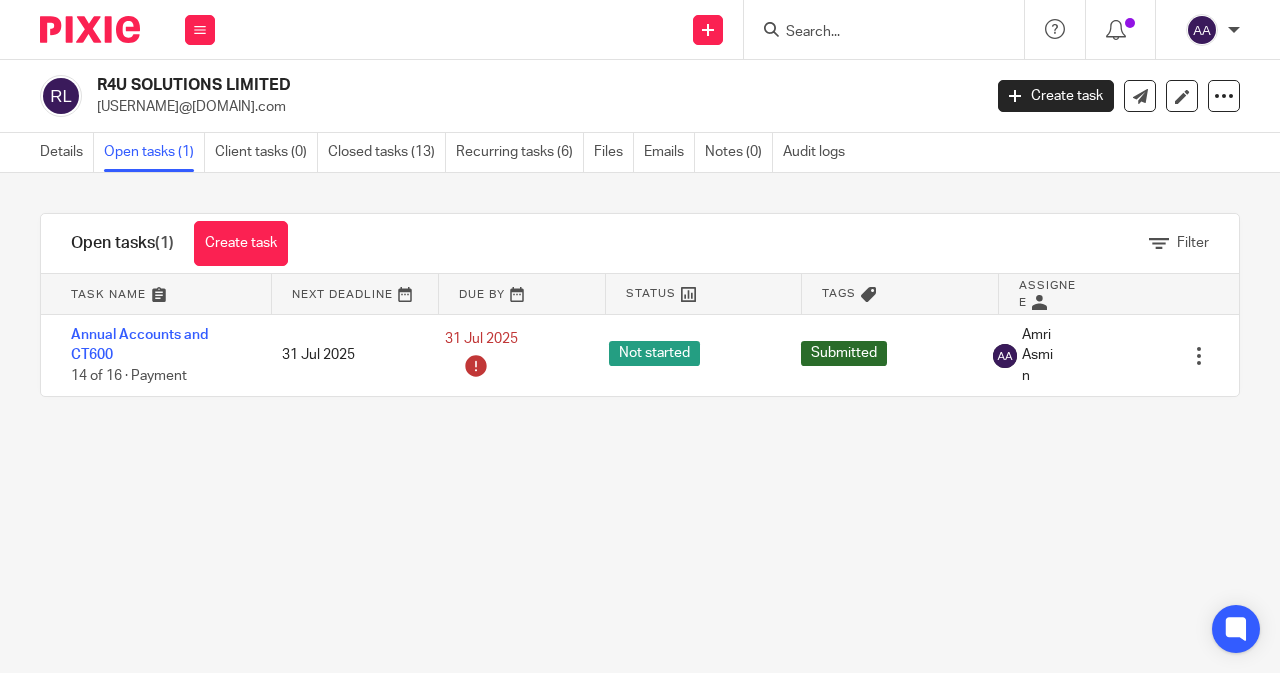 scroll, scrollTop: 0, scrollLeft: 0, axis: both 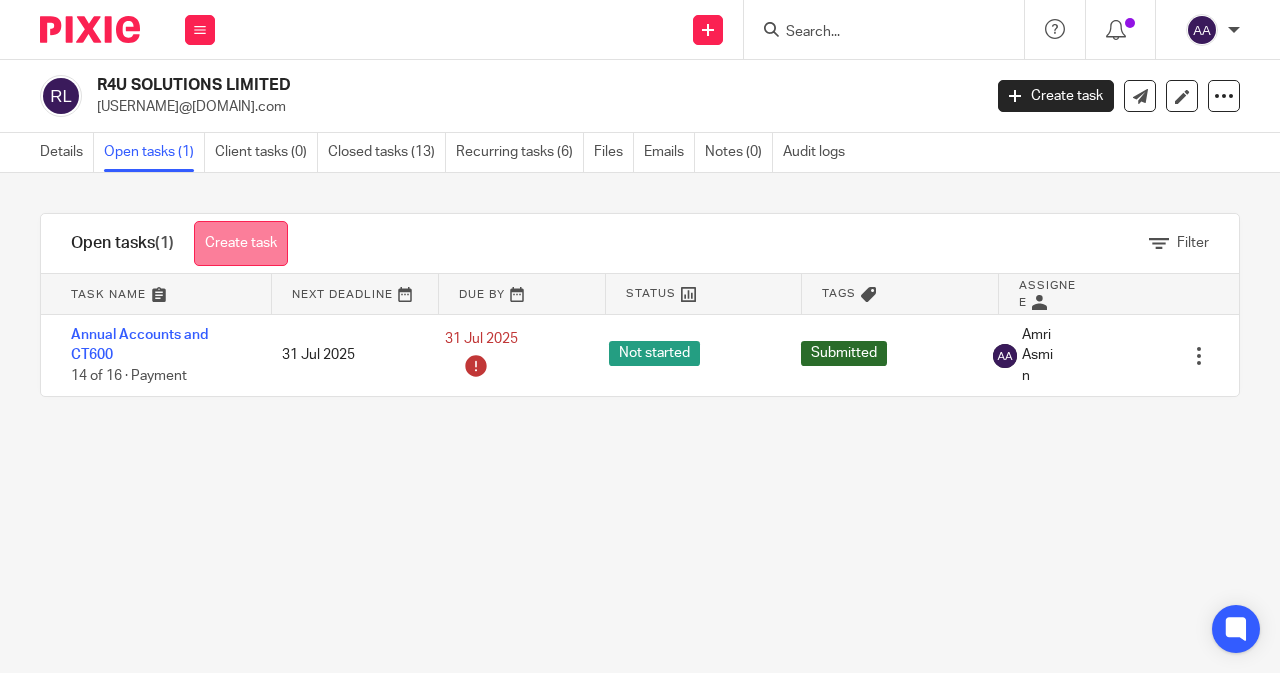 click on "Create task" at bounding box center (241, 243) 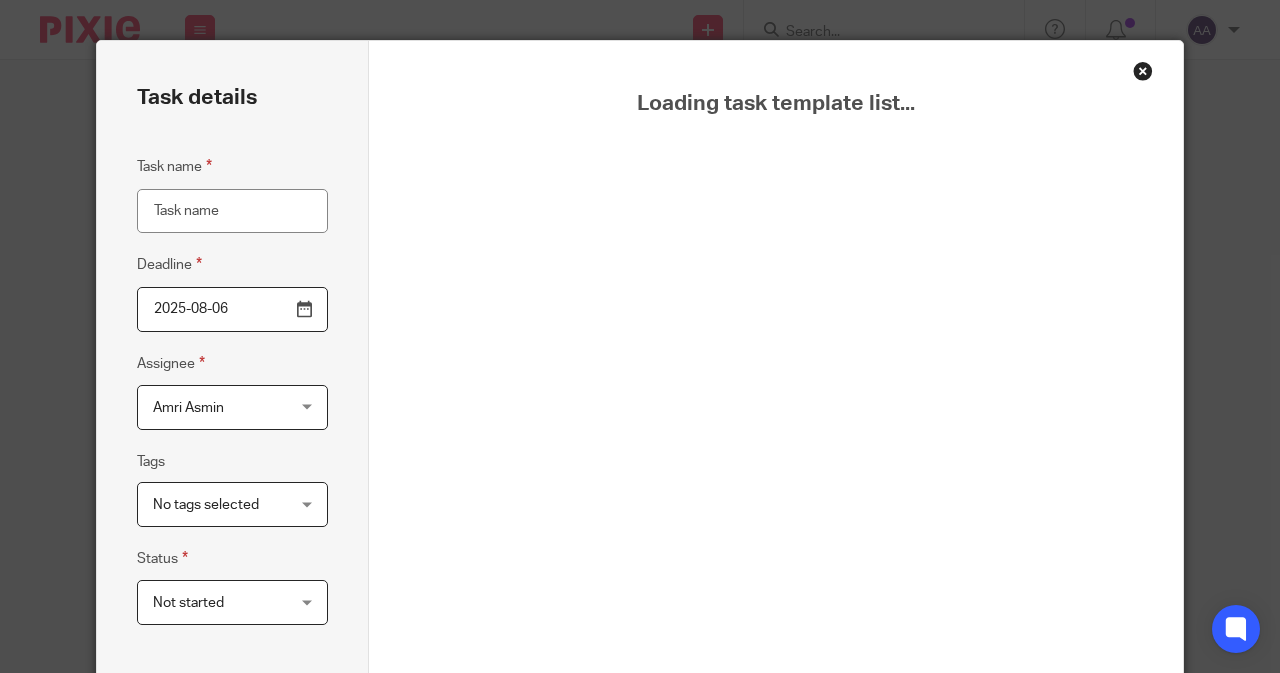 scroll, scrollTop: 0, scrollLeft: 0, axis: both 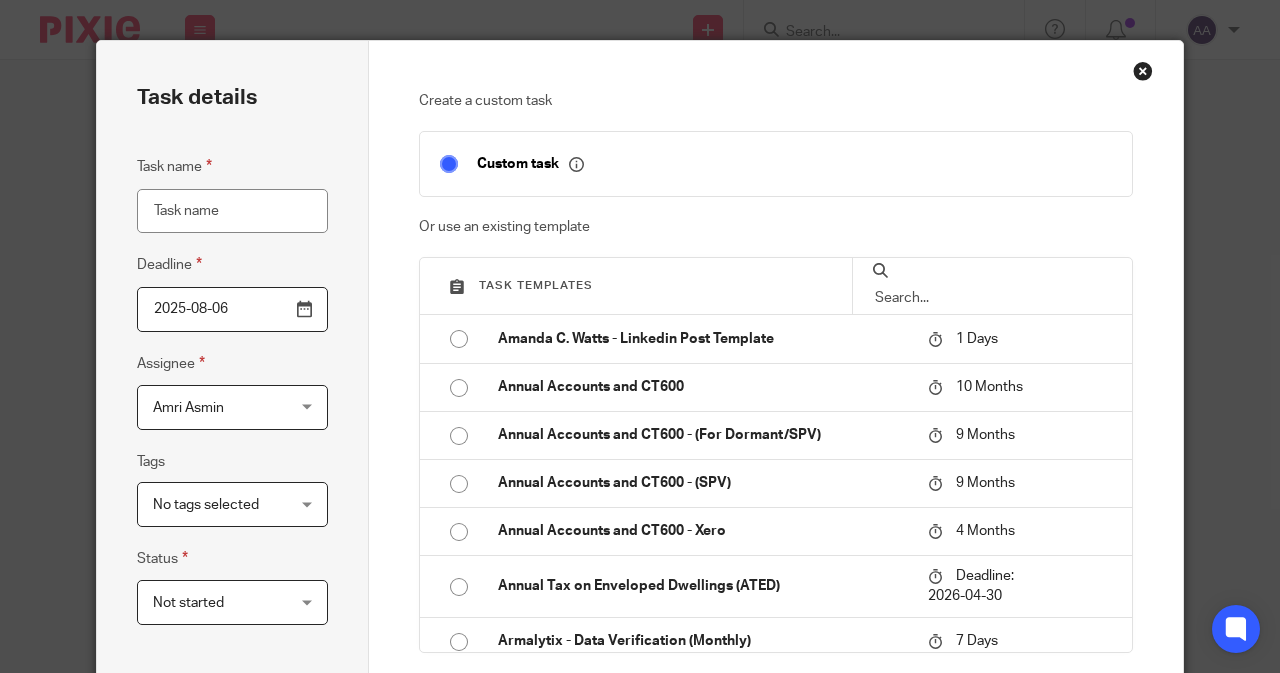 click on "Task name" at bounding box center (232, 211) 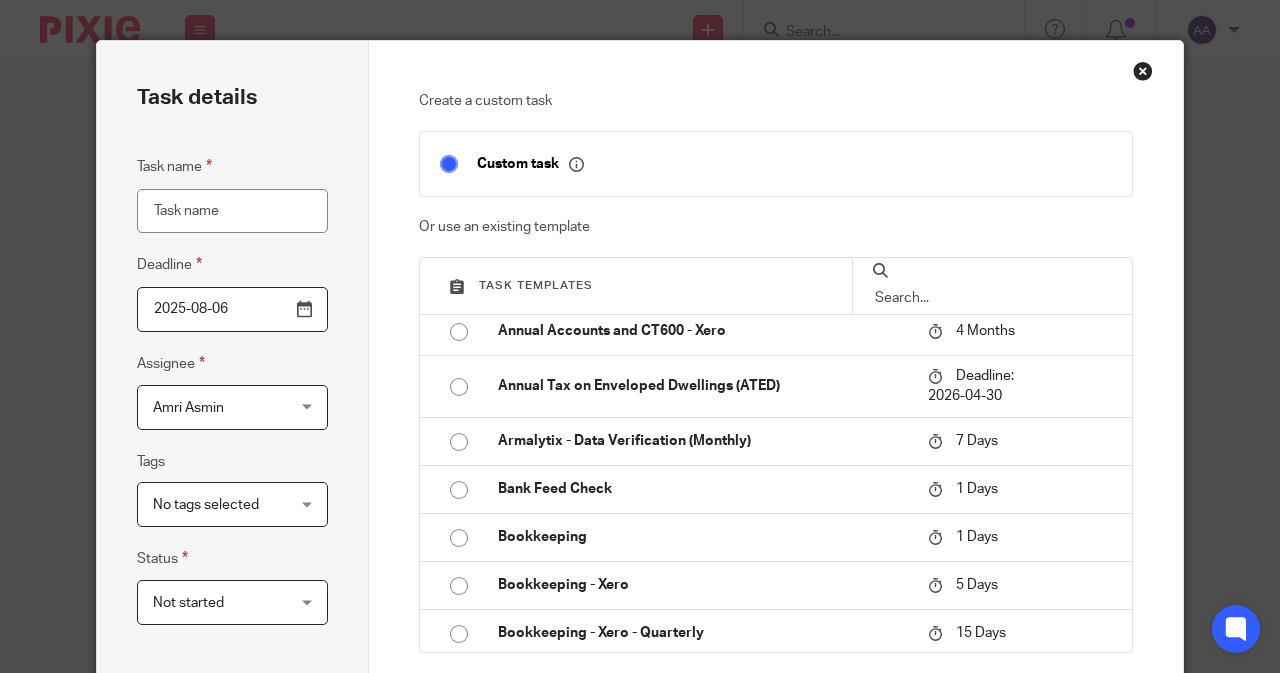 scroll, scrollTop: 400, scrollLeft: 0, axis: vertical 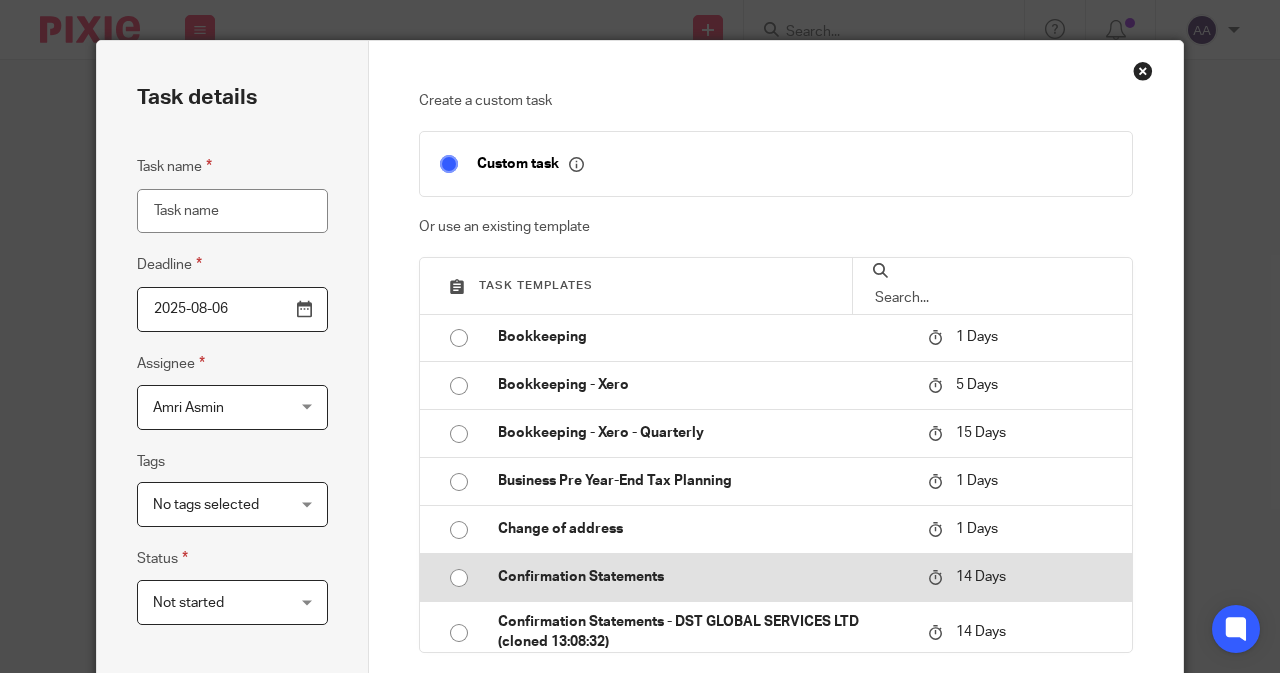 click on "Confirmation Statements" at bounding box center [703, 577] 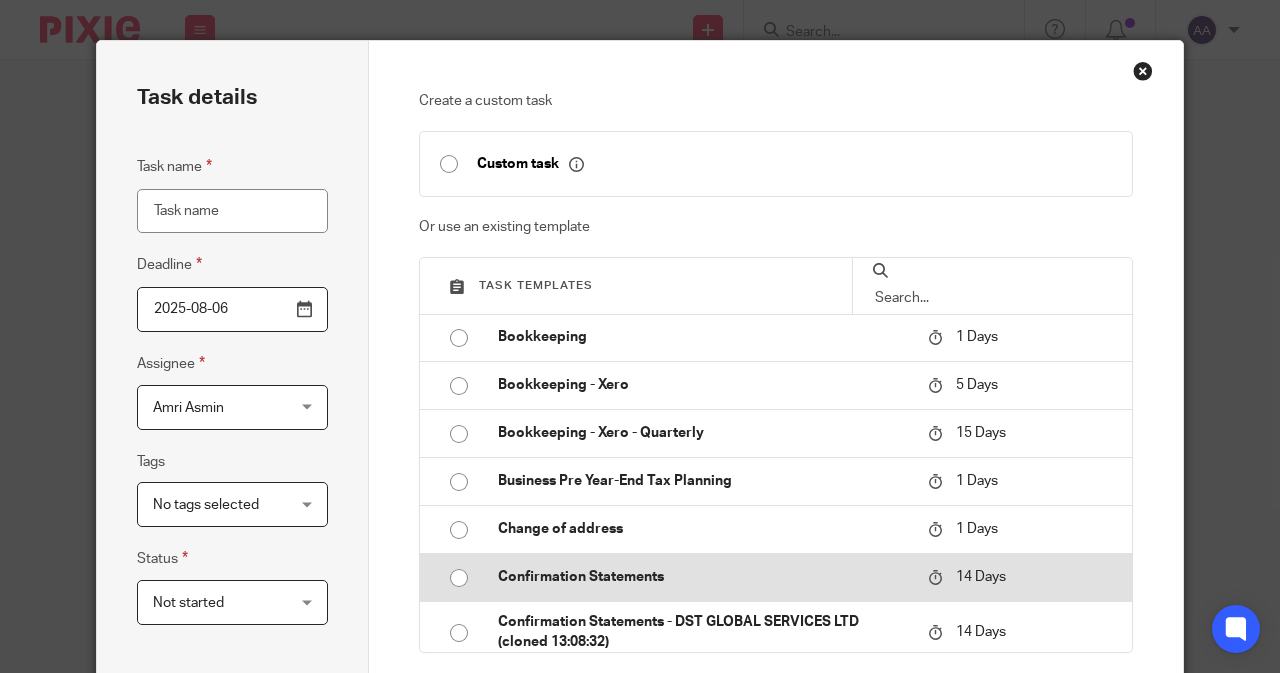 type on "2025-08-20" 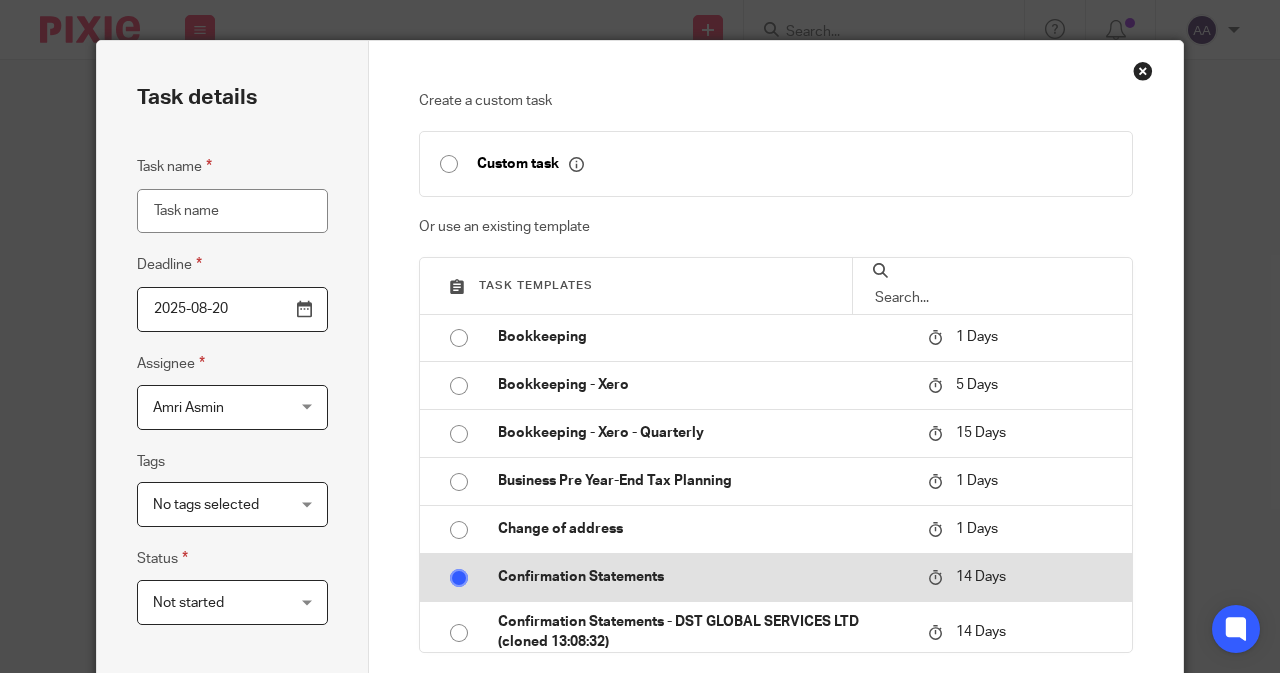 type on "Confirmation Statements" 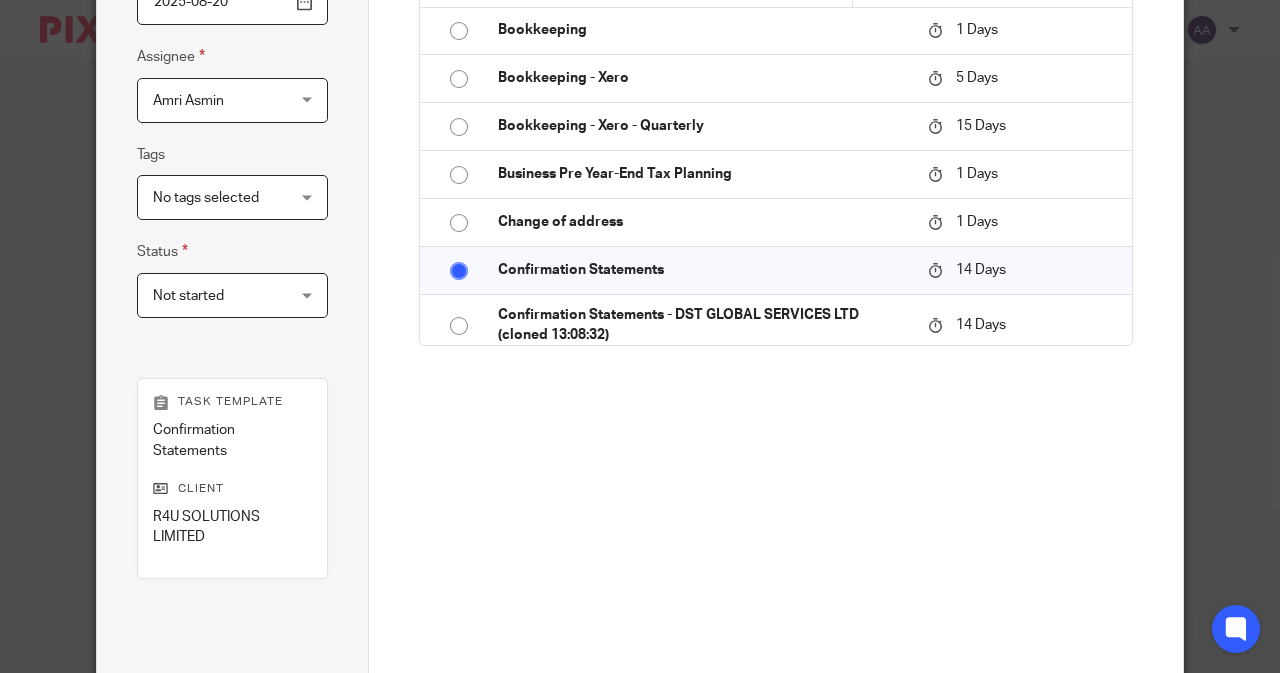scroll, scrollTop: 447, scrollLeft: 0, axis: vertical 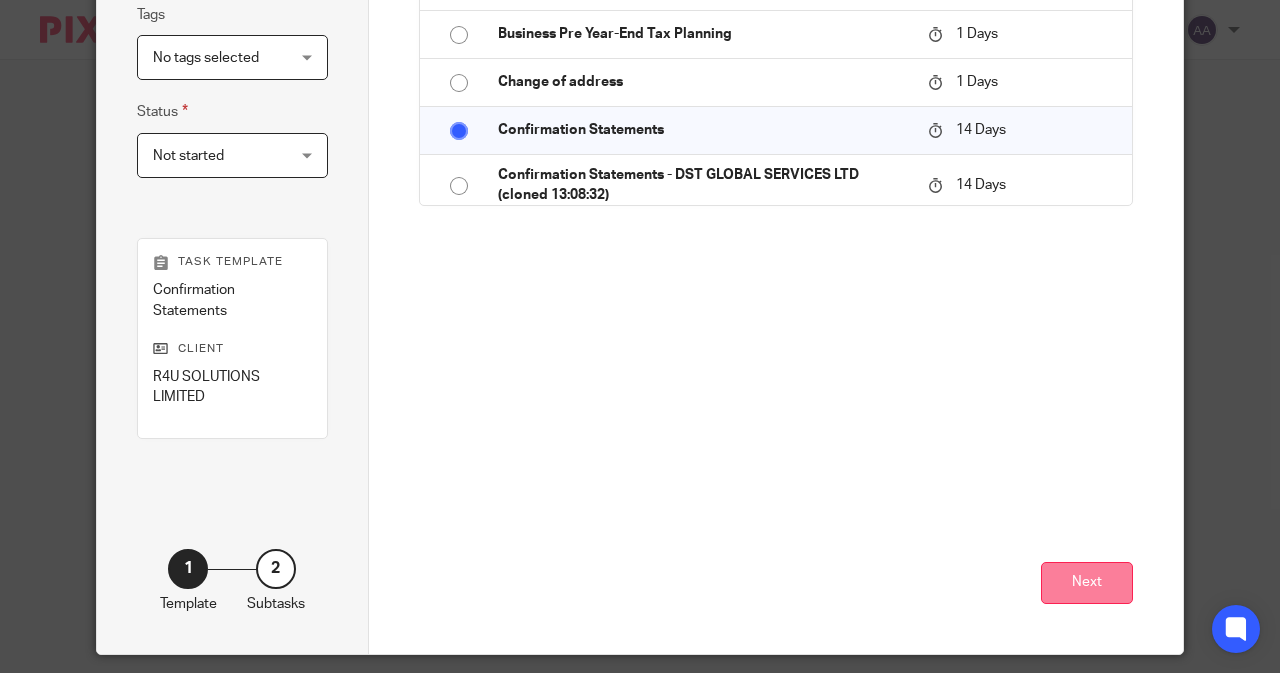 click on "Next" at bounding box center (1087, 583) 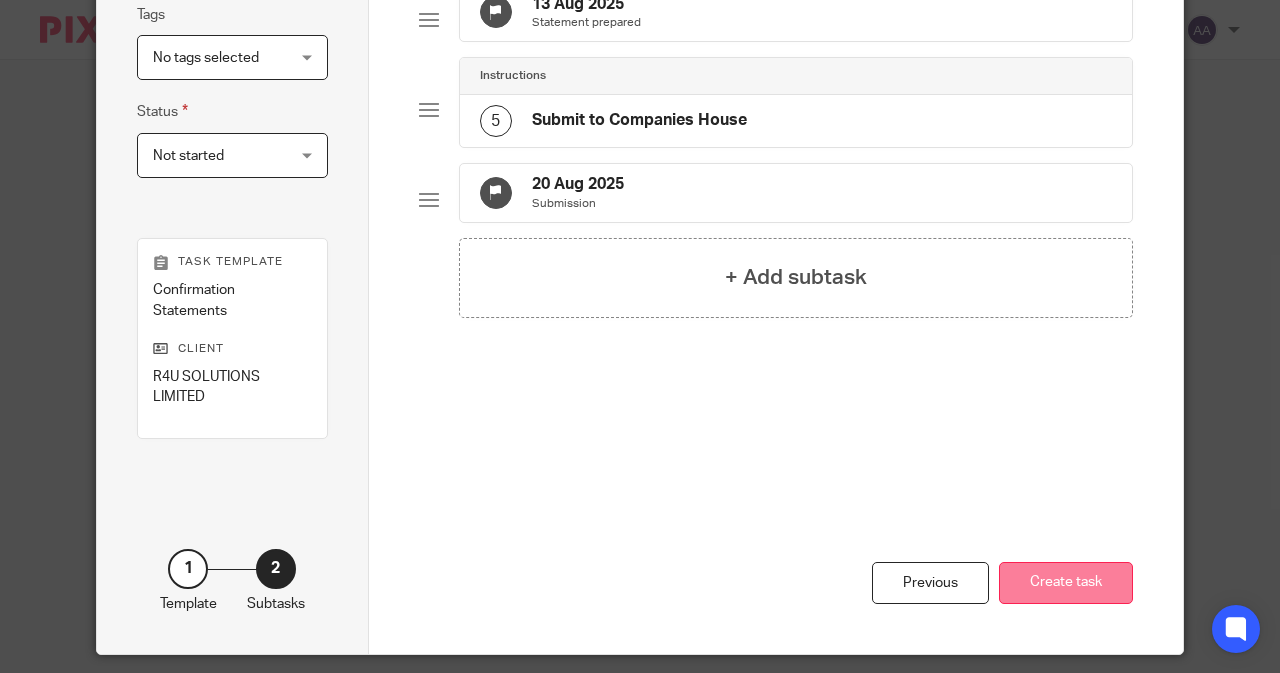 click on "Create task" at bounding box center [1066, 583] 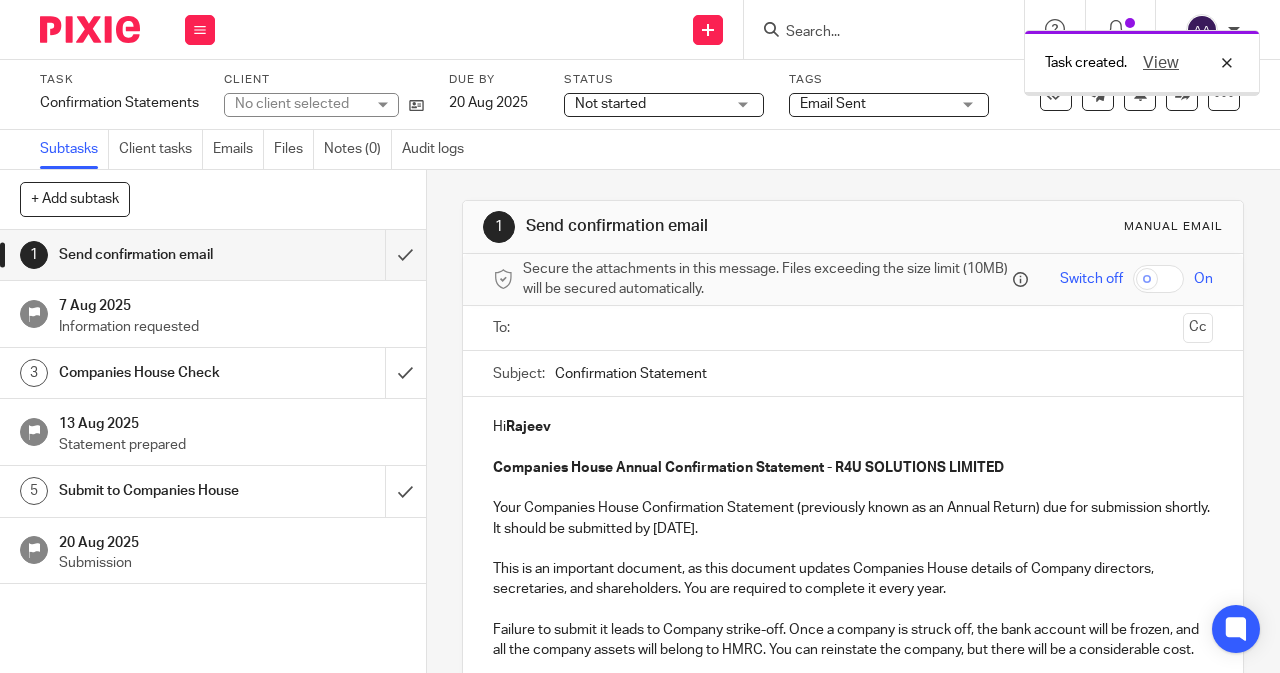 scroll, scrollTop: 0, scrollLeft: 0, axis: both 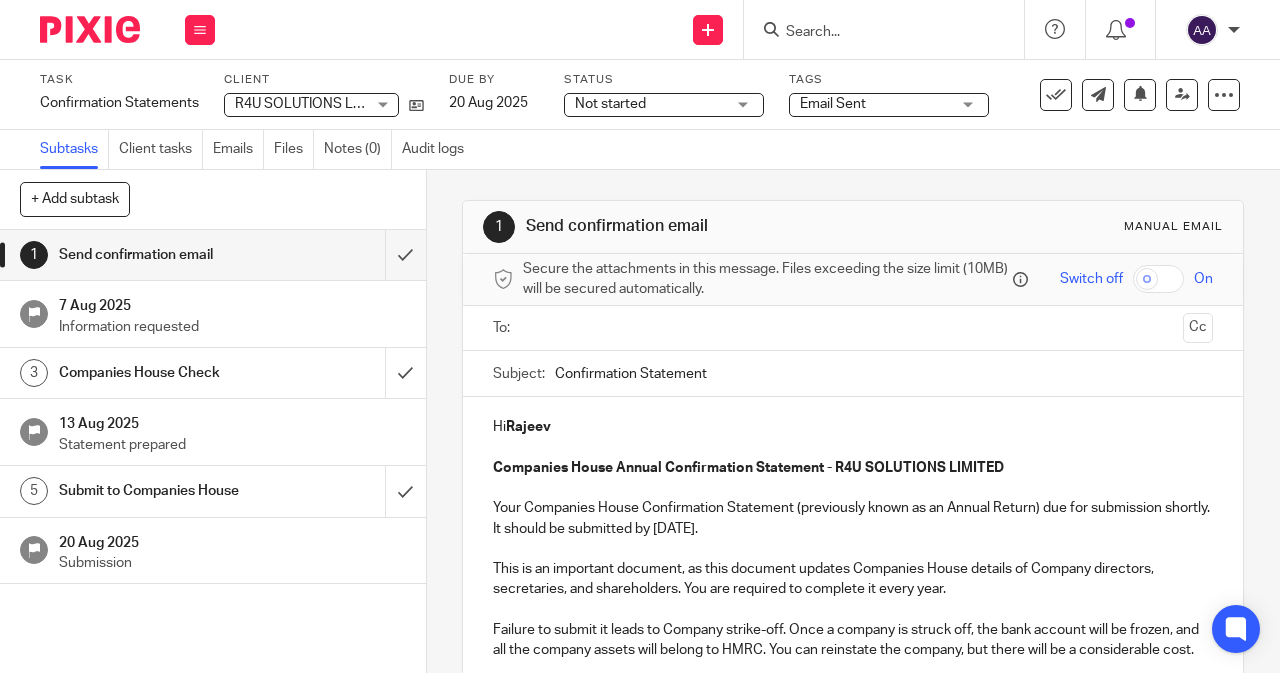 click at bounding box center (852, 328) 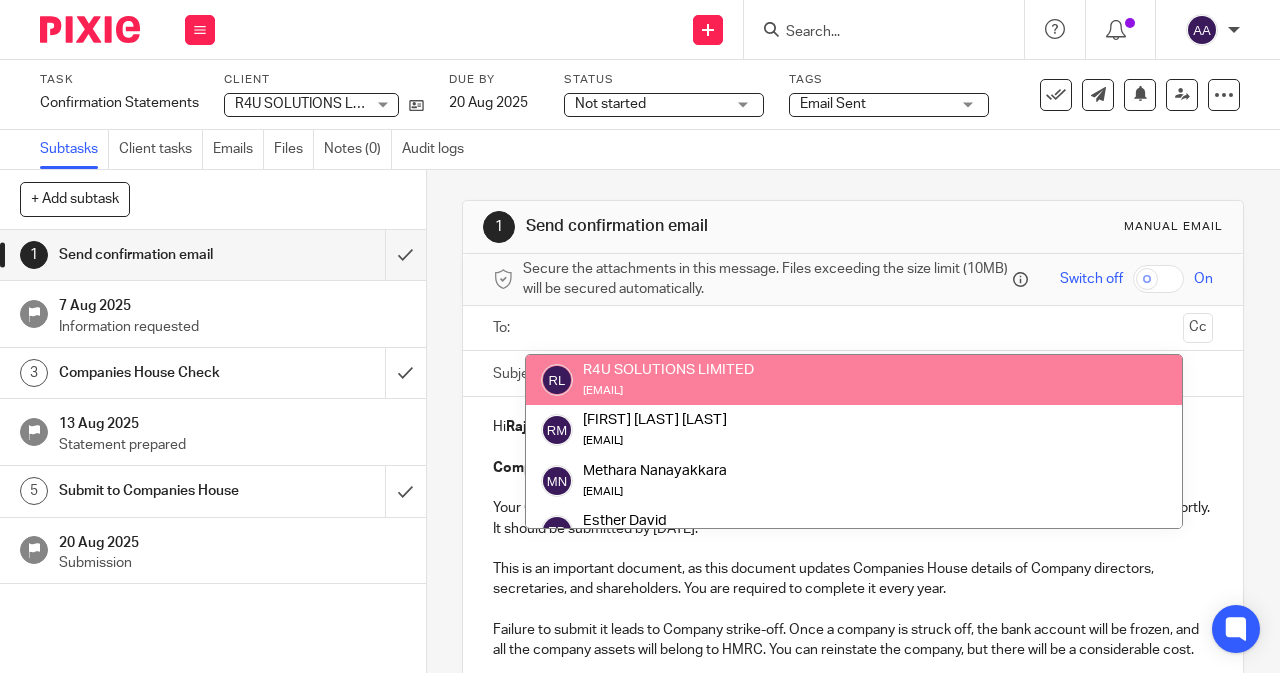 scroll, scrollTop: 150, scrollLeft: 0, axis: vertical 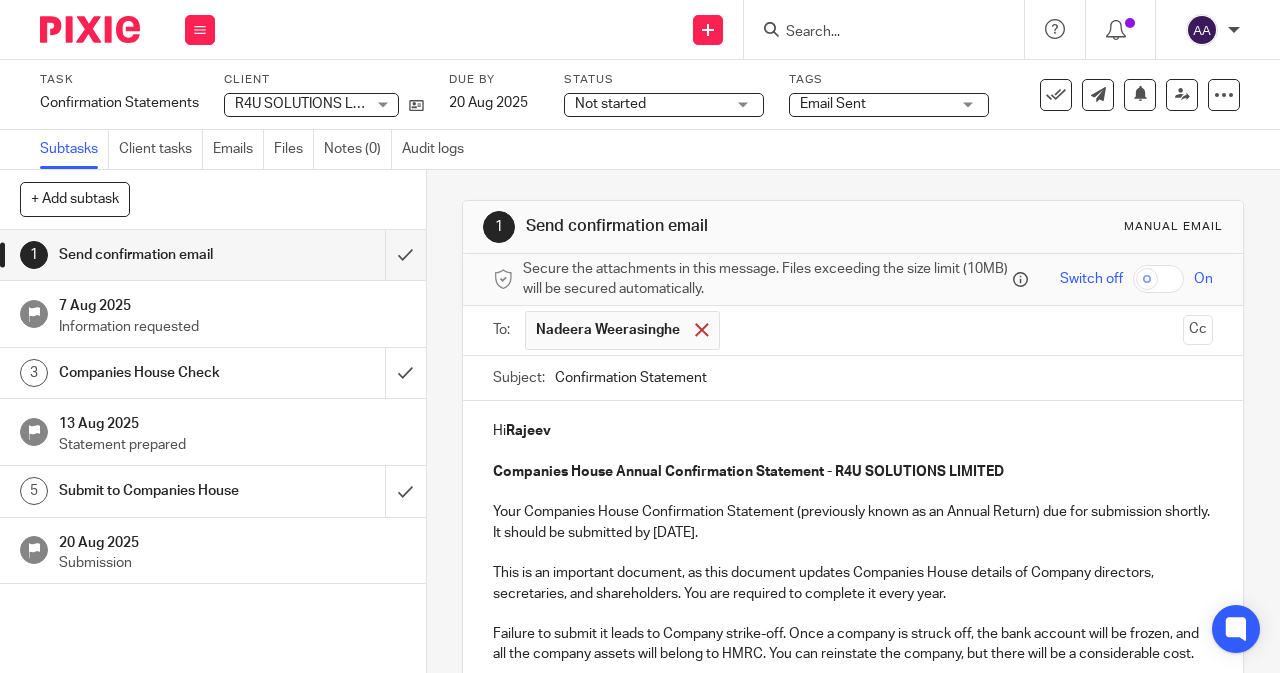 click at bounding box center (701, 329) 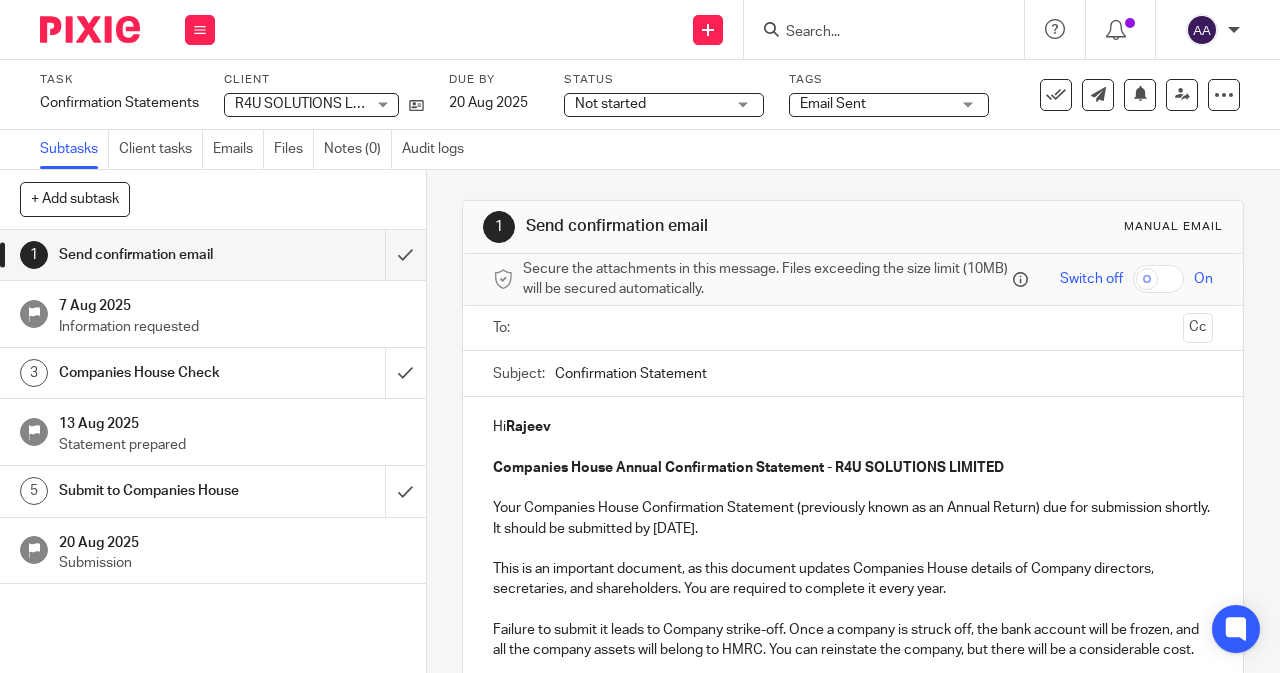 click at bounding box center (852, 328) 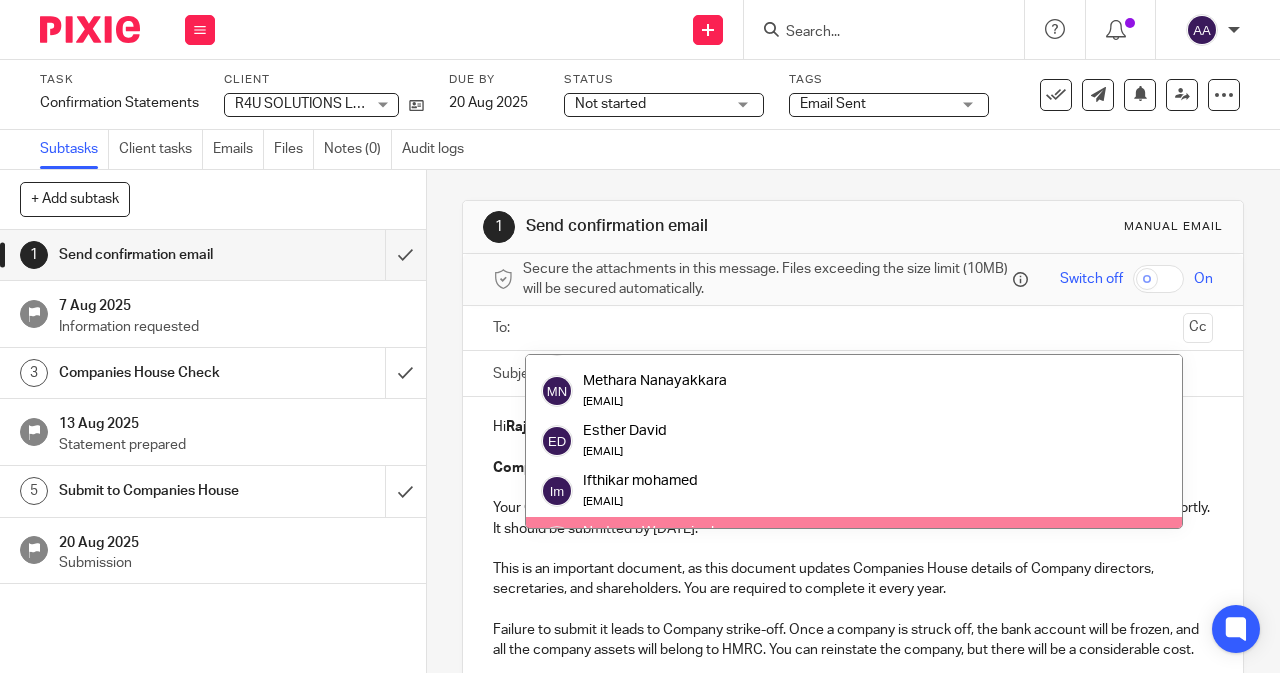 scroll, scrollTop: 50, scrollLeft: 0, axis: vertical 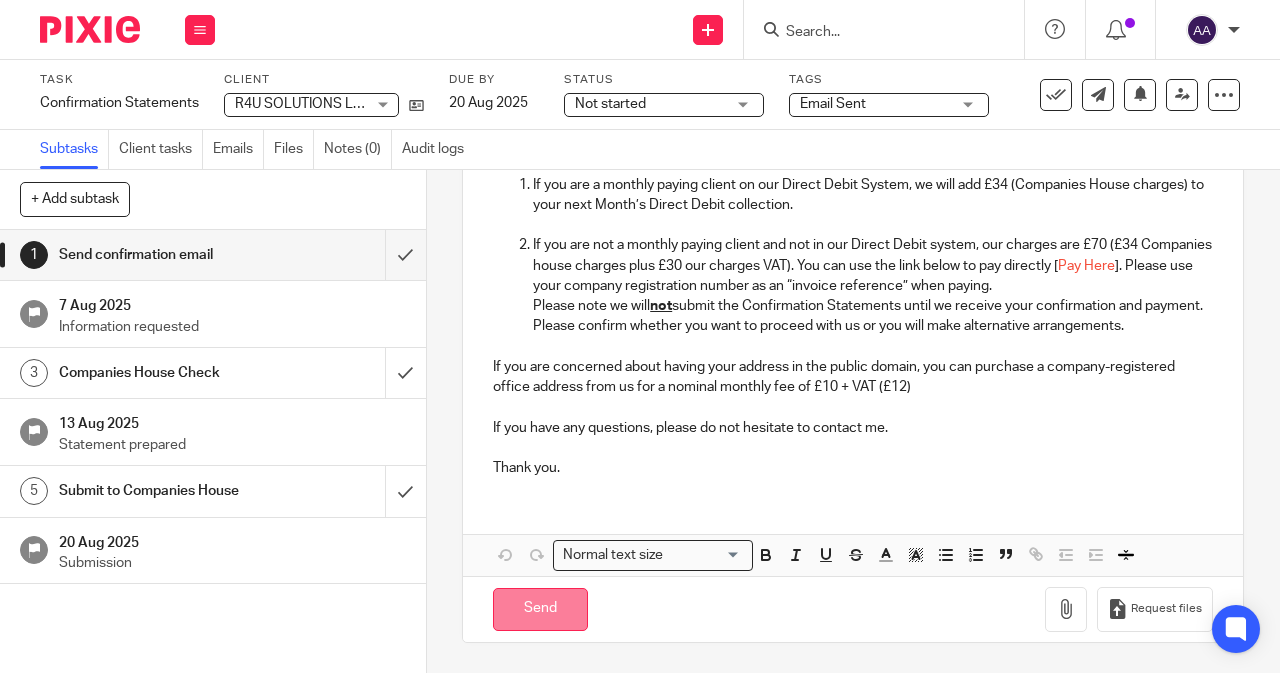 click on "Send" at bounding box center (540, 609) 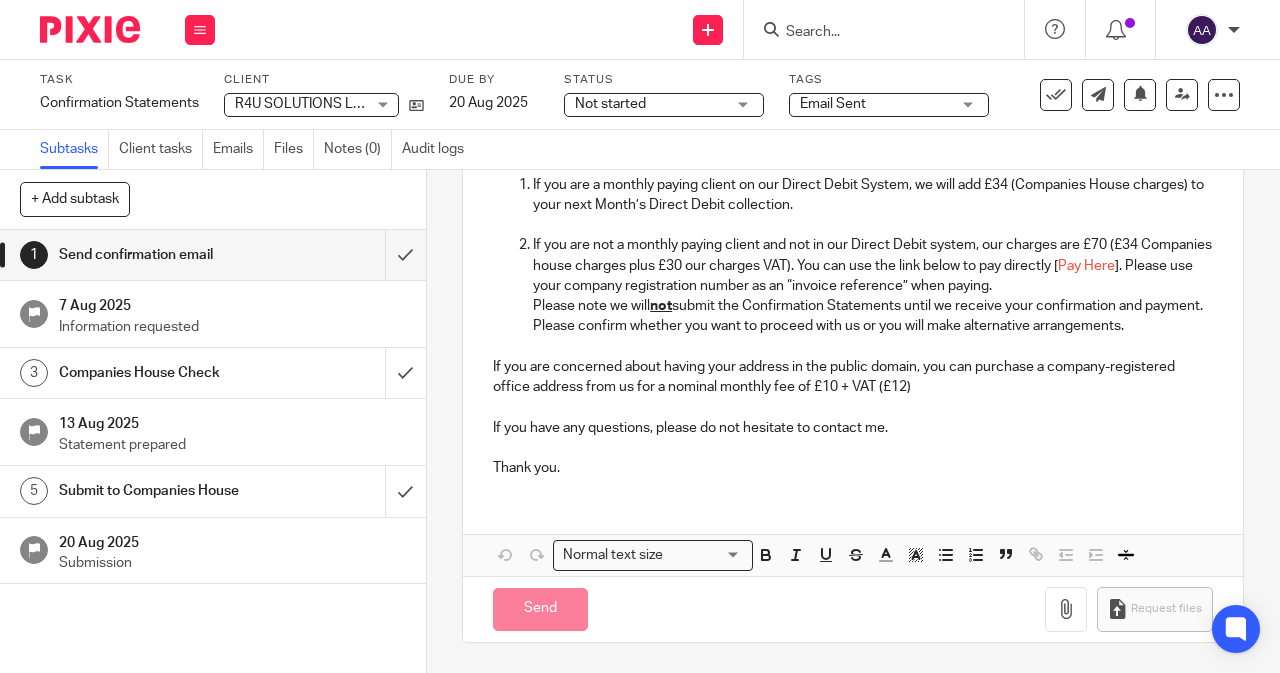 type on "Sent" 